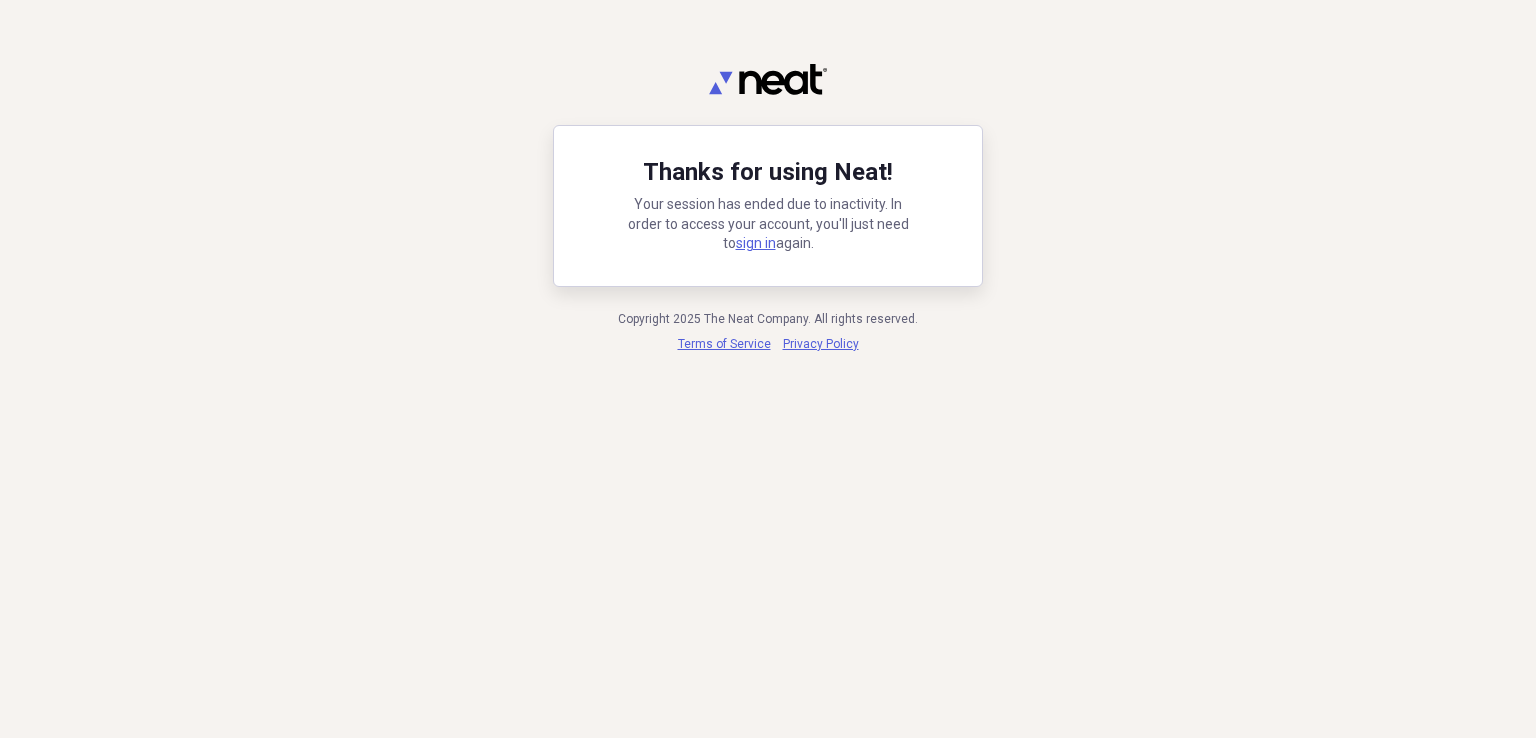 scroll, scrollTop: 0, scrollLeft: 0, axis: both 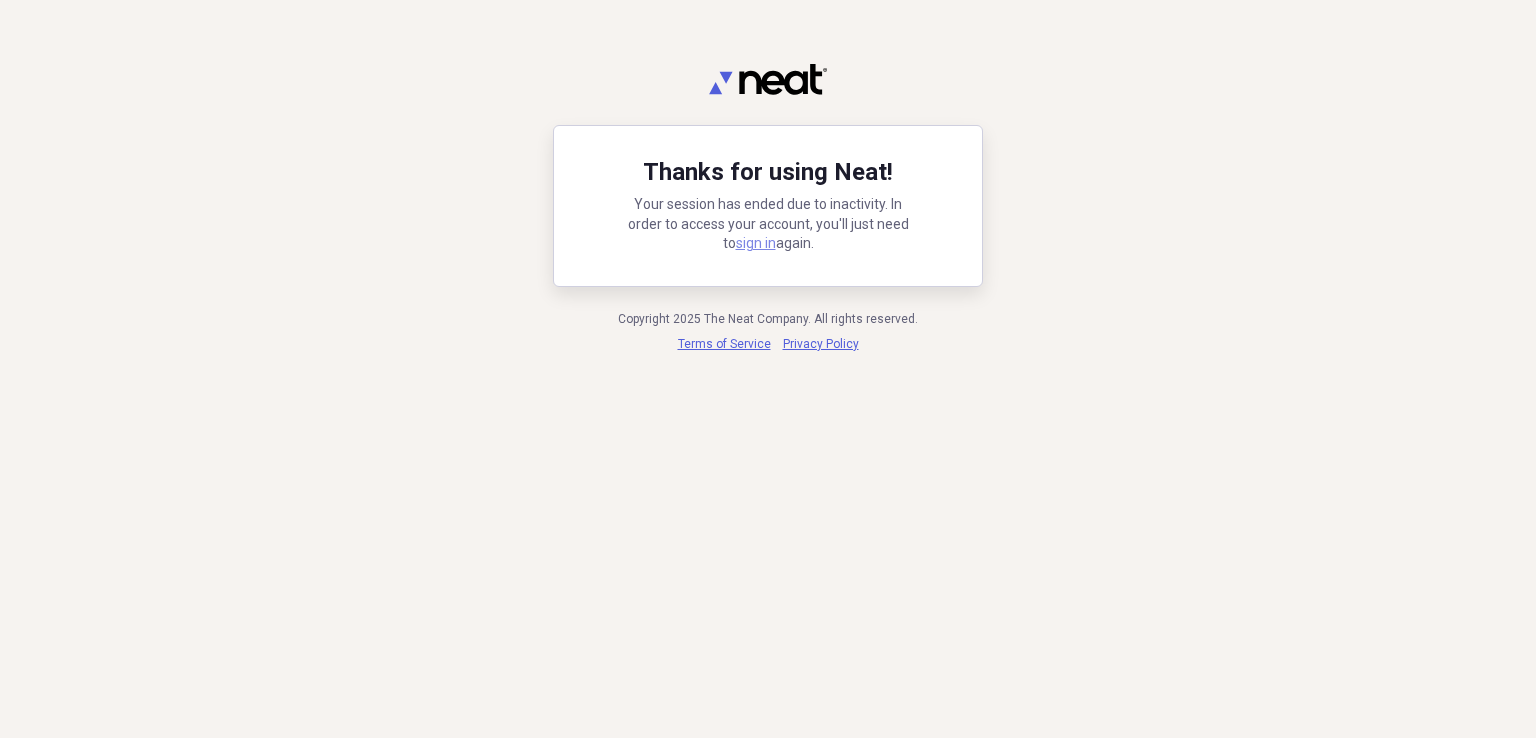 click on "sign in" at bounding box center (756, 243) 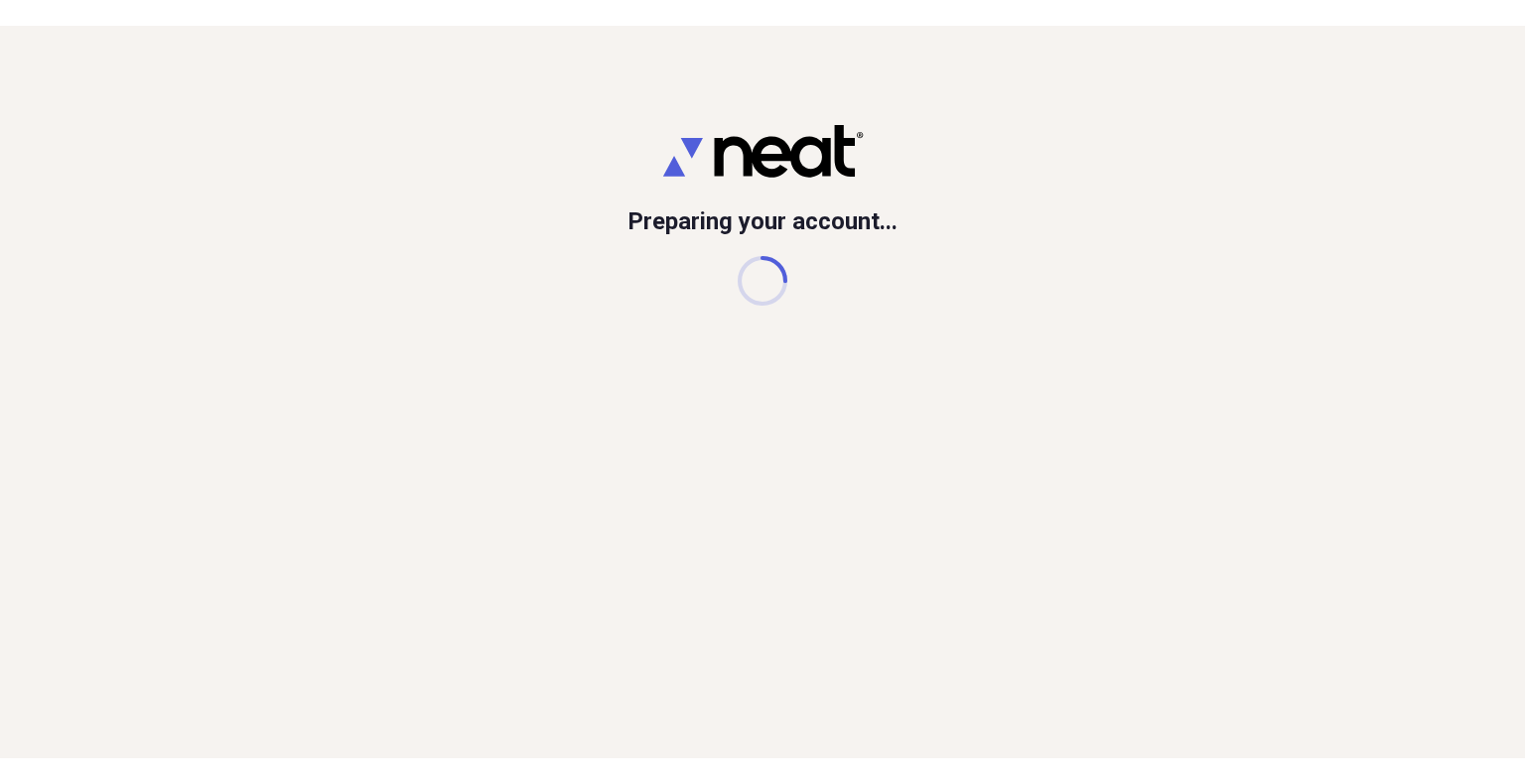 scroll, scrollTop: 0, scrollLeft: 0, axis: both 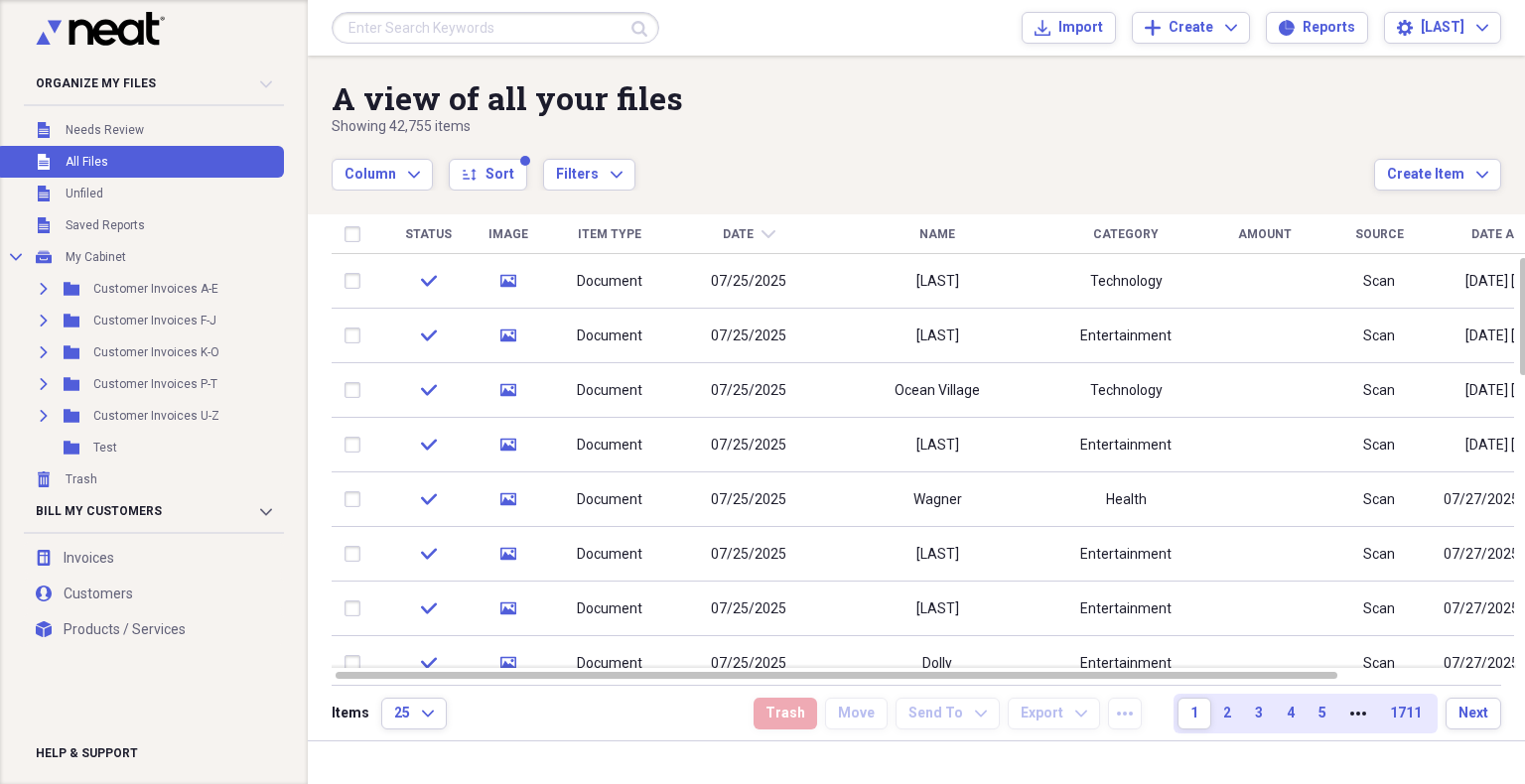 click at bounding box center [495, 28] 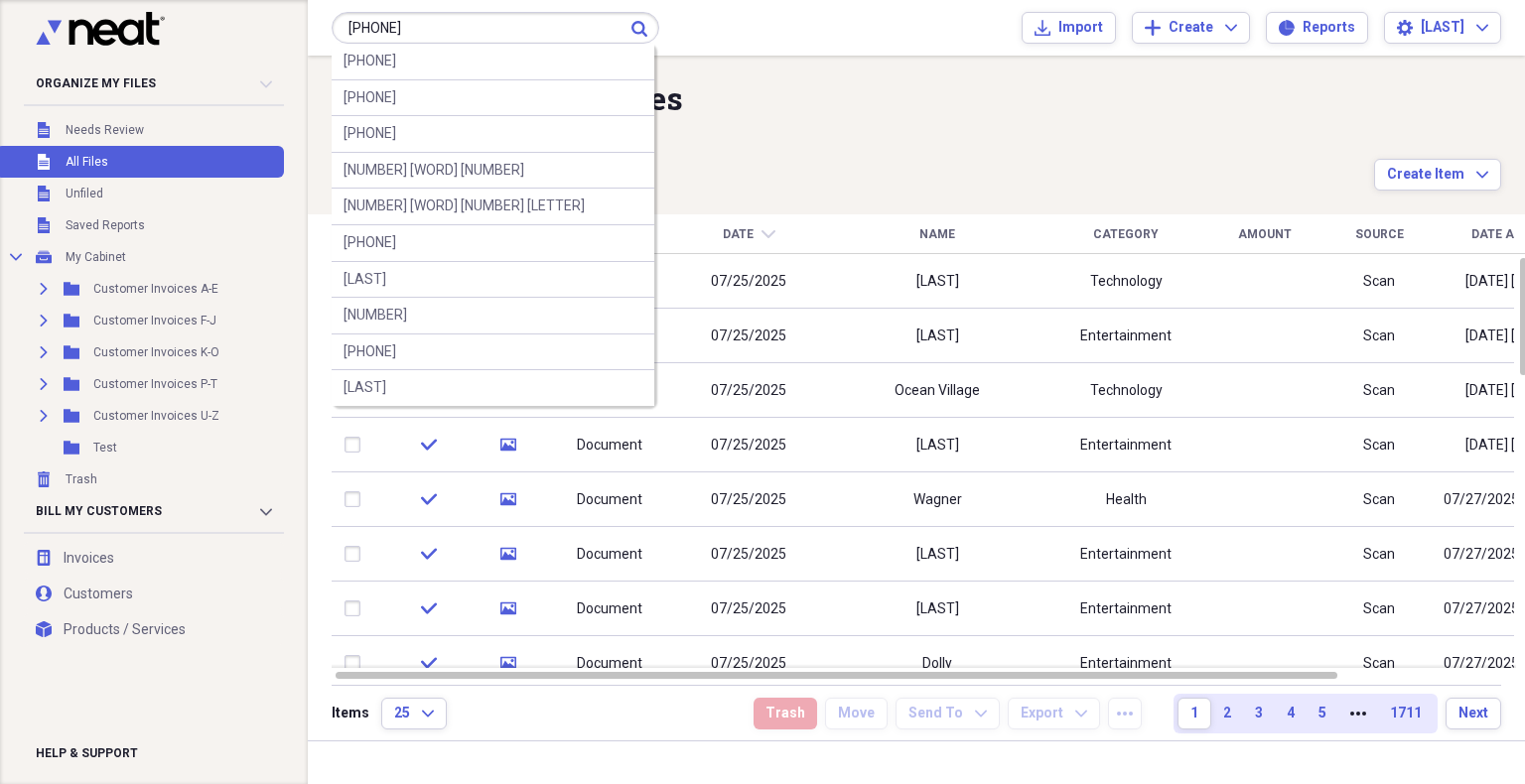 type on "[PHONE]" 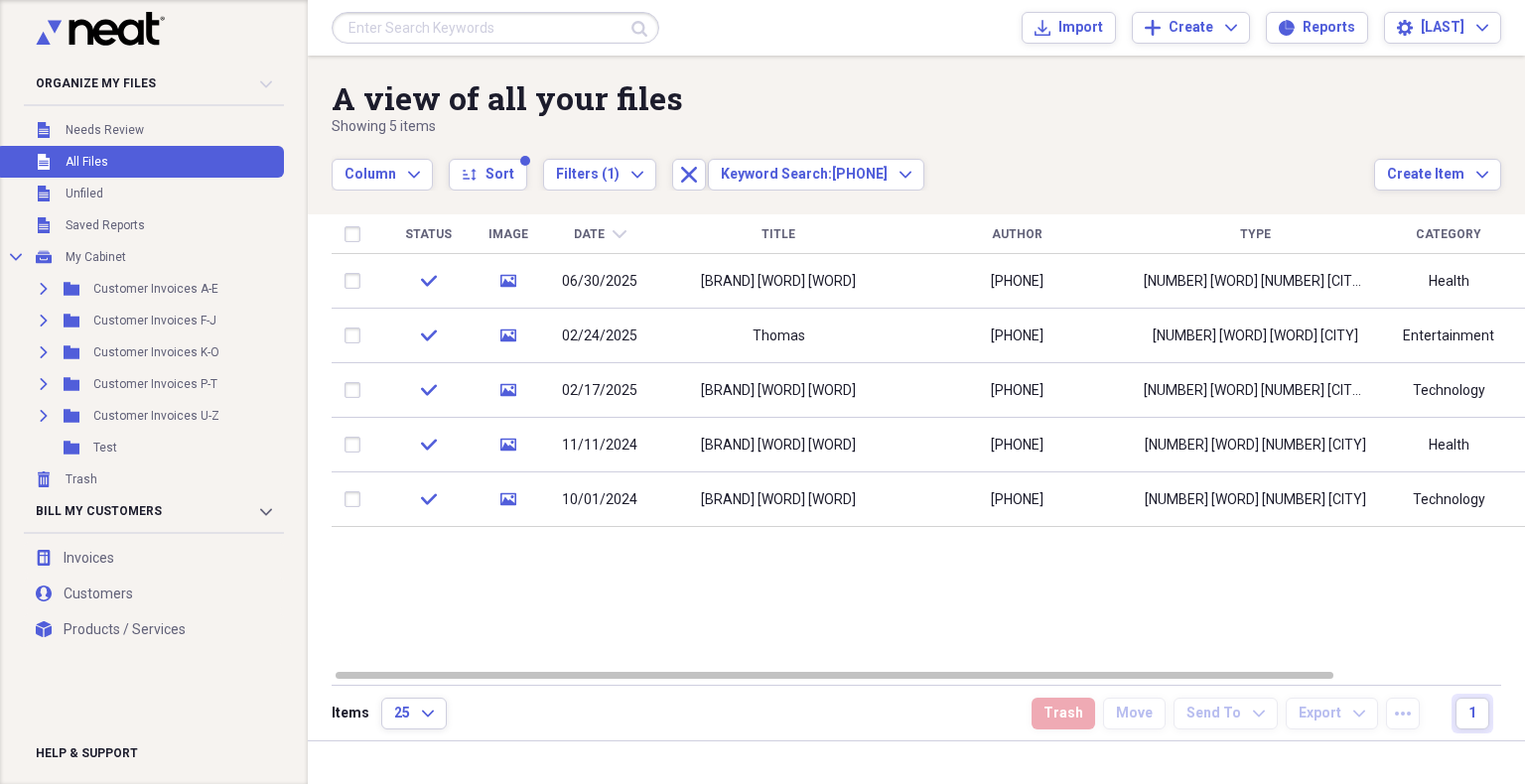 click at bounding box center (495, 28) 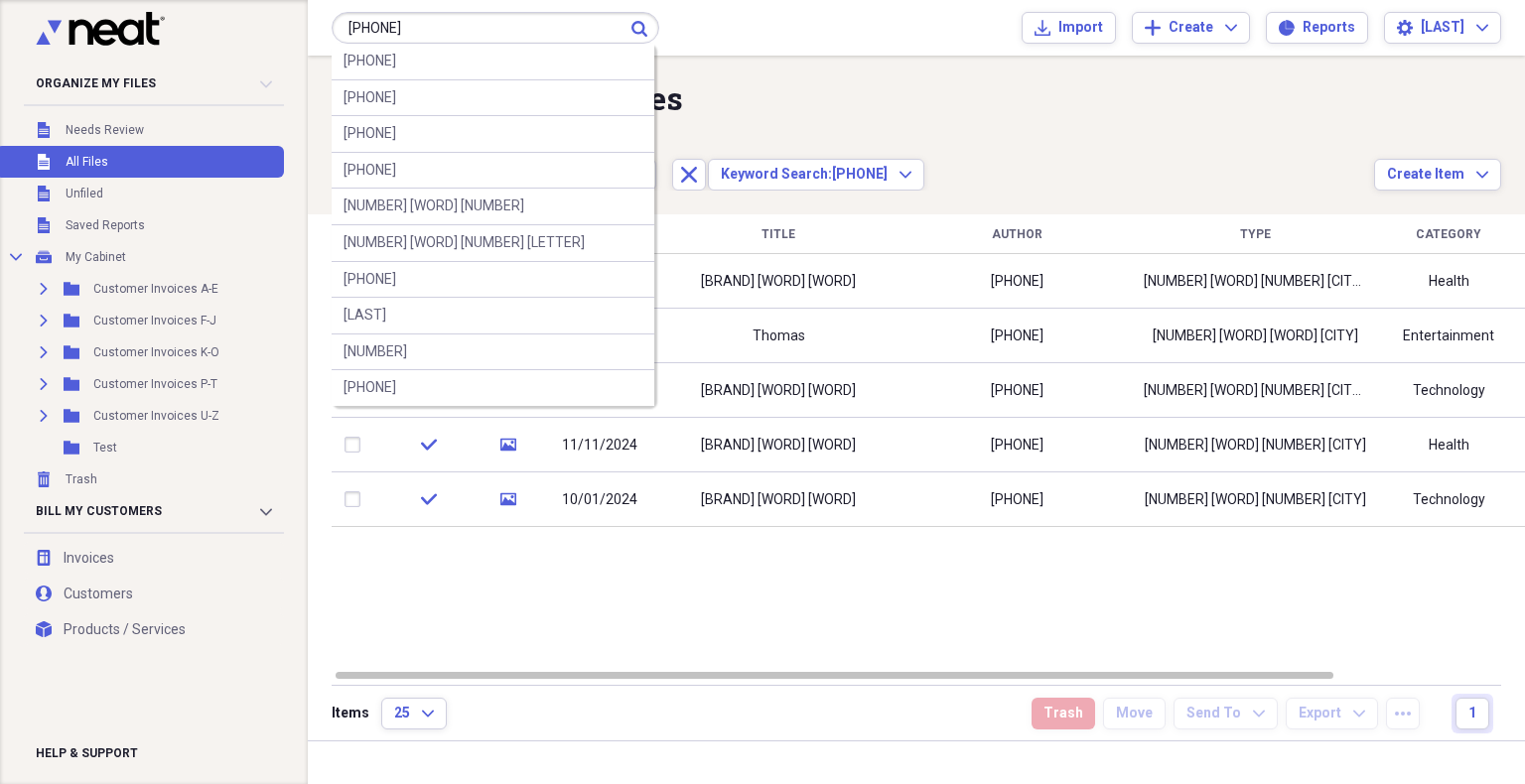 type on "[PHONE]" 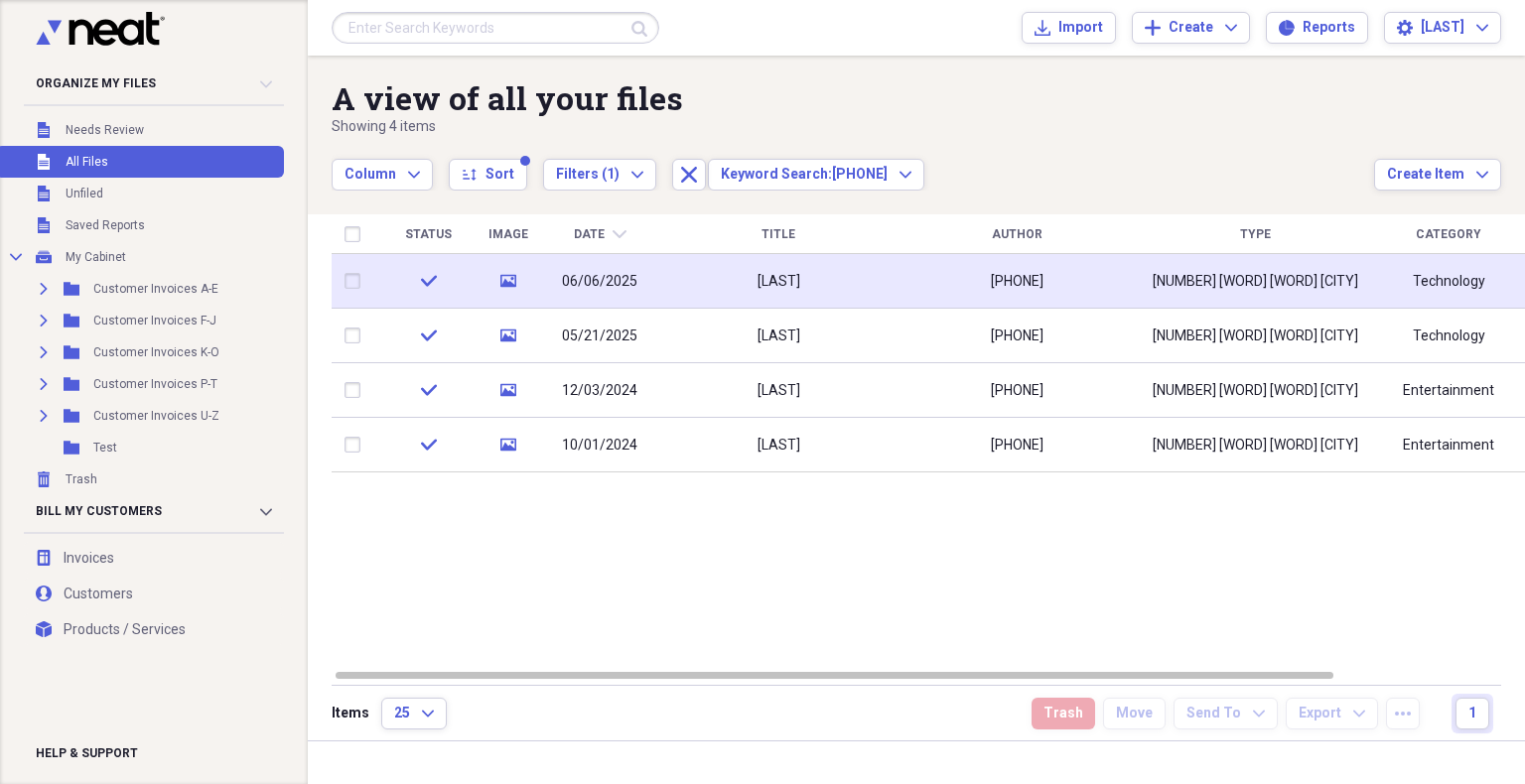 click on "[PHONE]" at bounding box center [1017, 281] 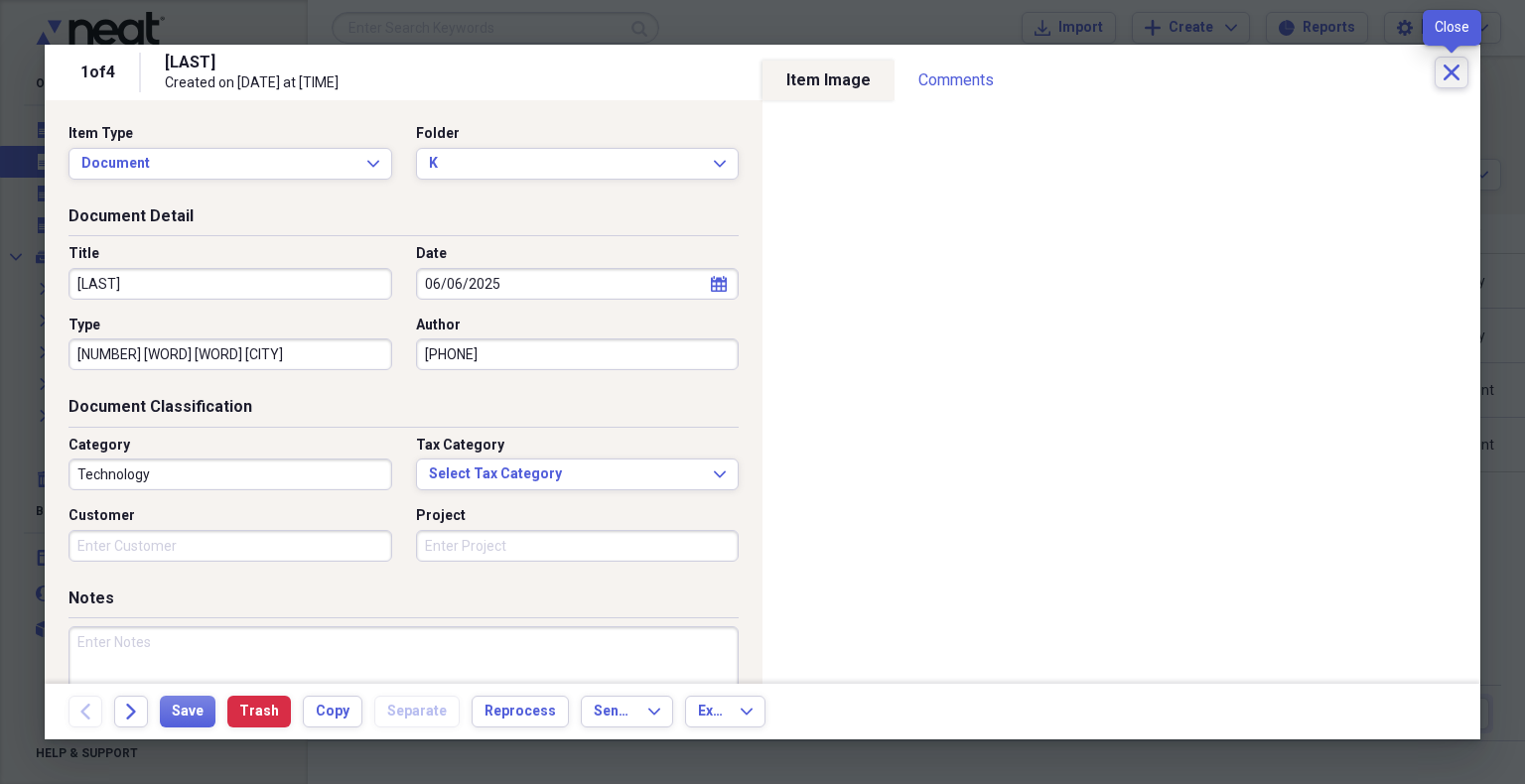 click on "Close" 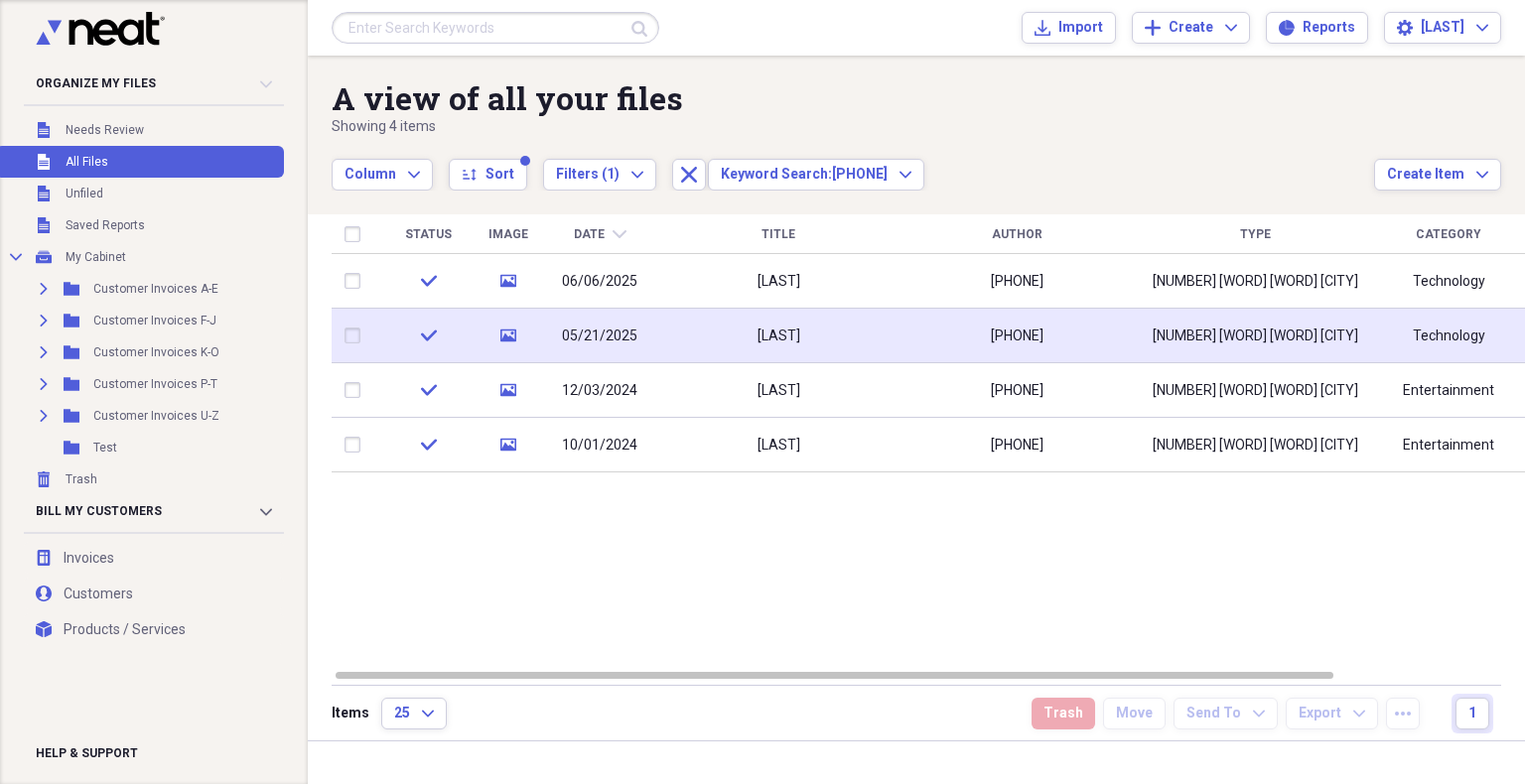click on "[LAST]" at bounding box center (778, 335) 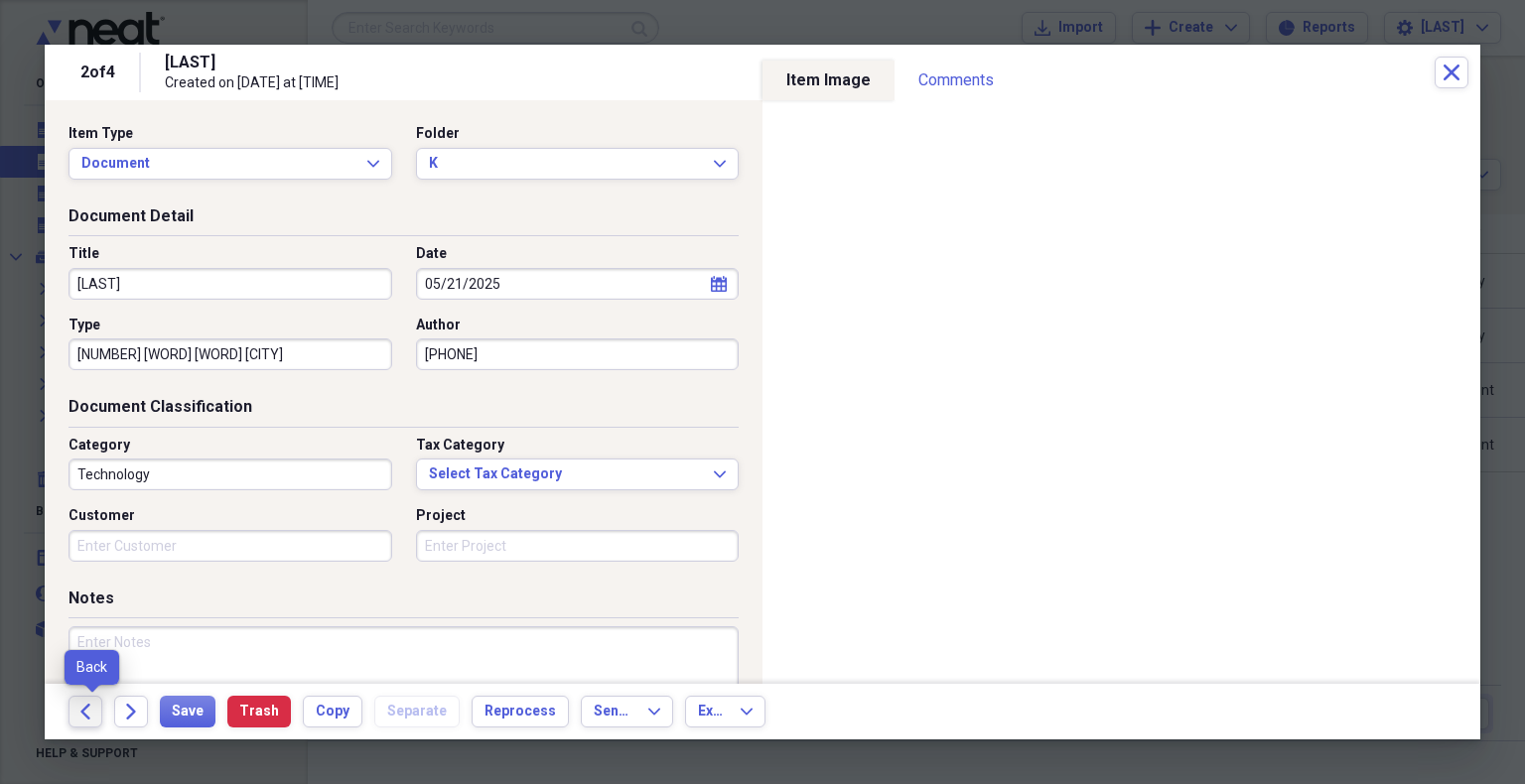 click on "Back" at bounding box center [85, 712] 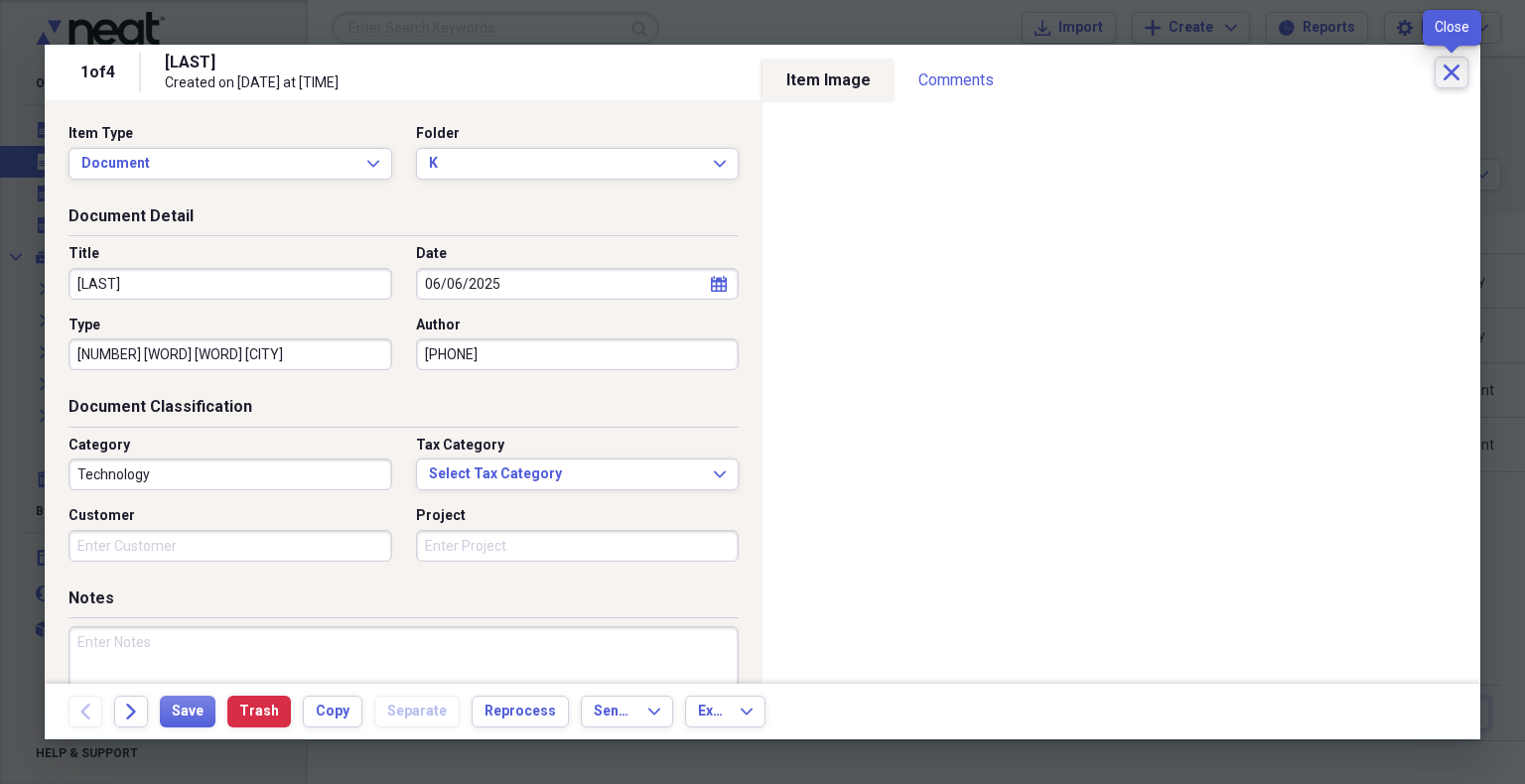 click on "Close" 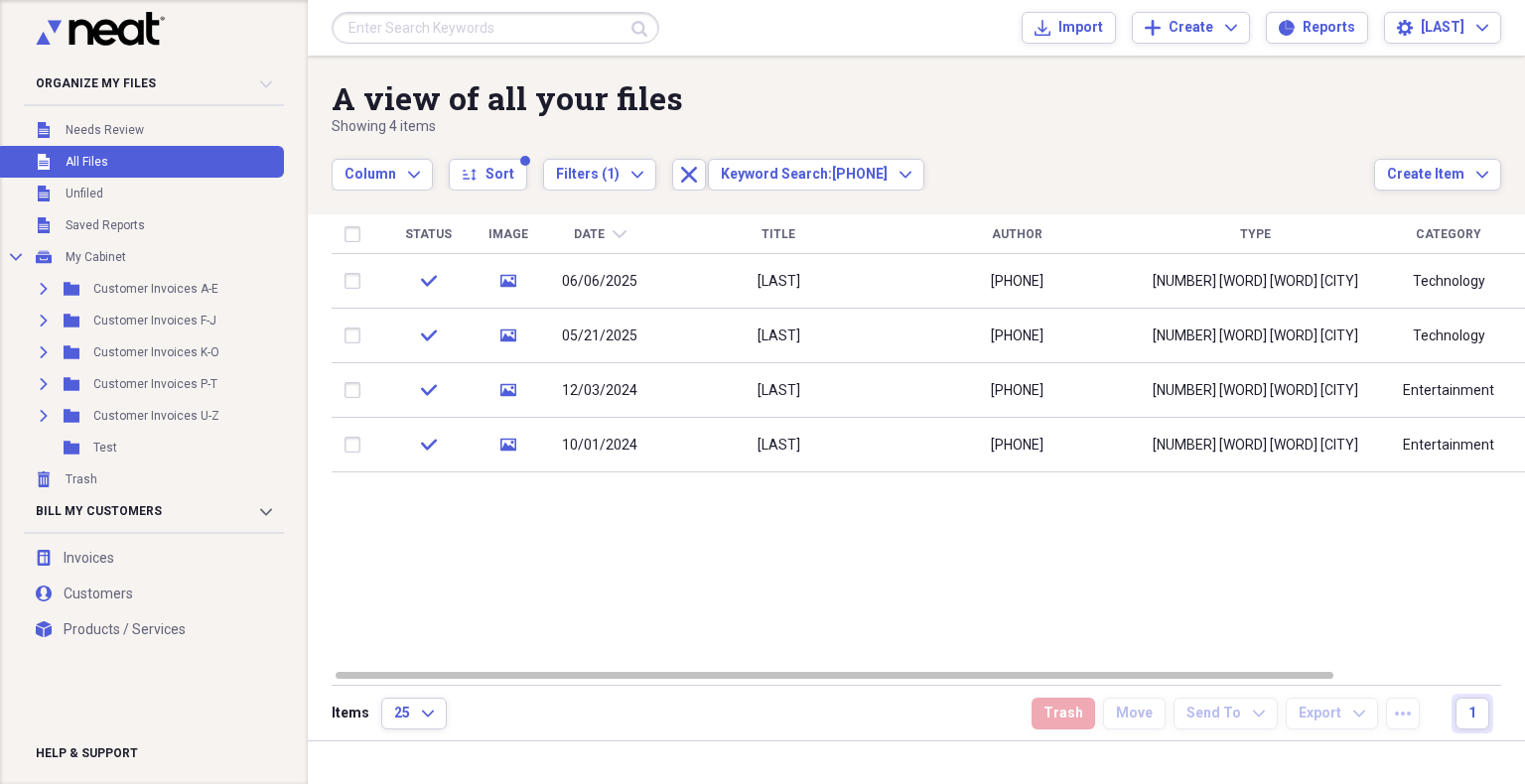 click at bounding box center (495, 28) 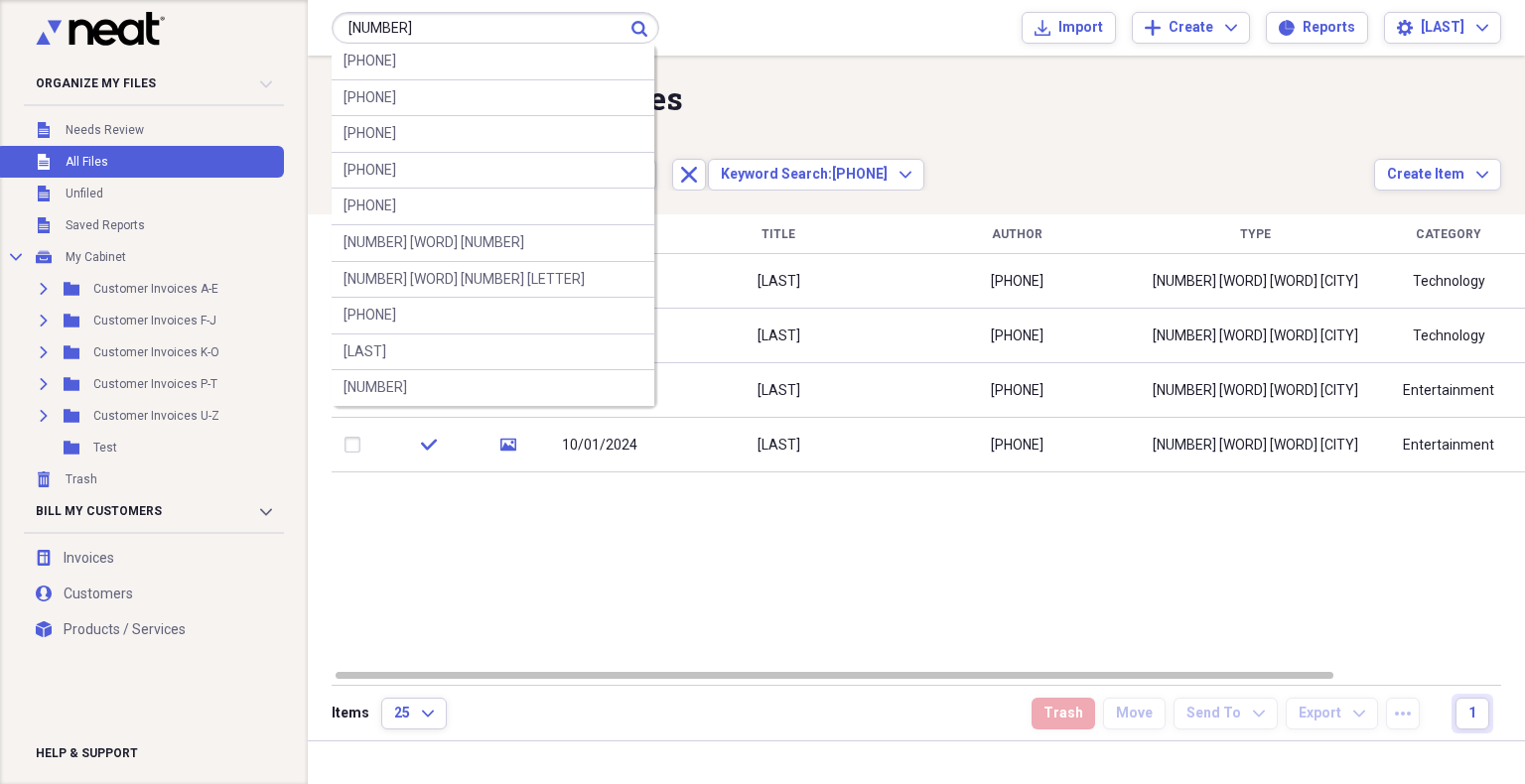 type on "[NUMBER]" 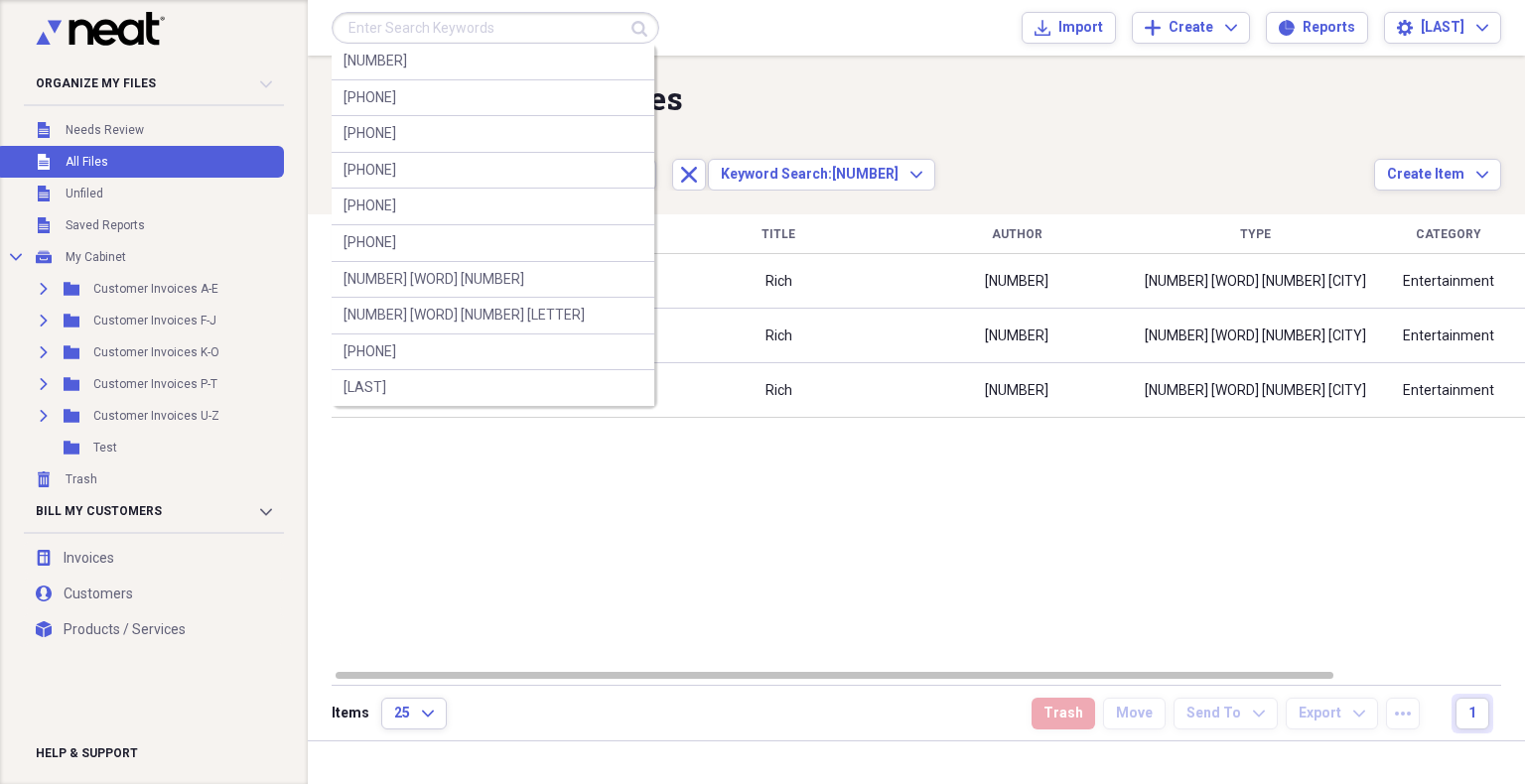 click at bounding box center [495, 28] 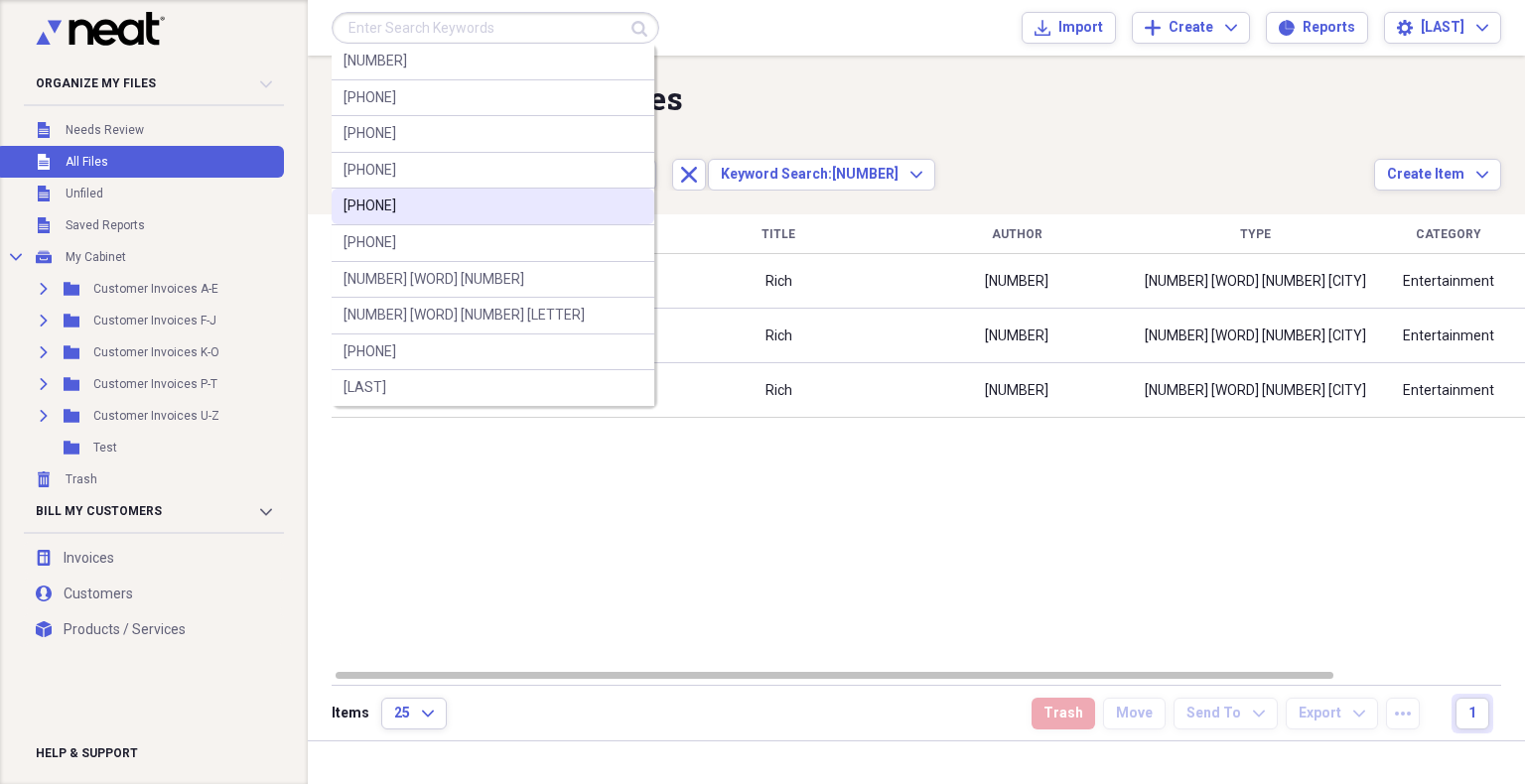 click on "[PHONE]" at bounding box center (492, 206) 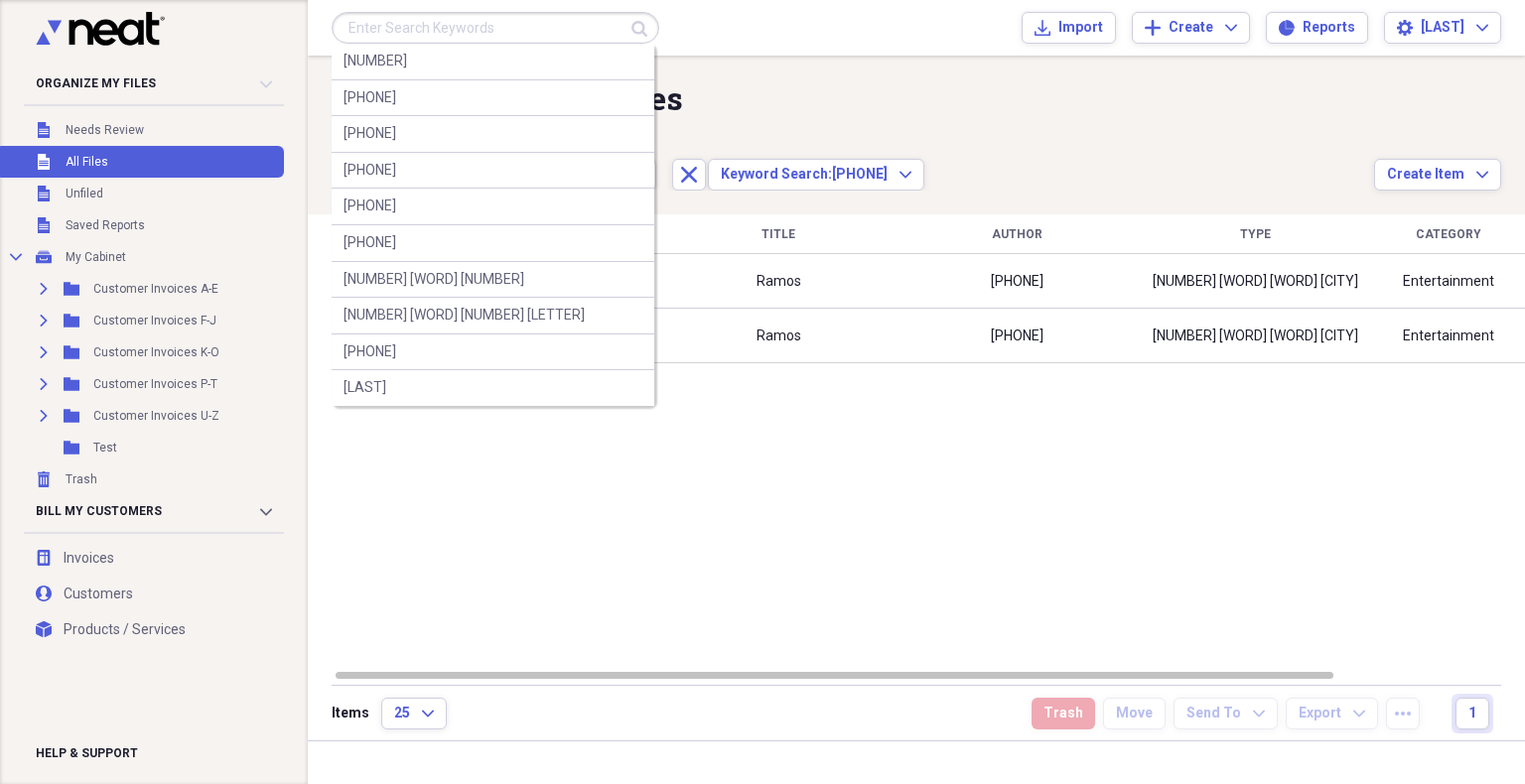 click at bounding box center [495, 28] 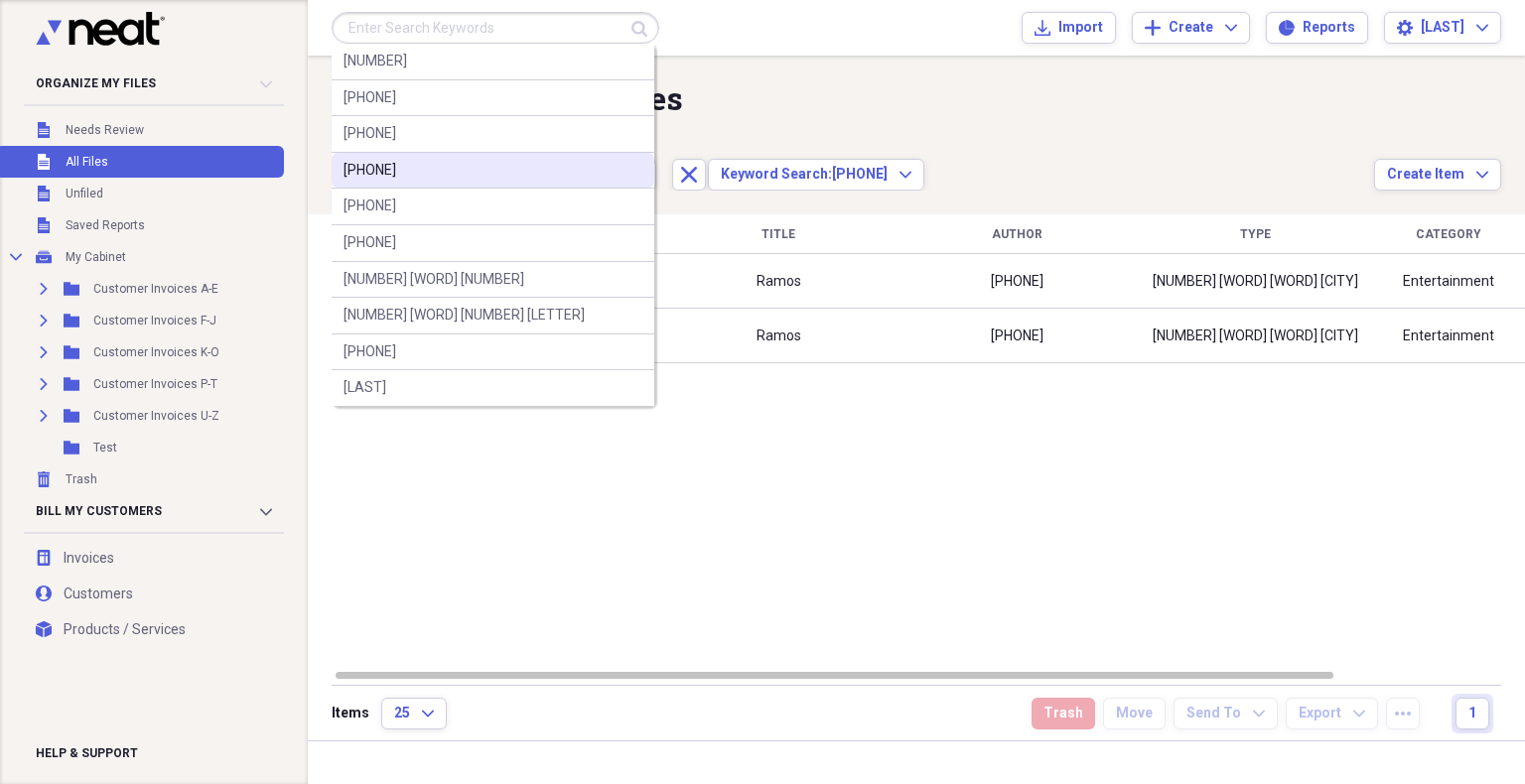 click on "[PHONE]" at bounding box center [492, 171] 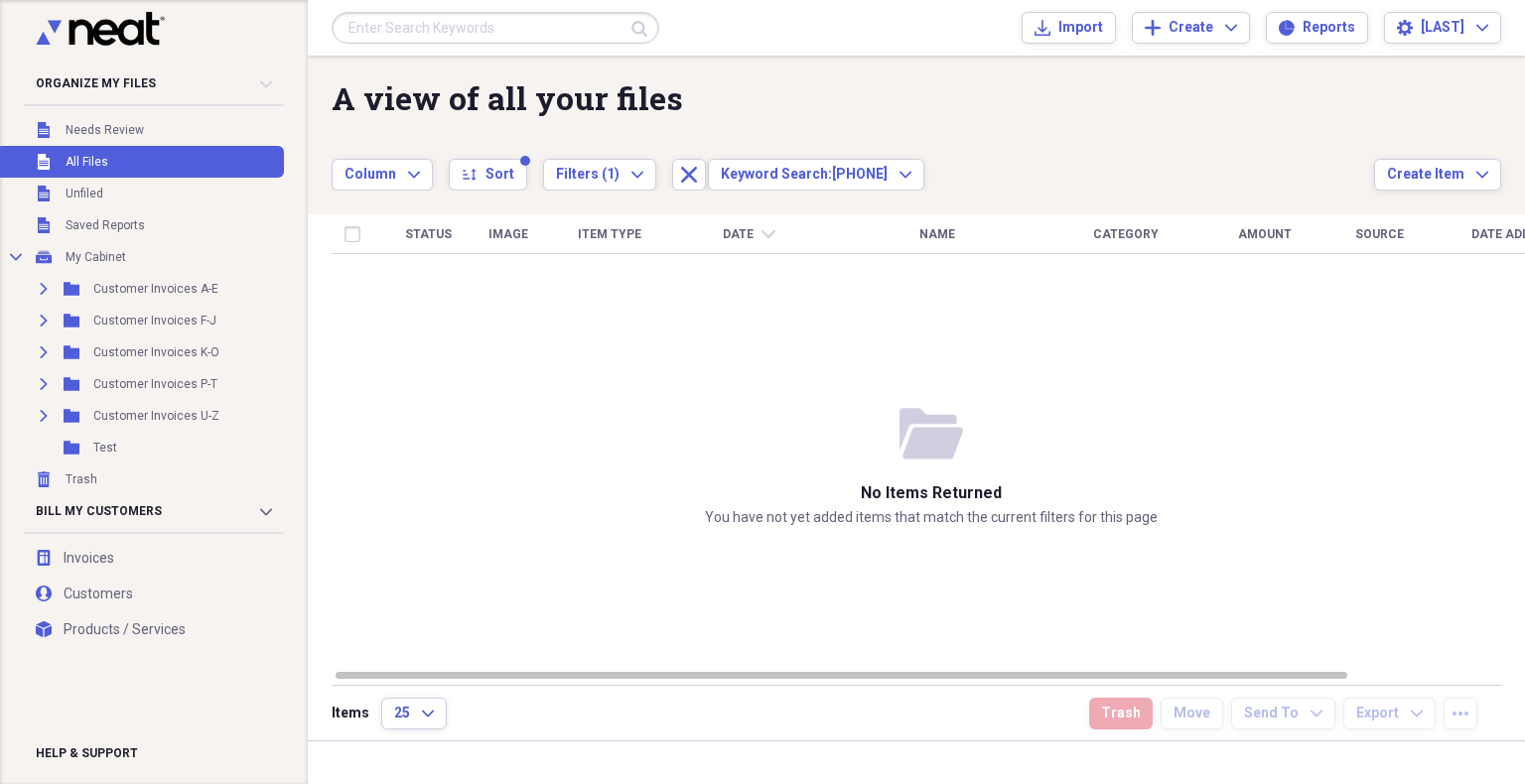 click at bounding box center [495, 28] 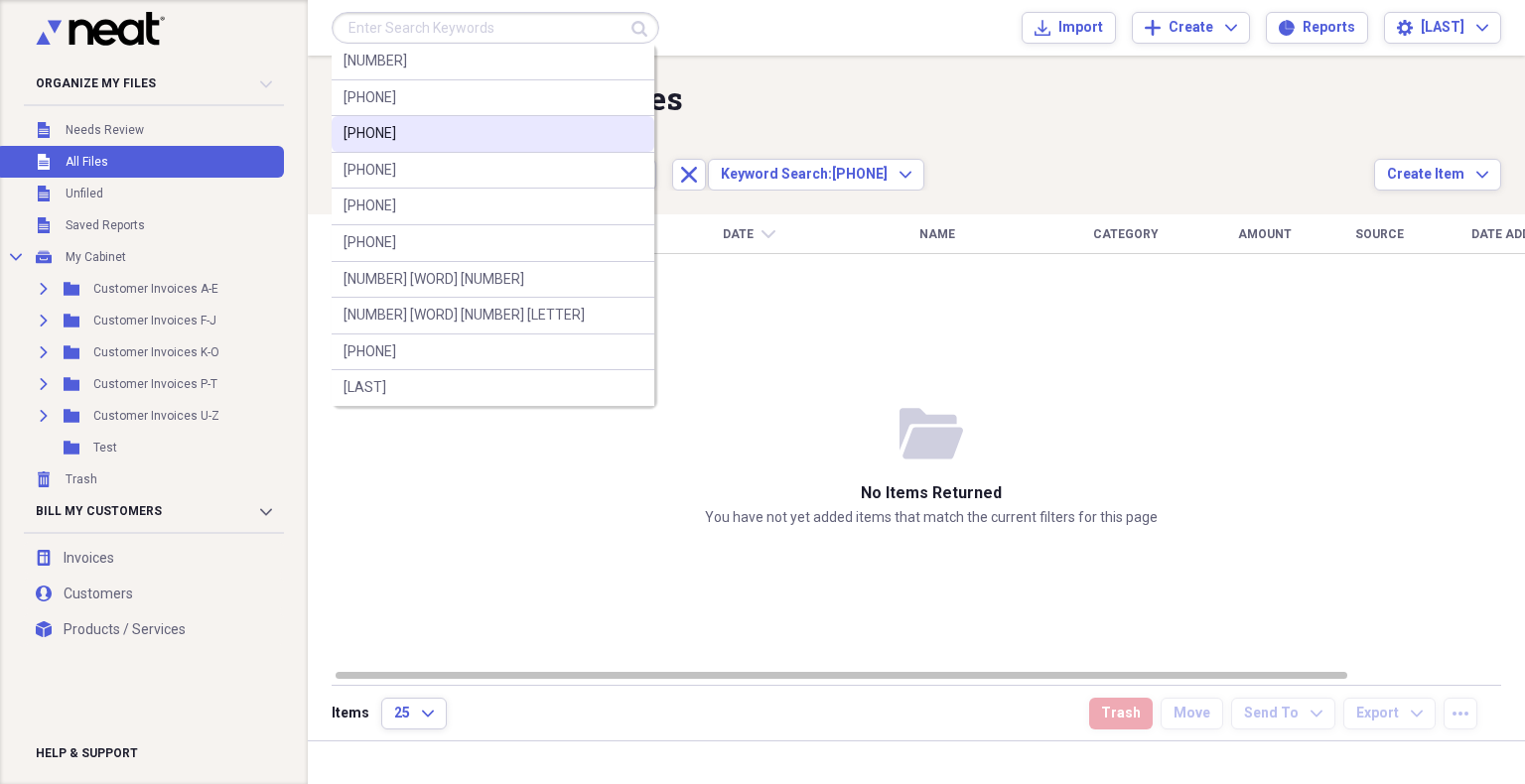 click on "[PHONE]" at bounding box center (492, 134) 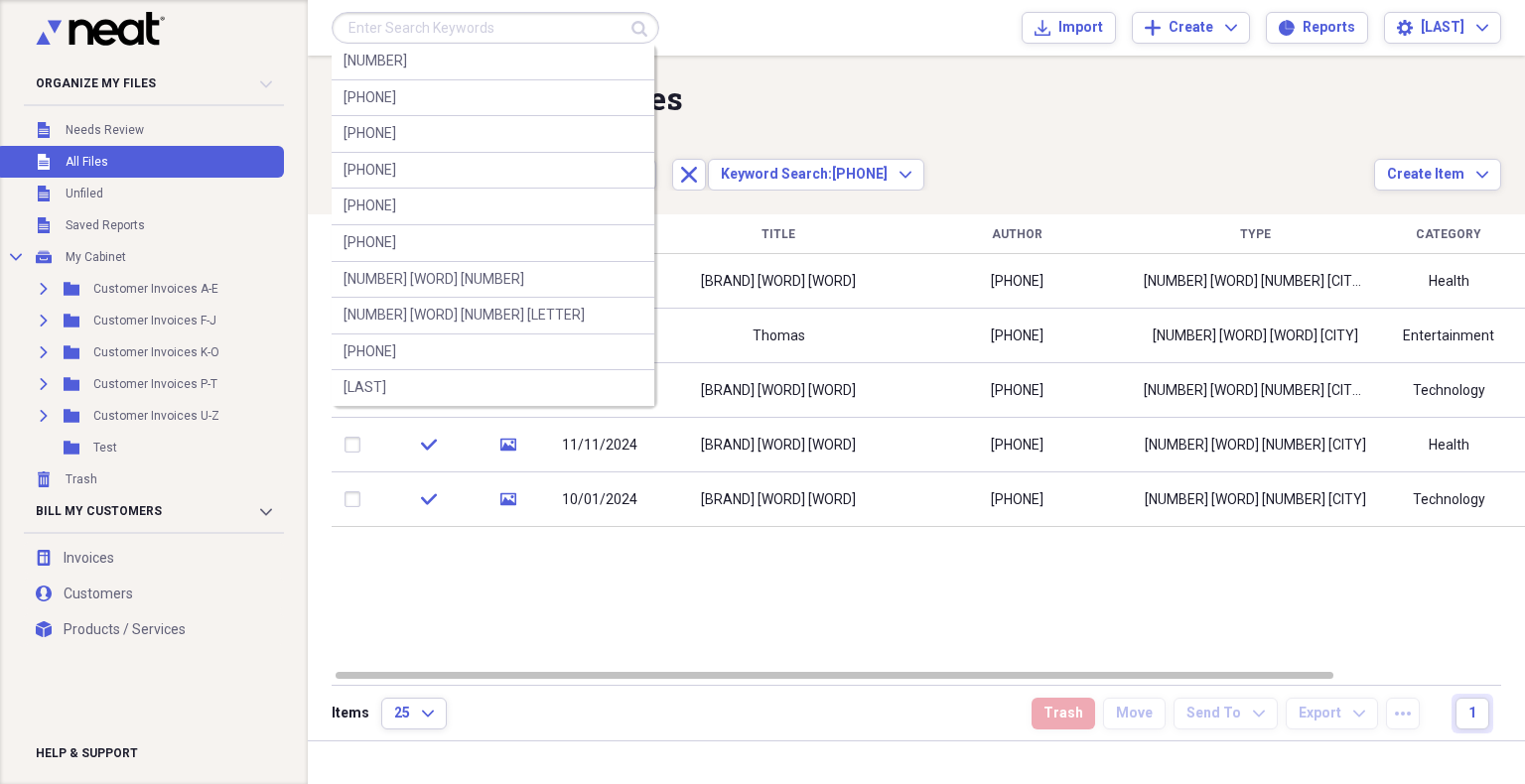 click at bounding box center [495, 28] 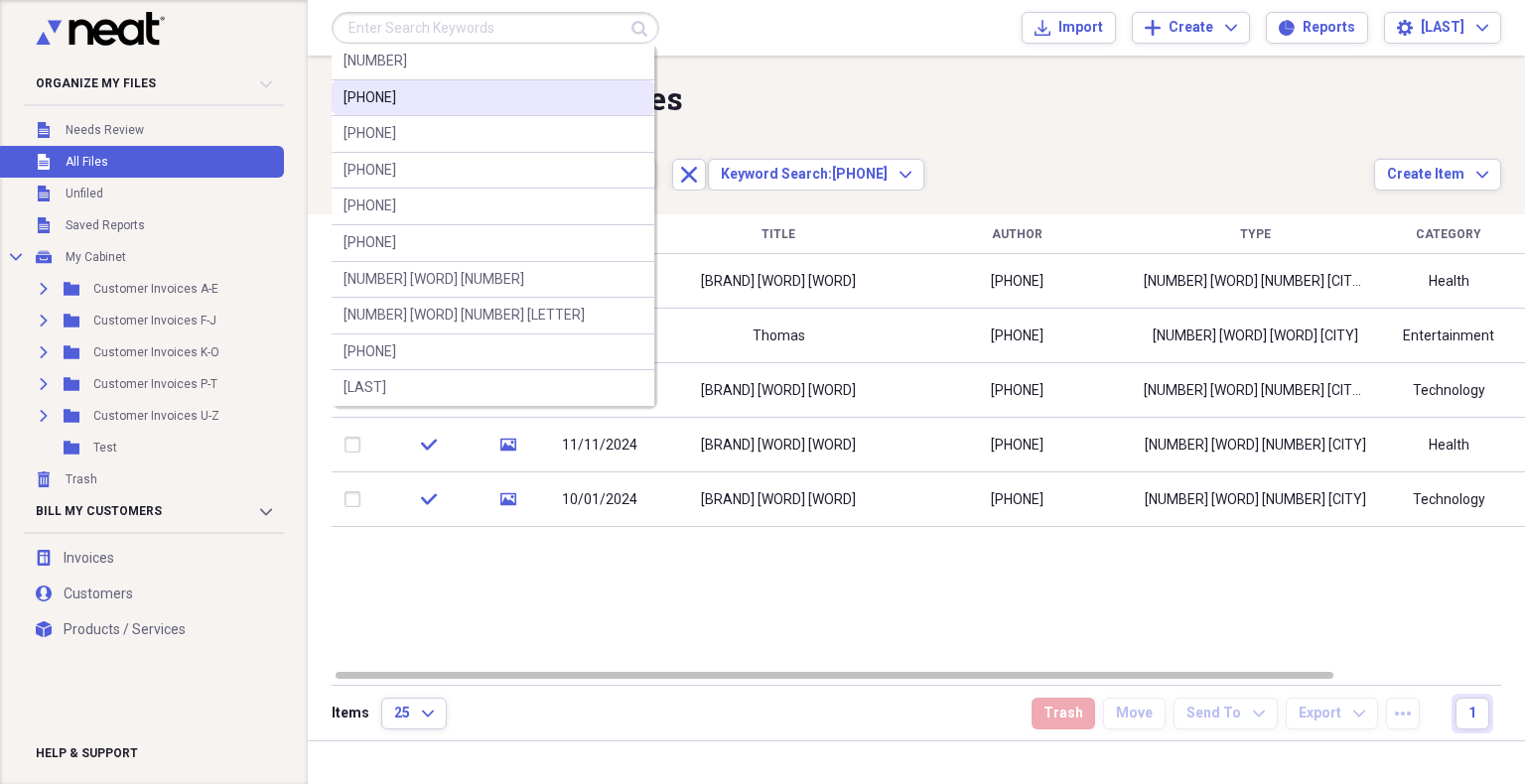 click on "[PHONE]" at bounding box center [492, 98] 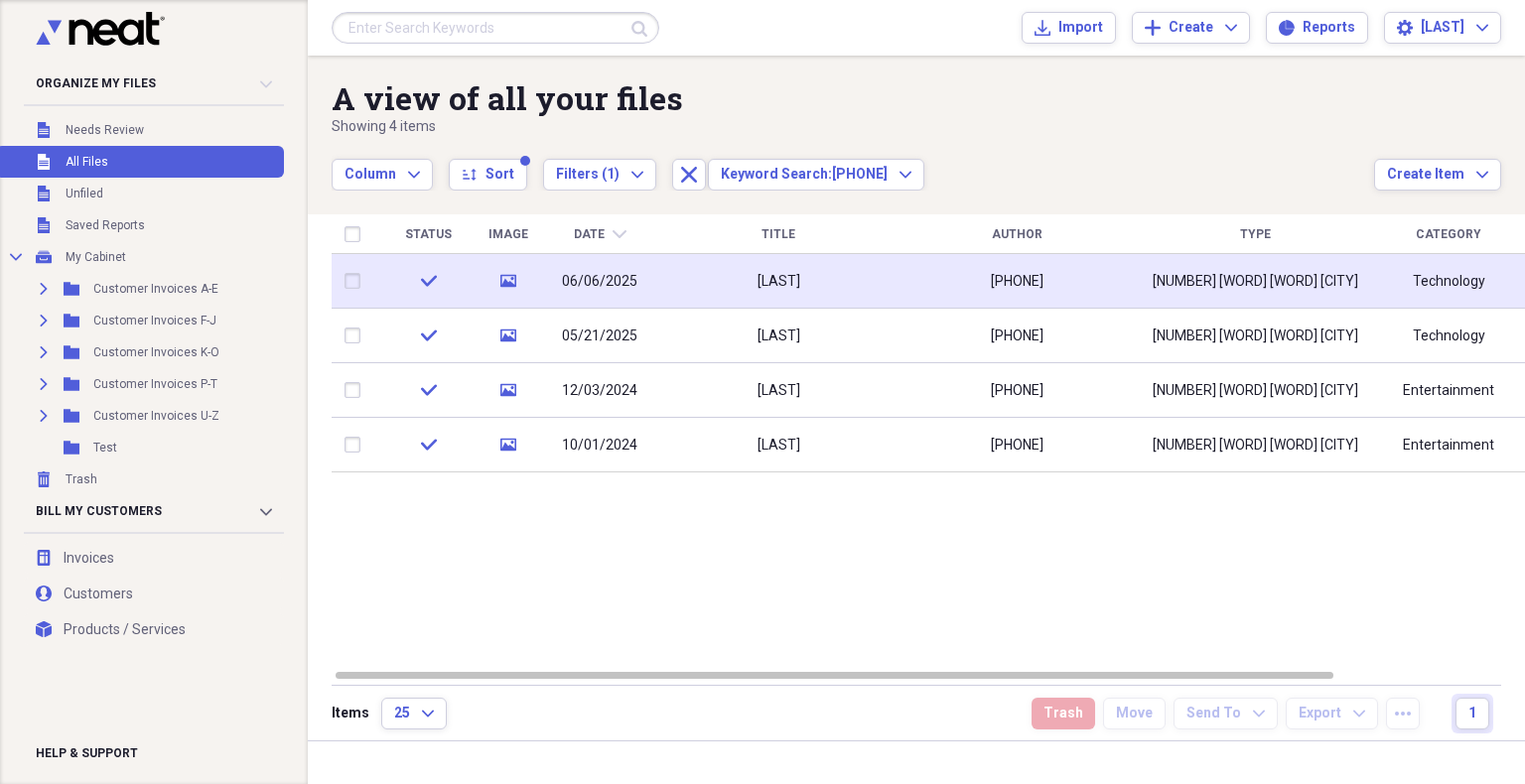 click on "[LAST]" at bounding box center (778, 281) 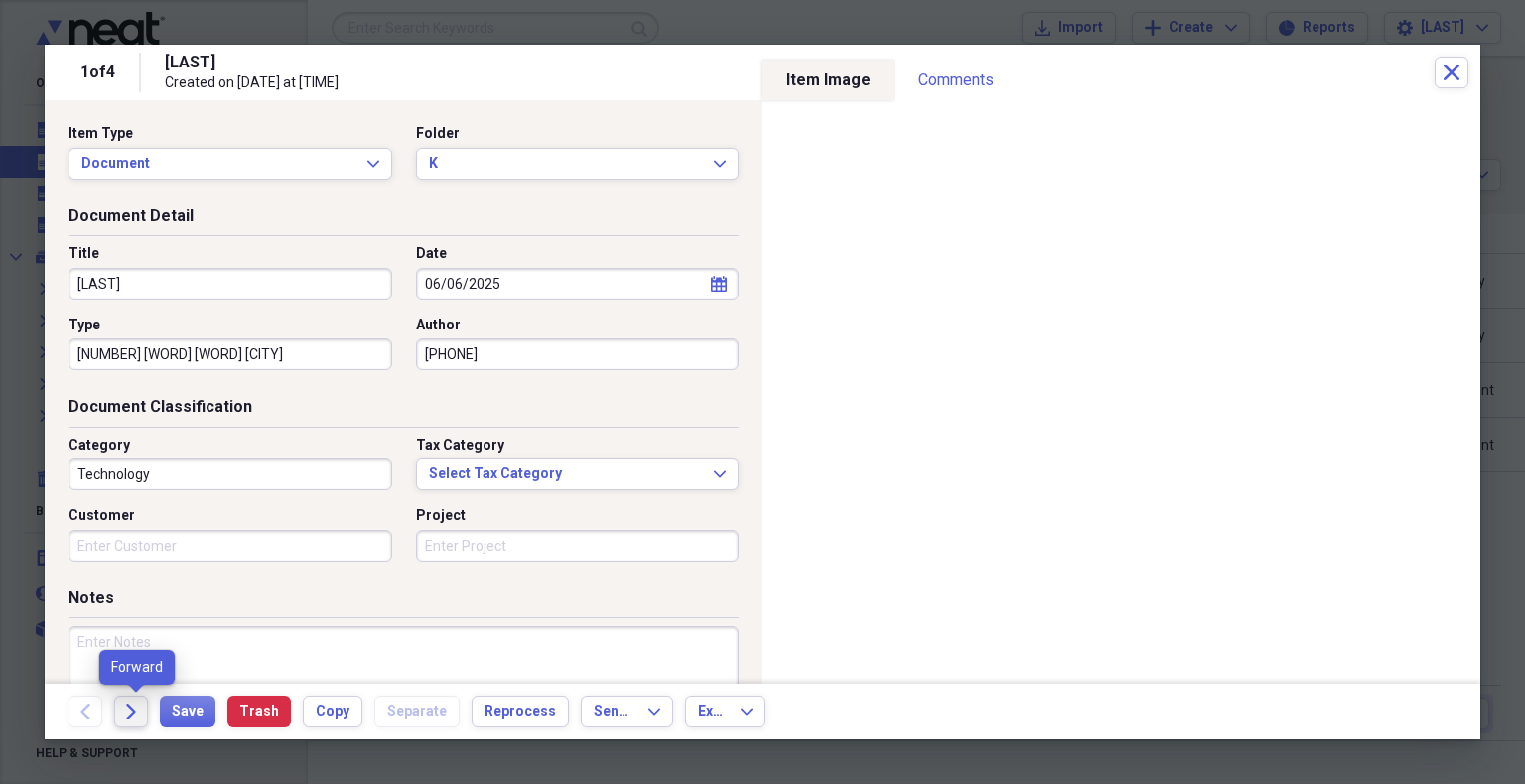 click on "Forward" 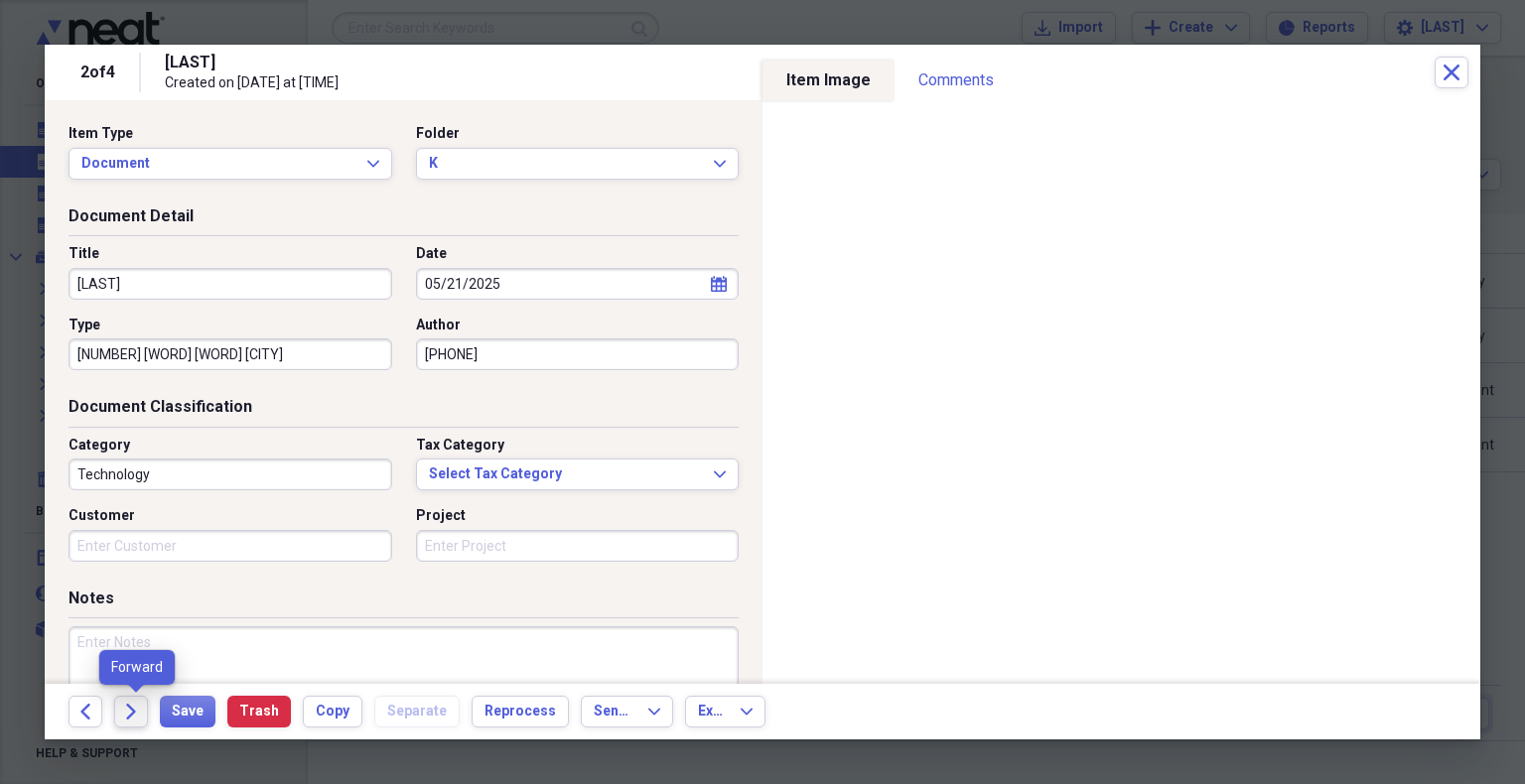 click on "Forward" 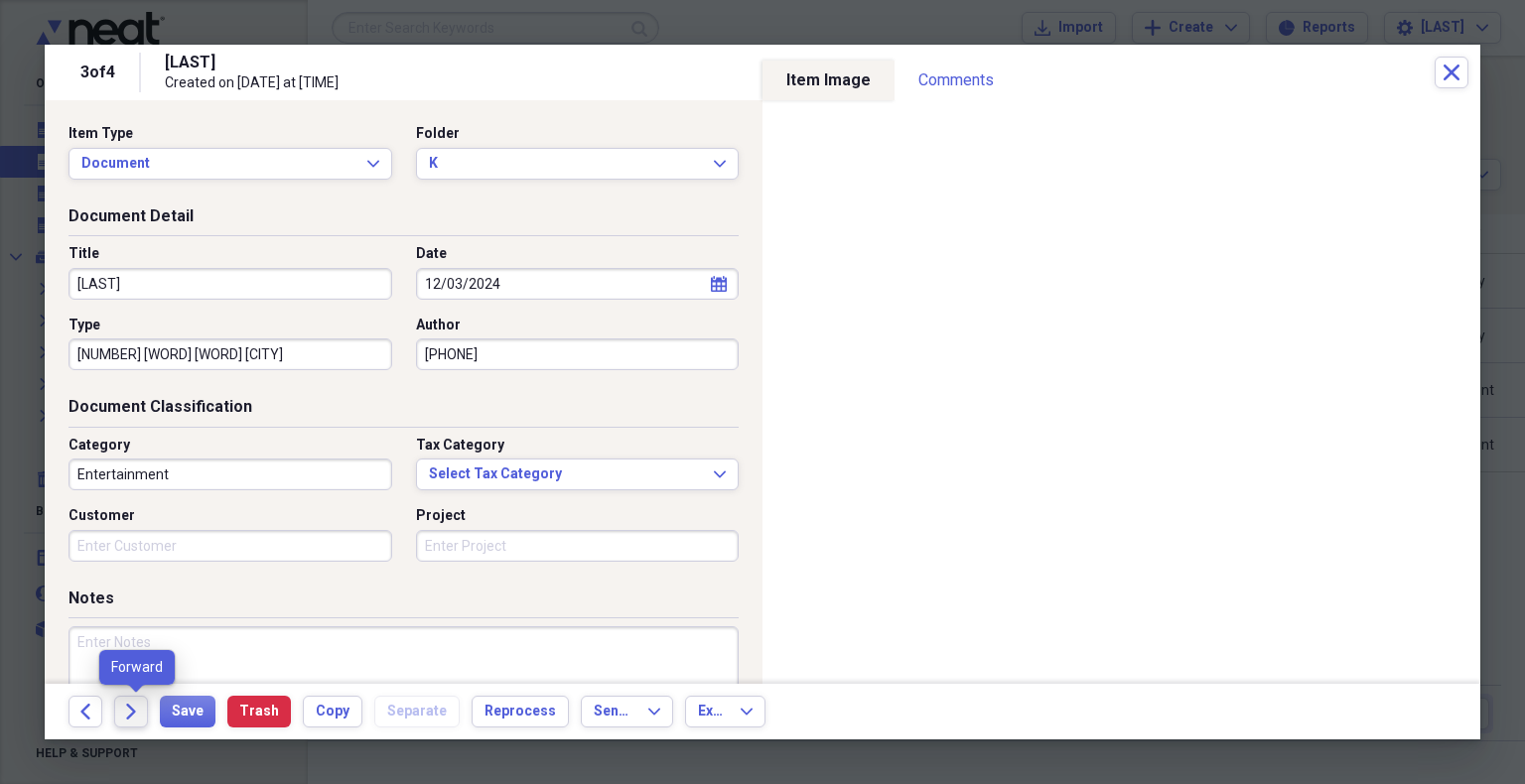 click on "Forward" 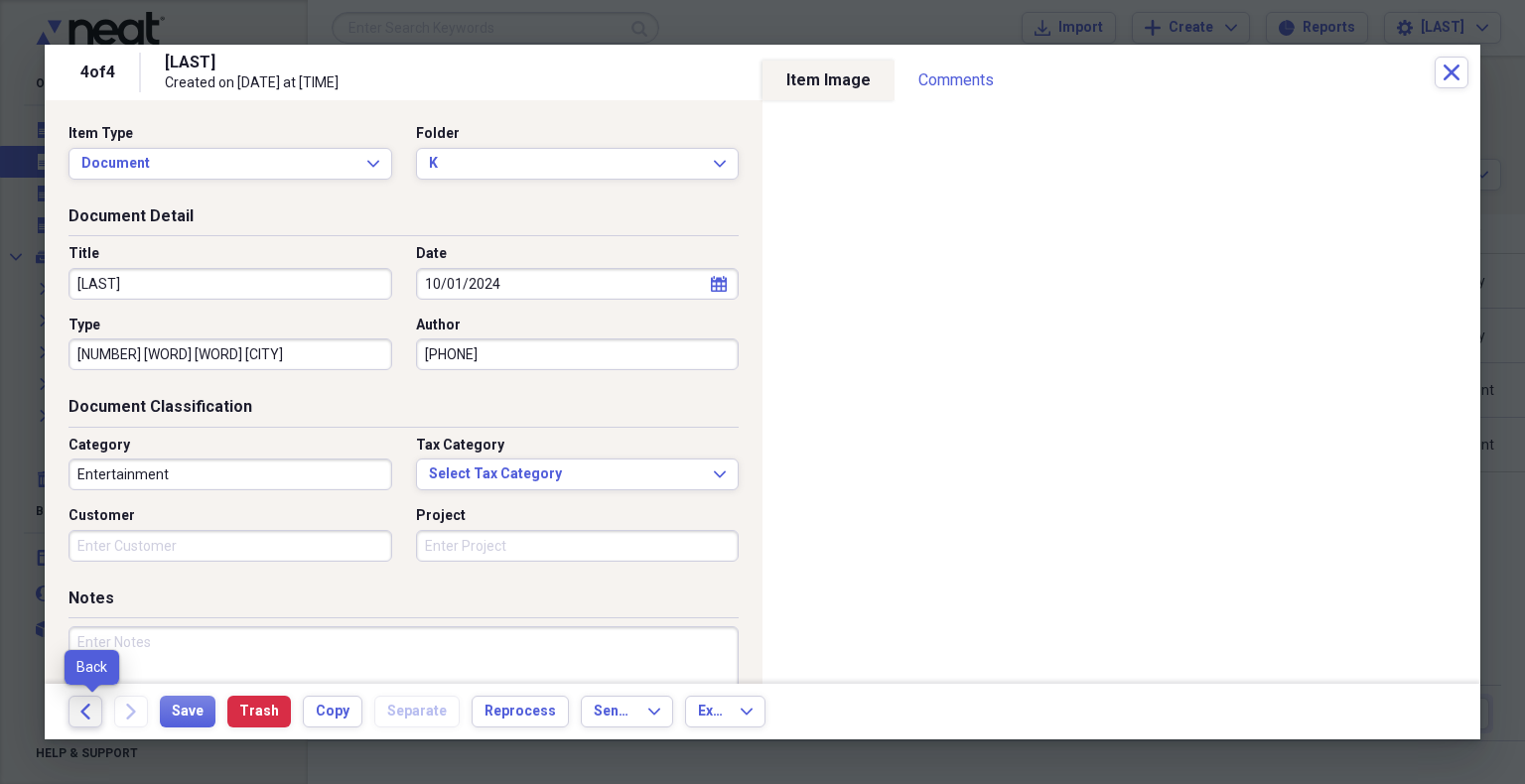 click on "Back" 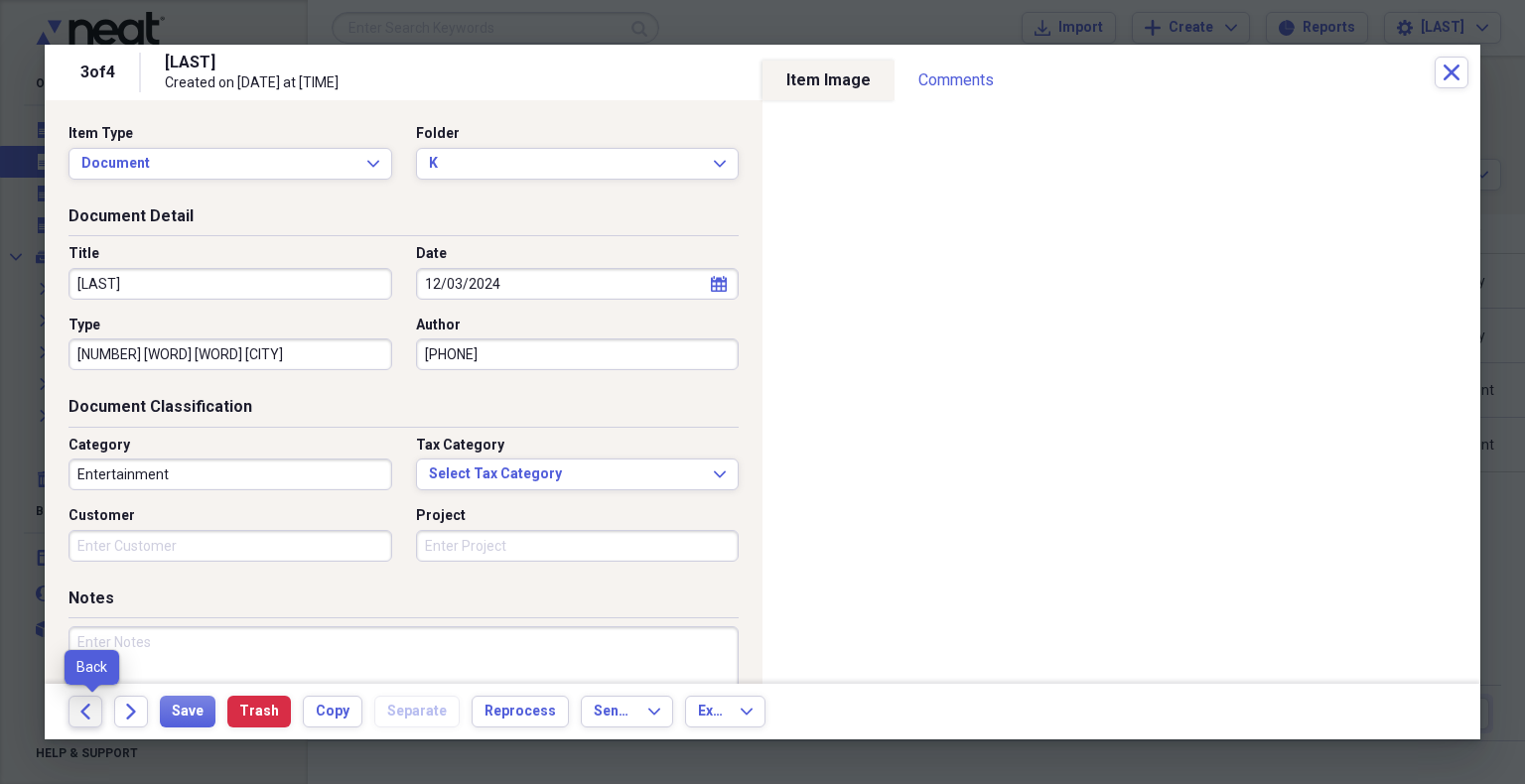 click on "Back" 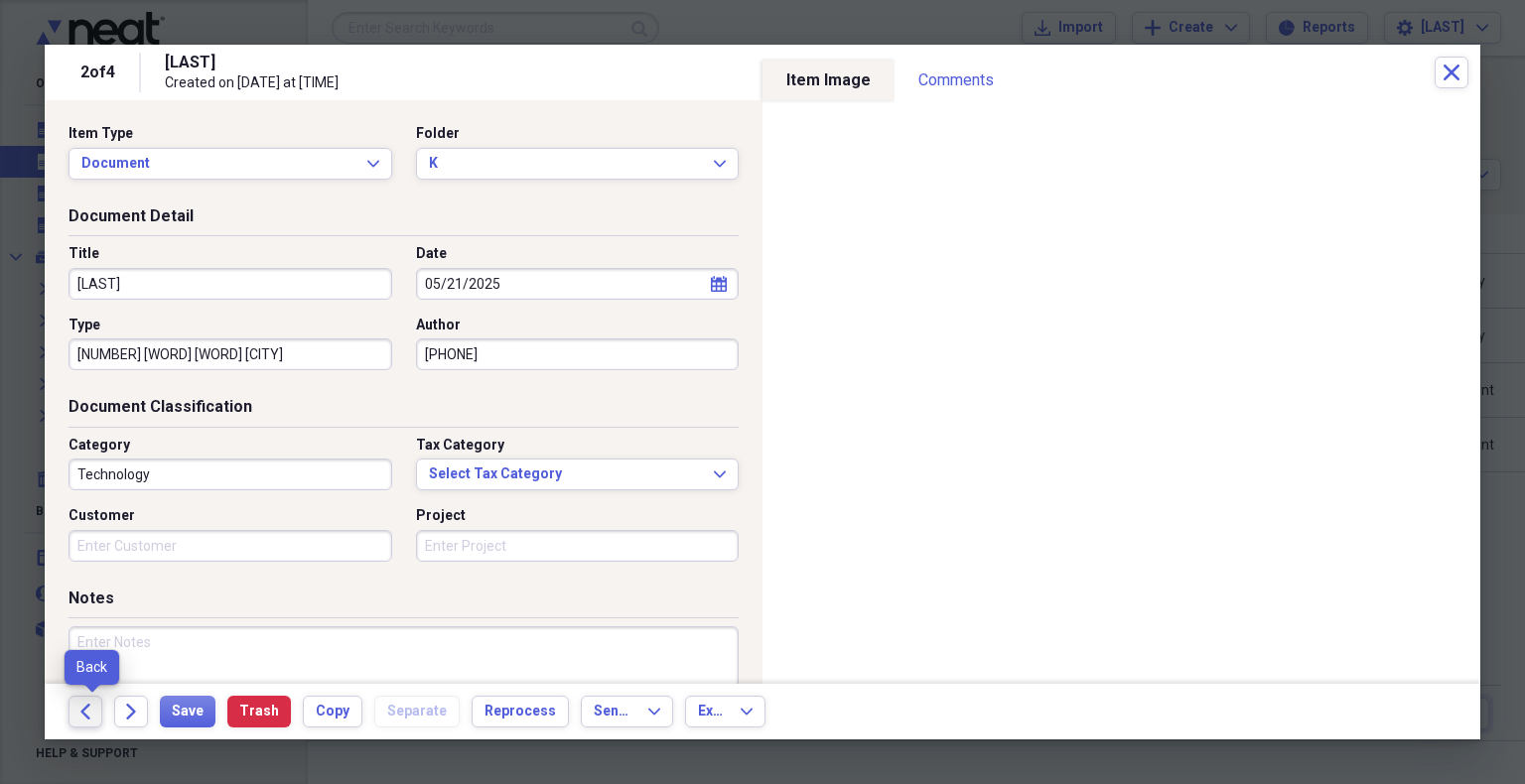 click on "Back" 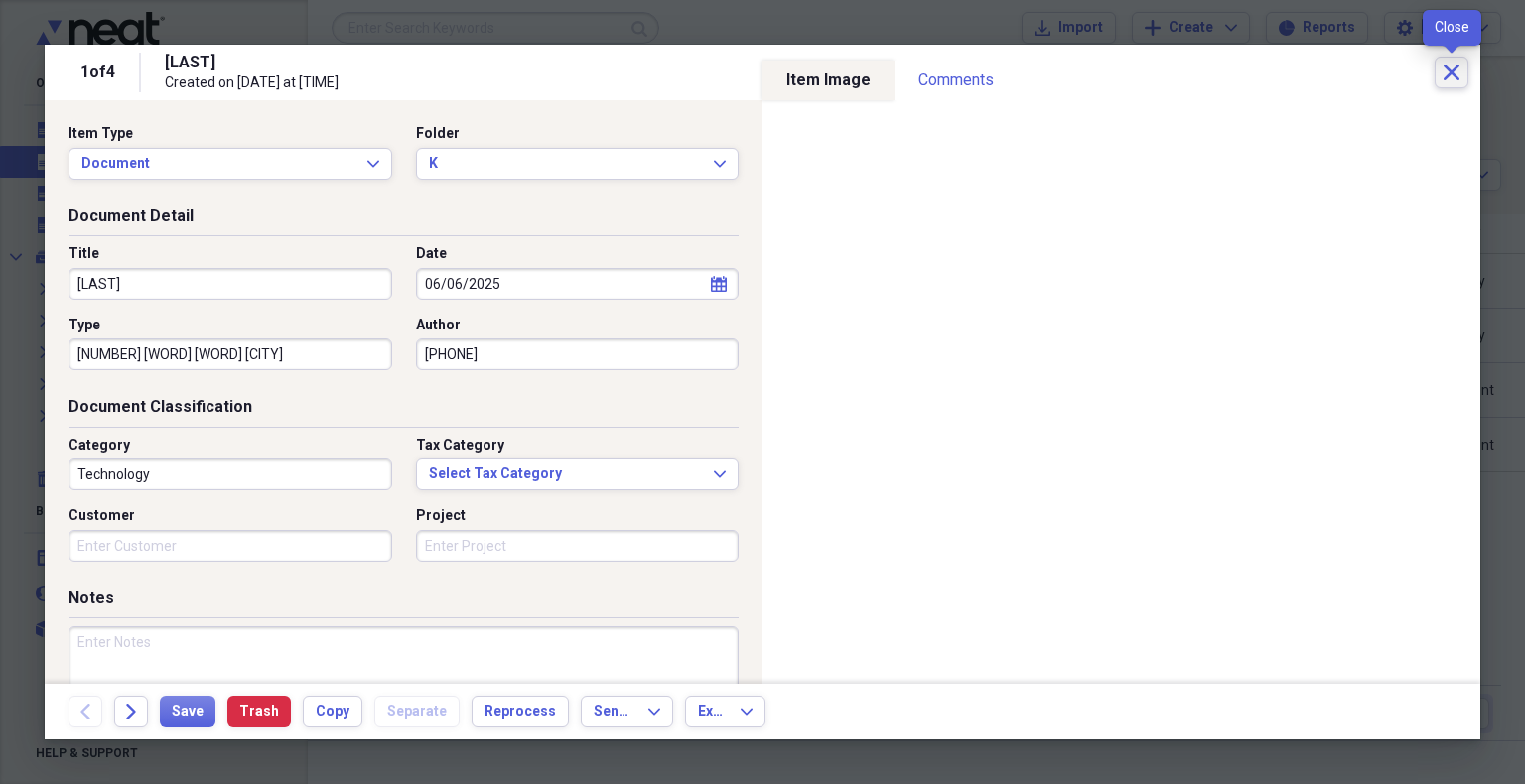 click on "Close" 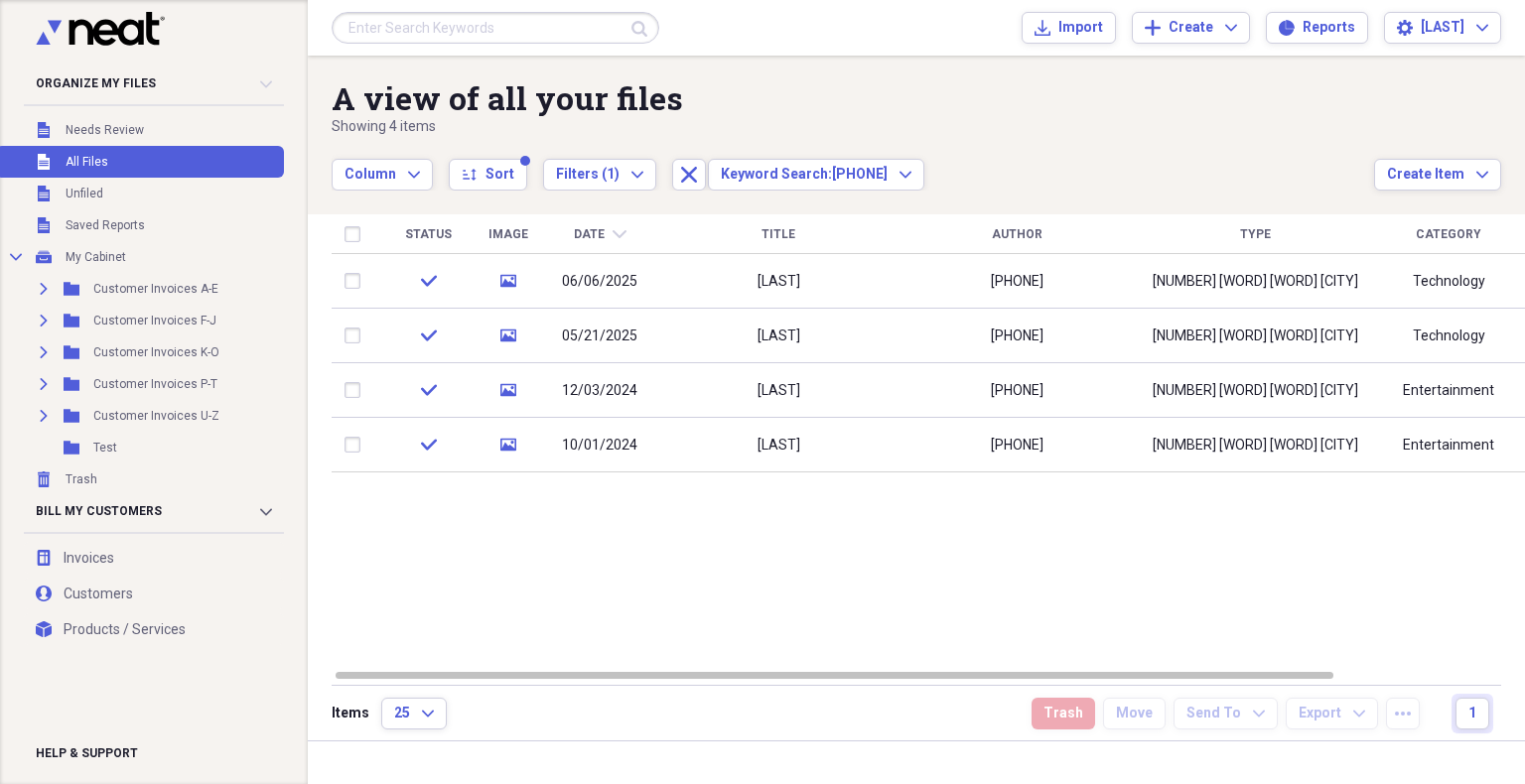 click at bounding box center (495, 28) 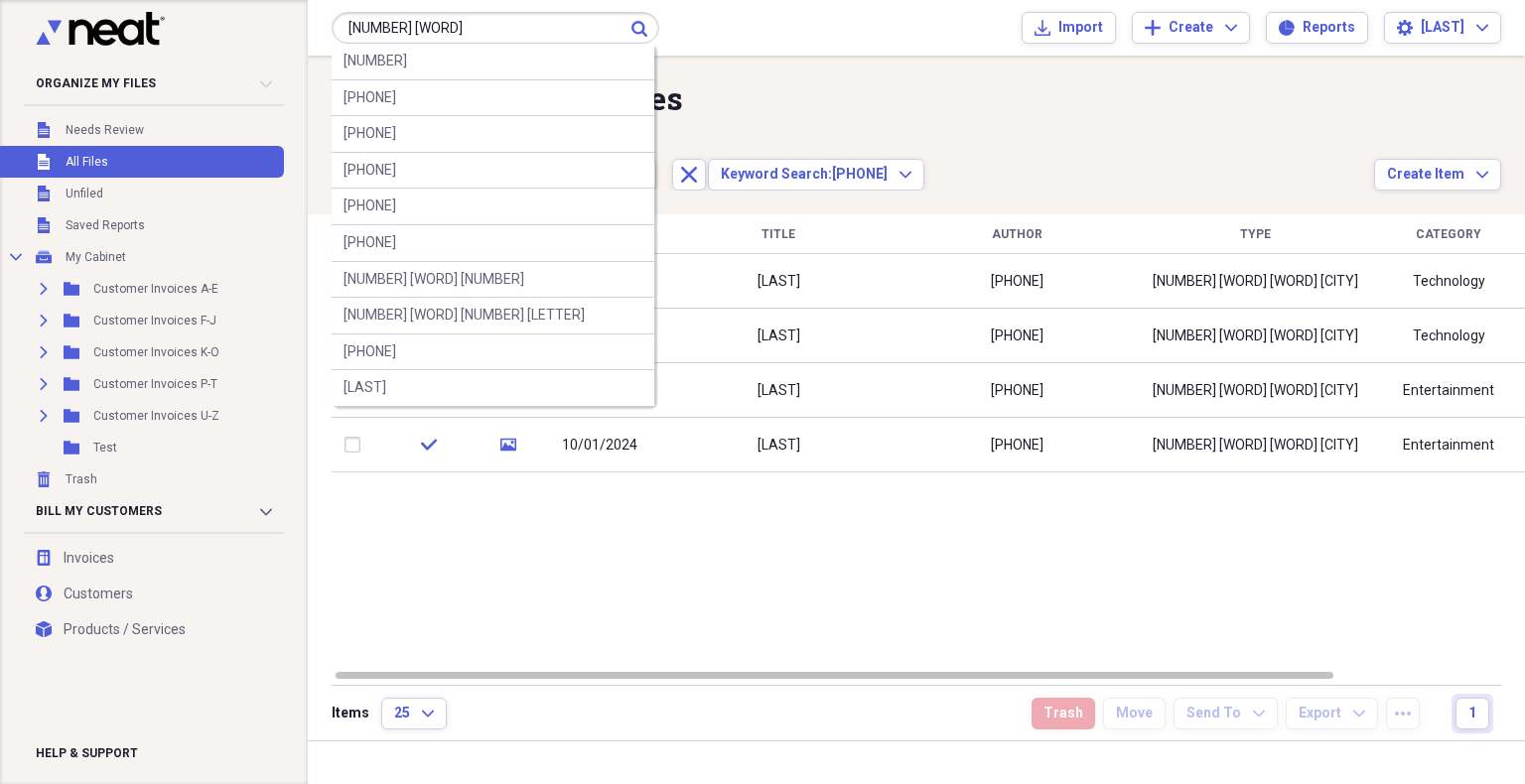 type on "[NUMBER] [WORD]" 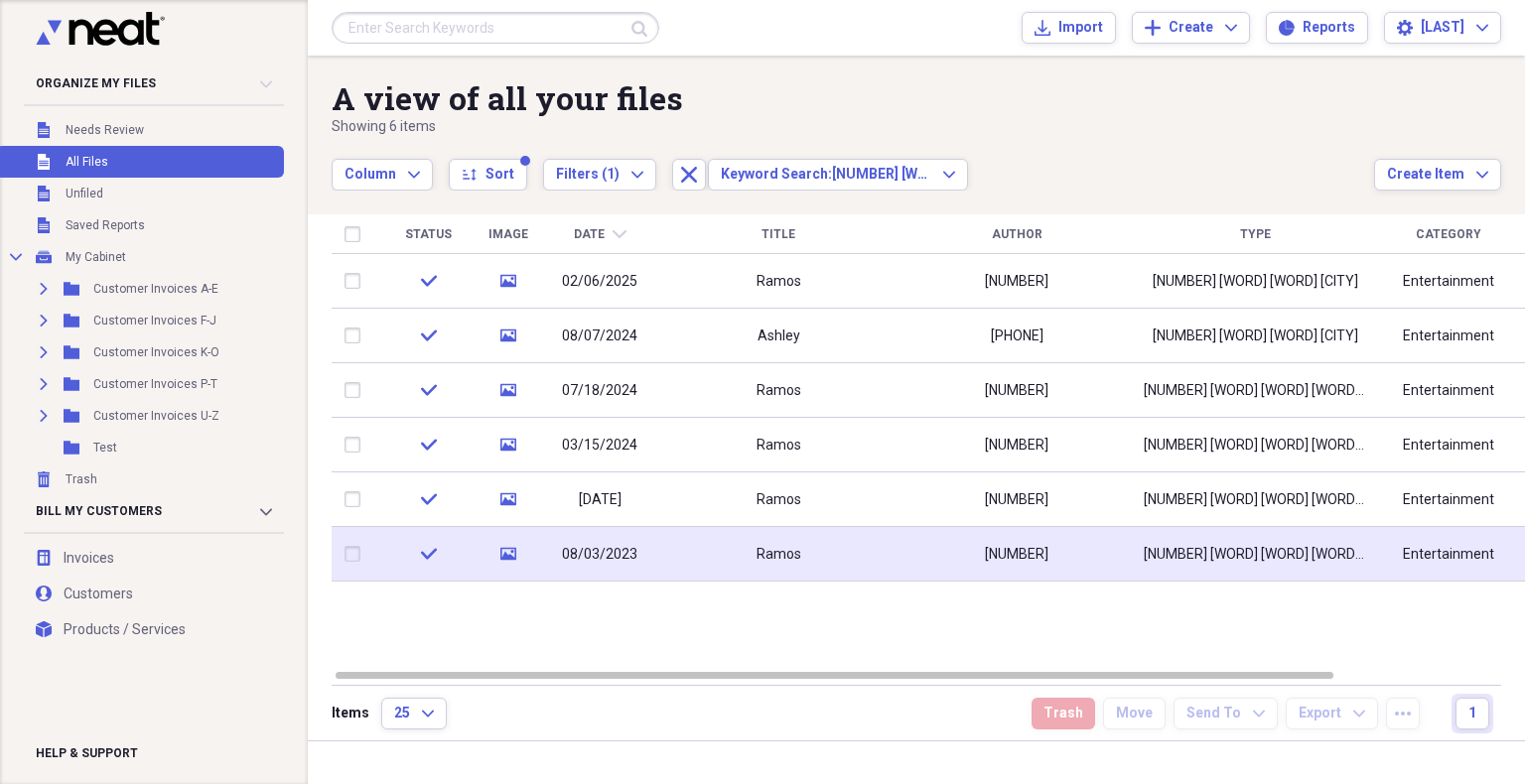 click on "Ramos" at bounding box center [778, 554] 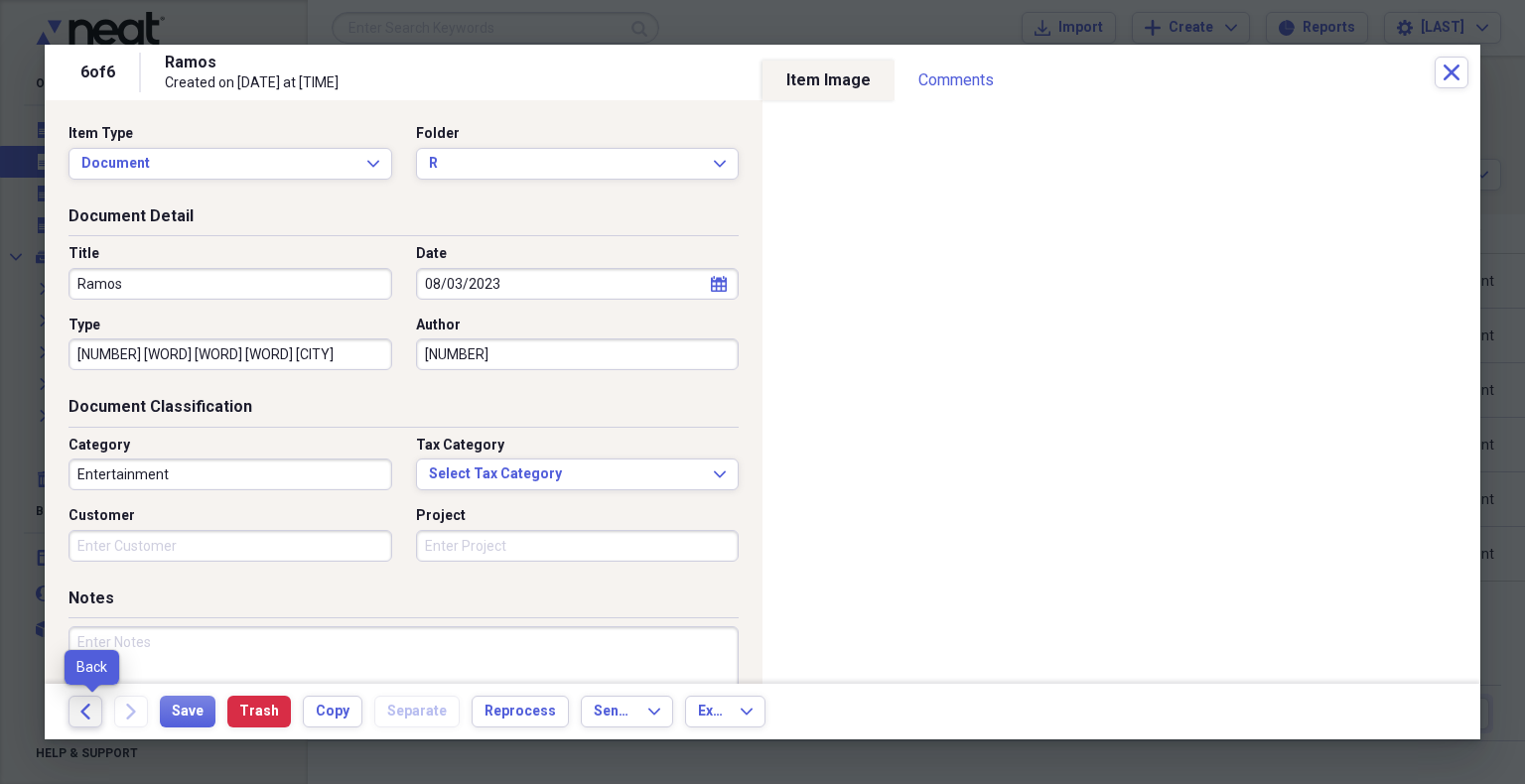 click on "Back" at bounding box center (85, 712) 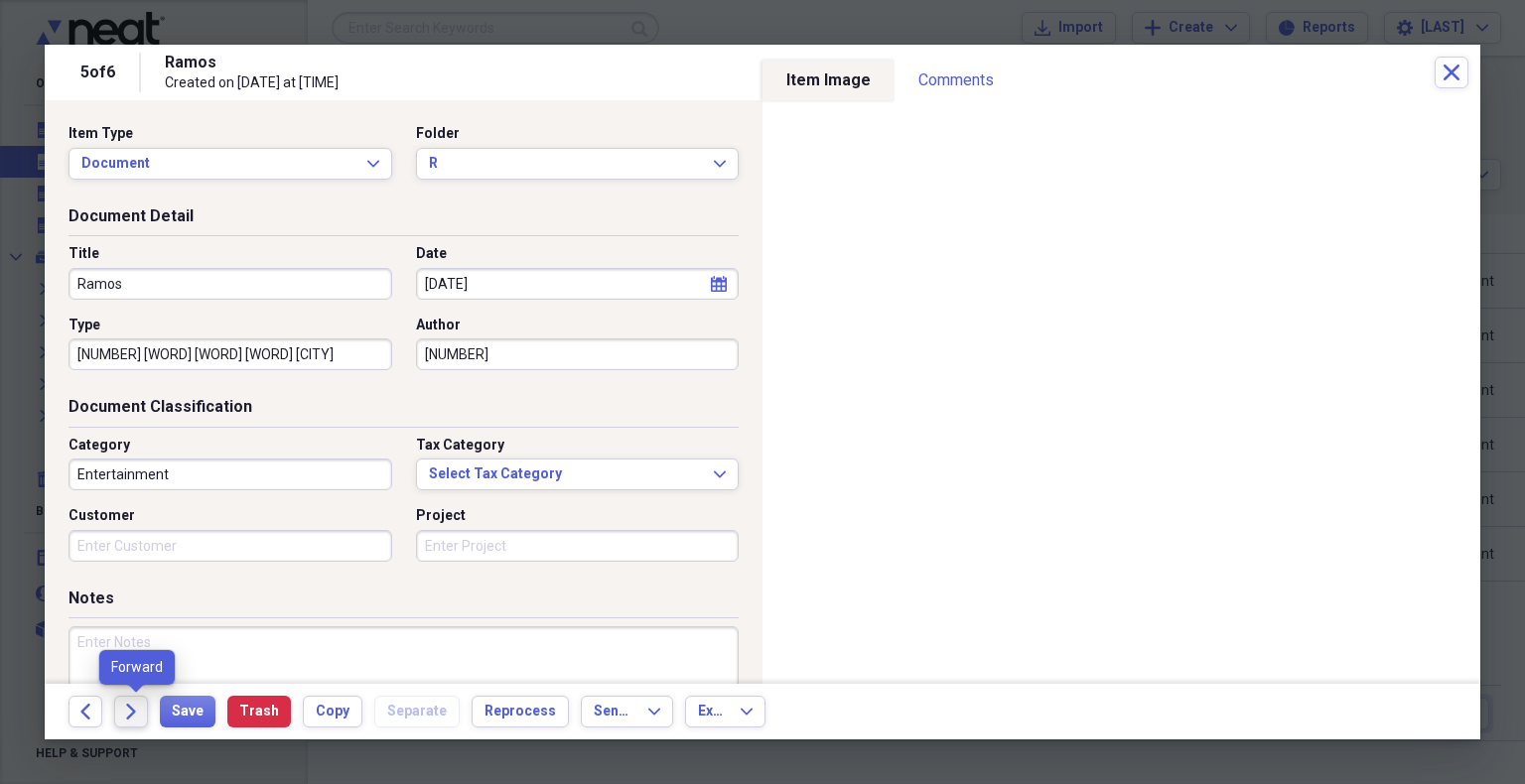 click on "Forward" at bounding box center [131, 712] 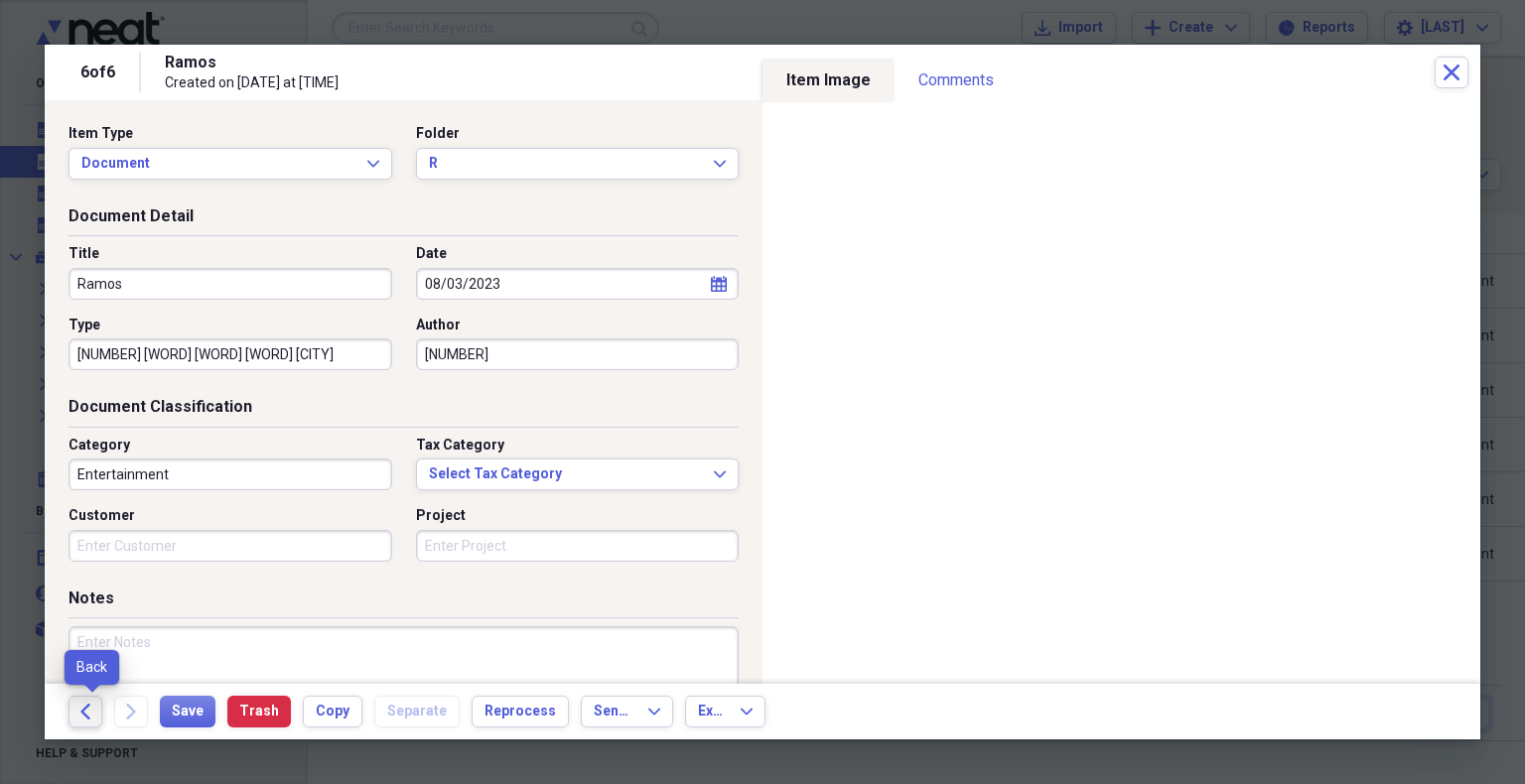 click on "Back" 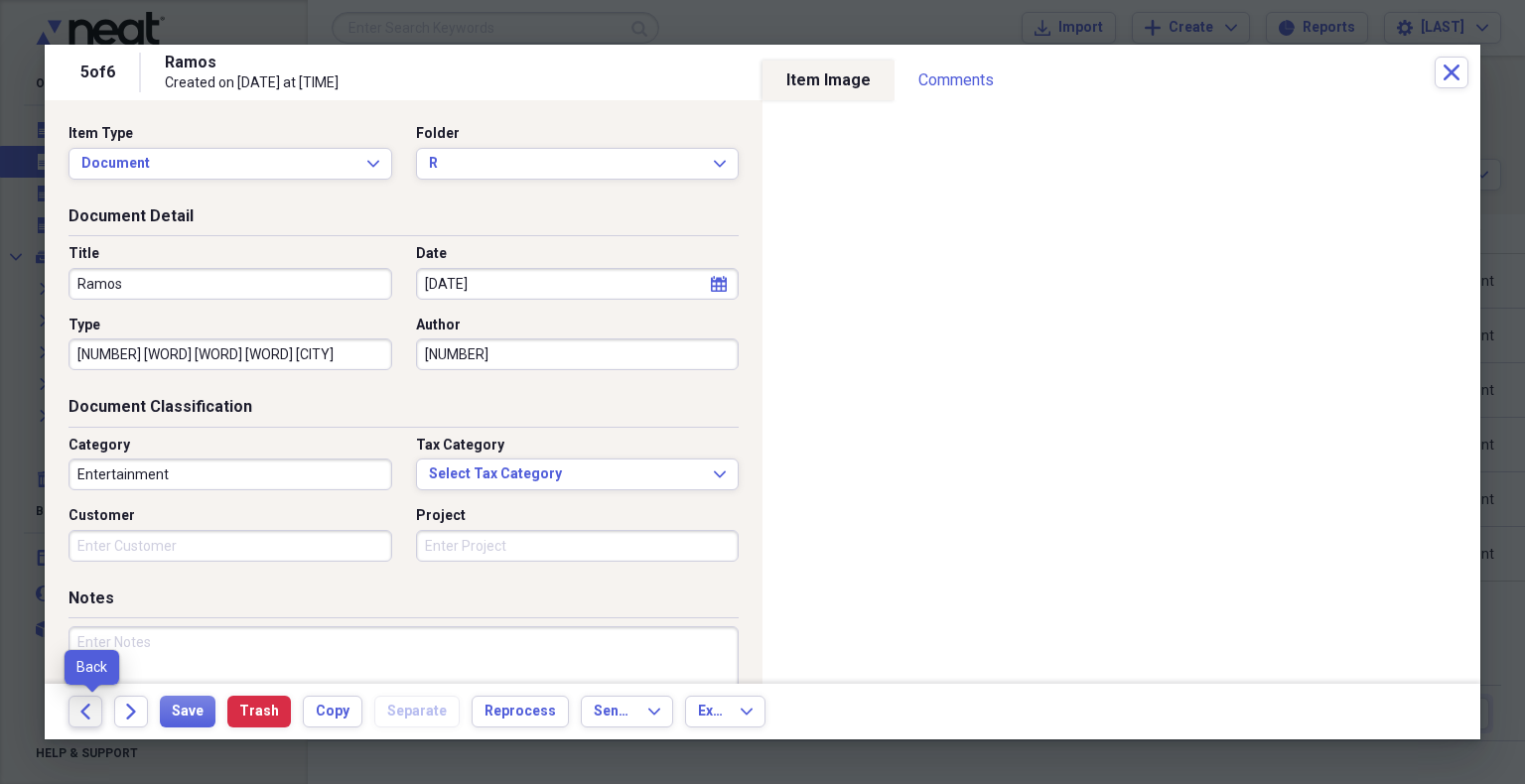 click on "Back" 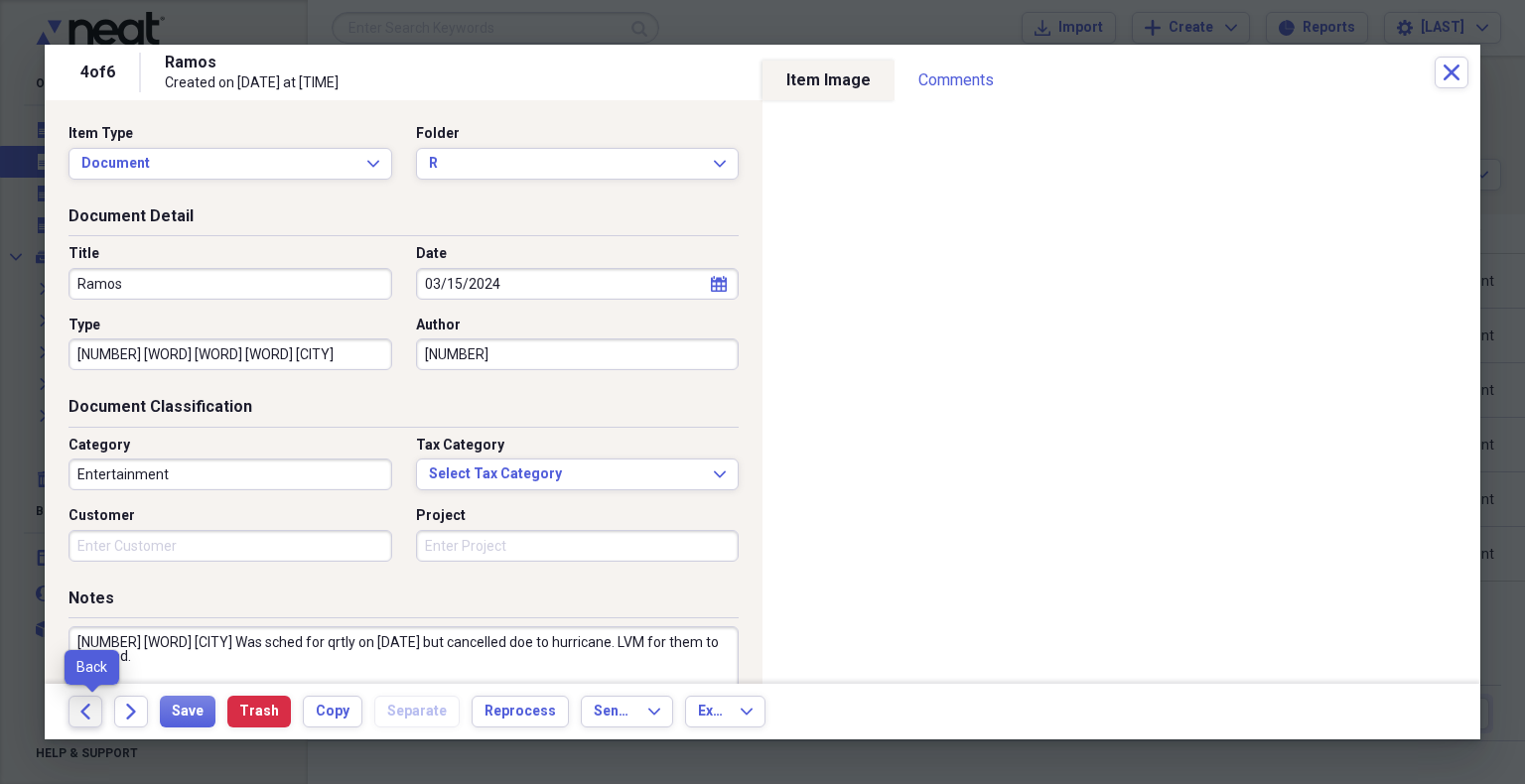 click on "Back" 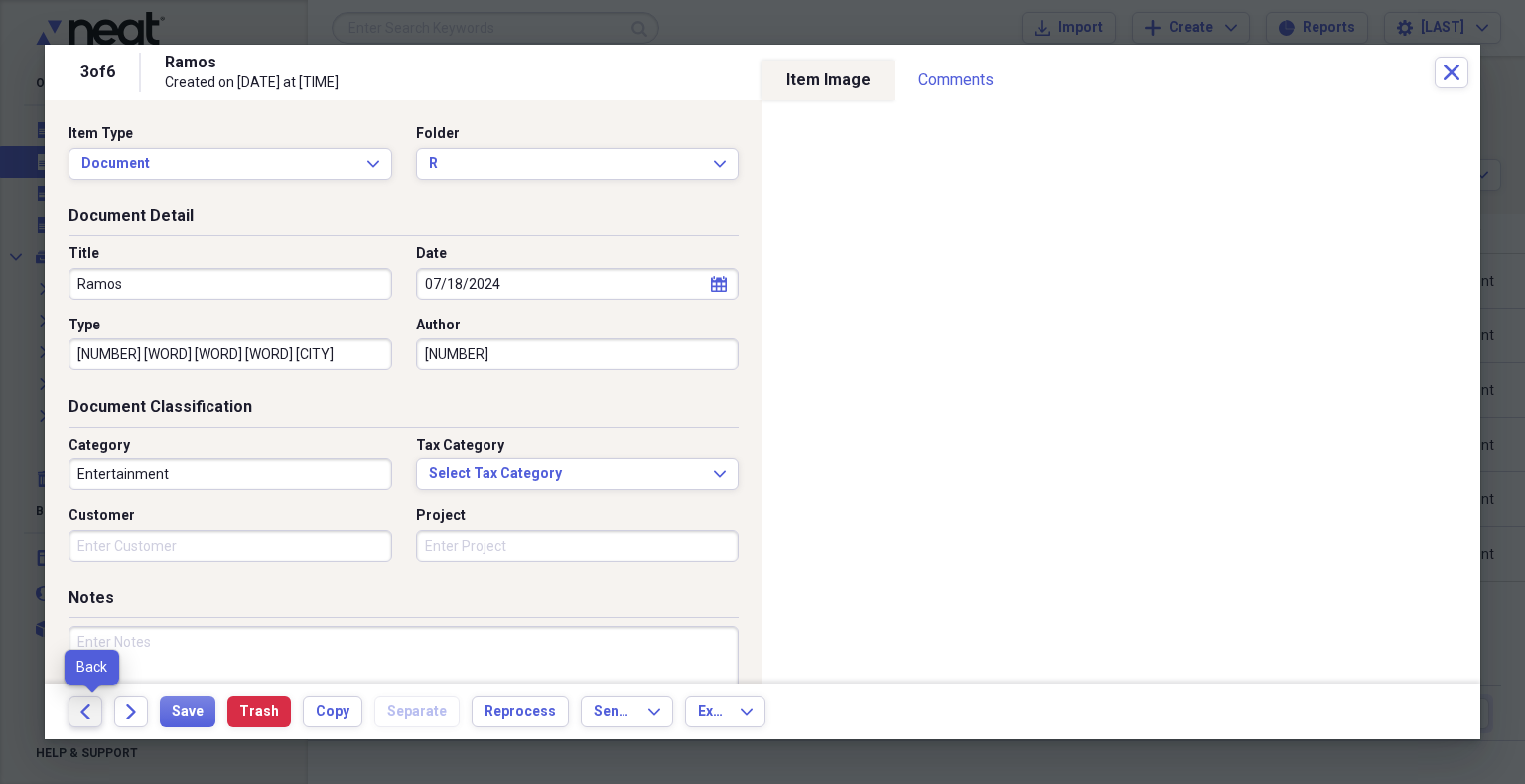 click on "Back" 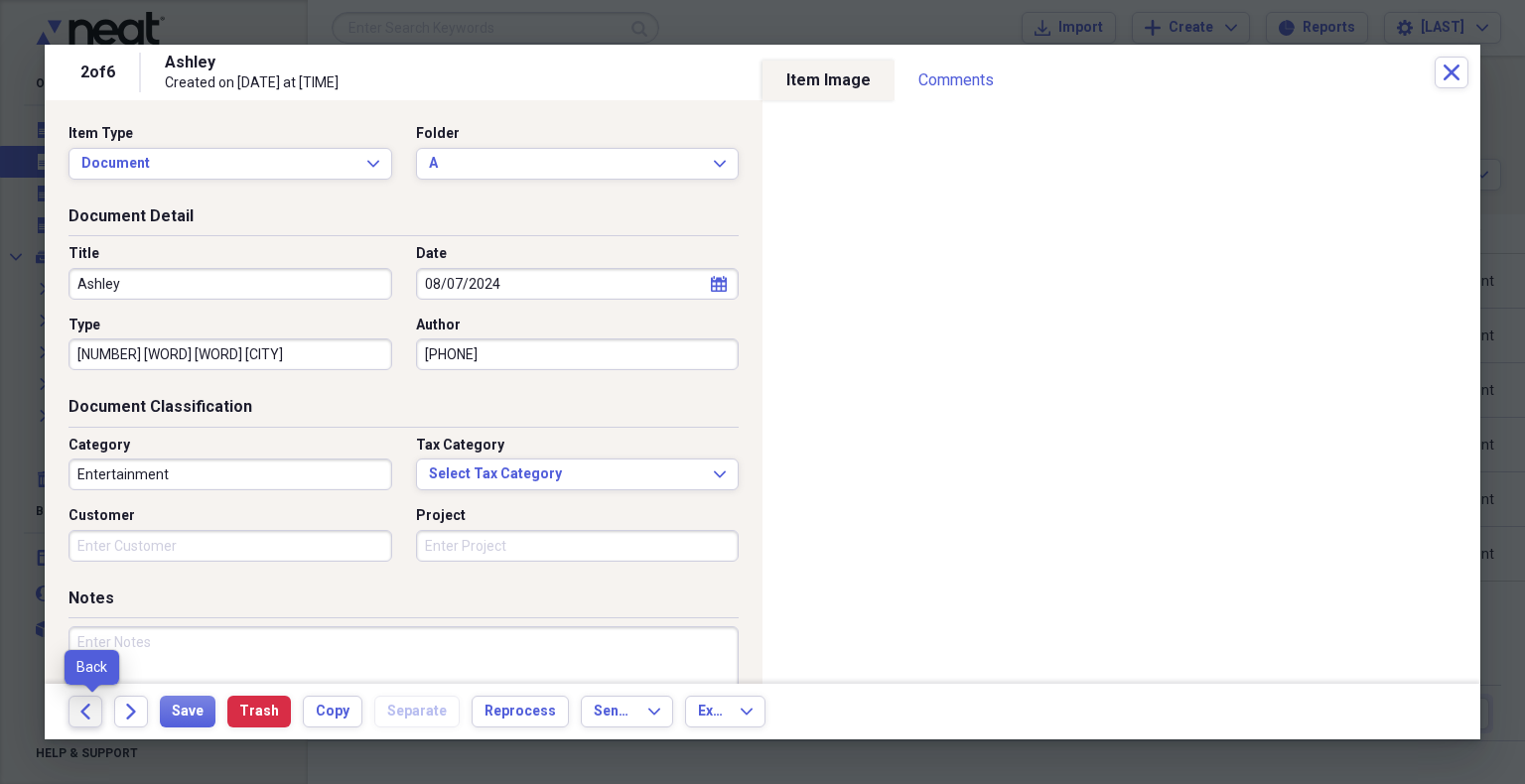 click on "Back" 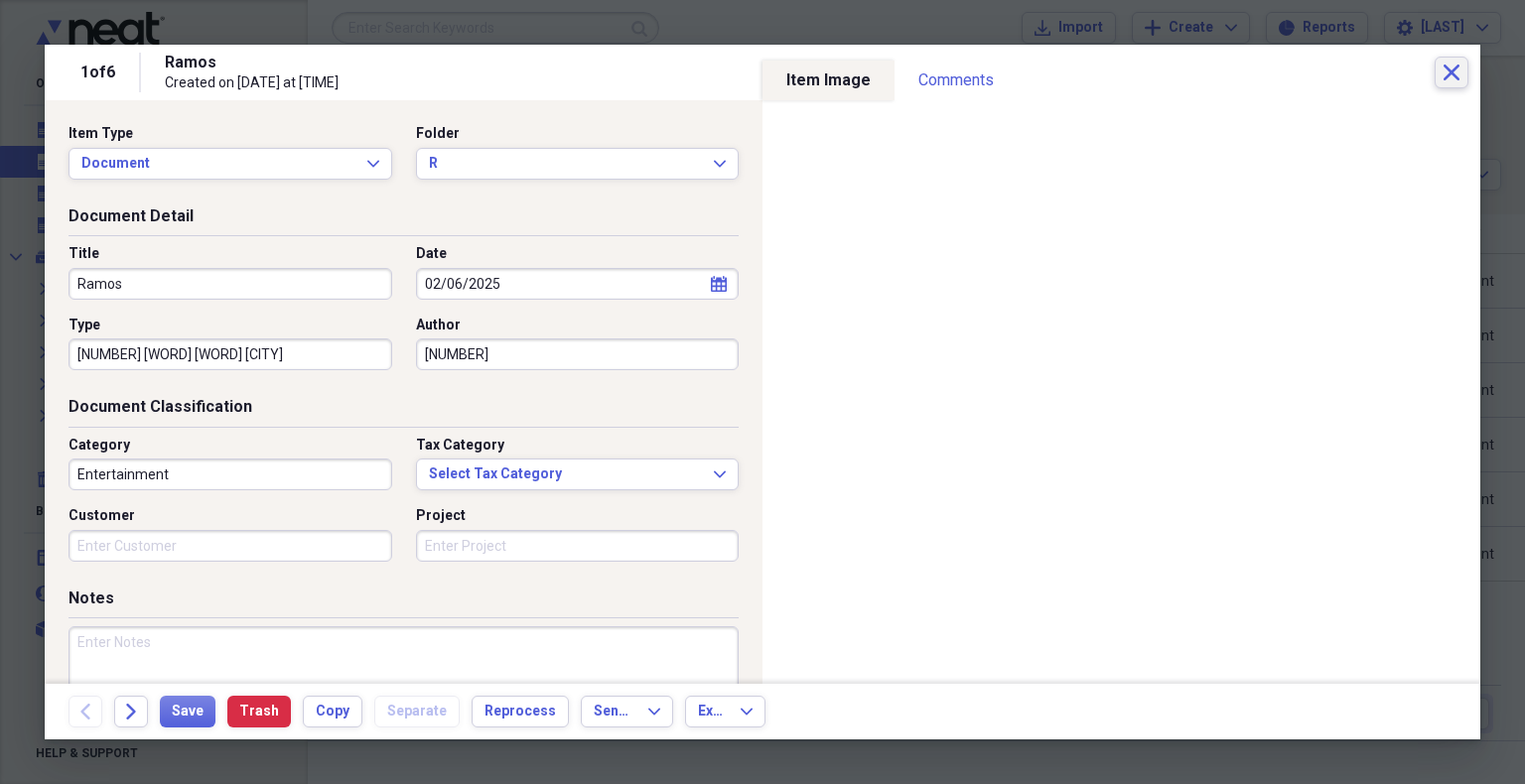 click on "Close" at bounding box center (1452, 72) 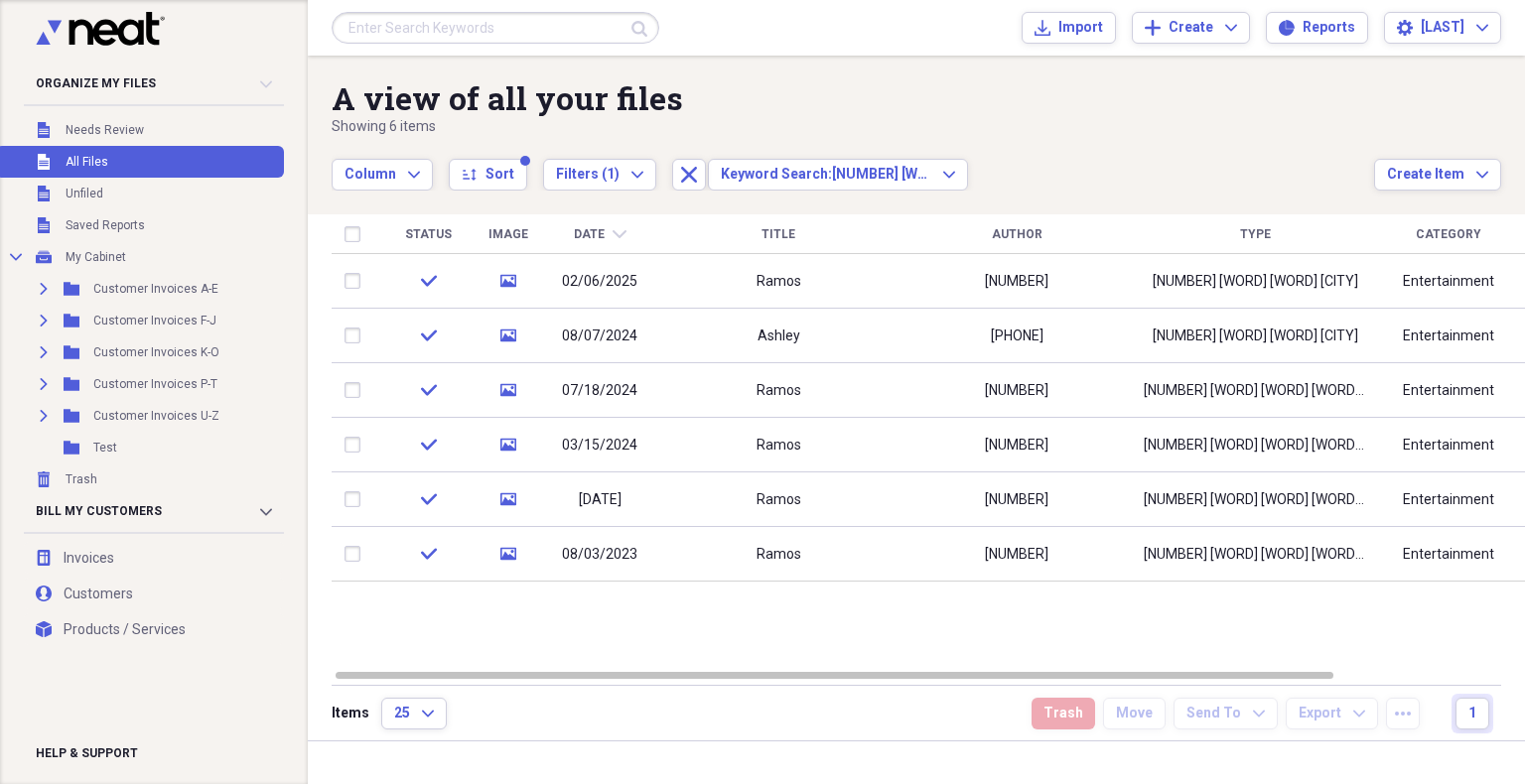 click at bounding box center [495, 28] 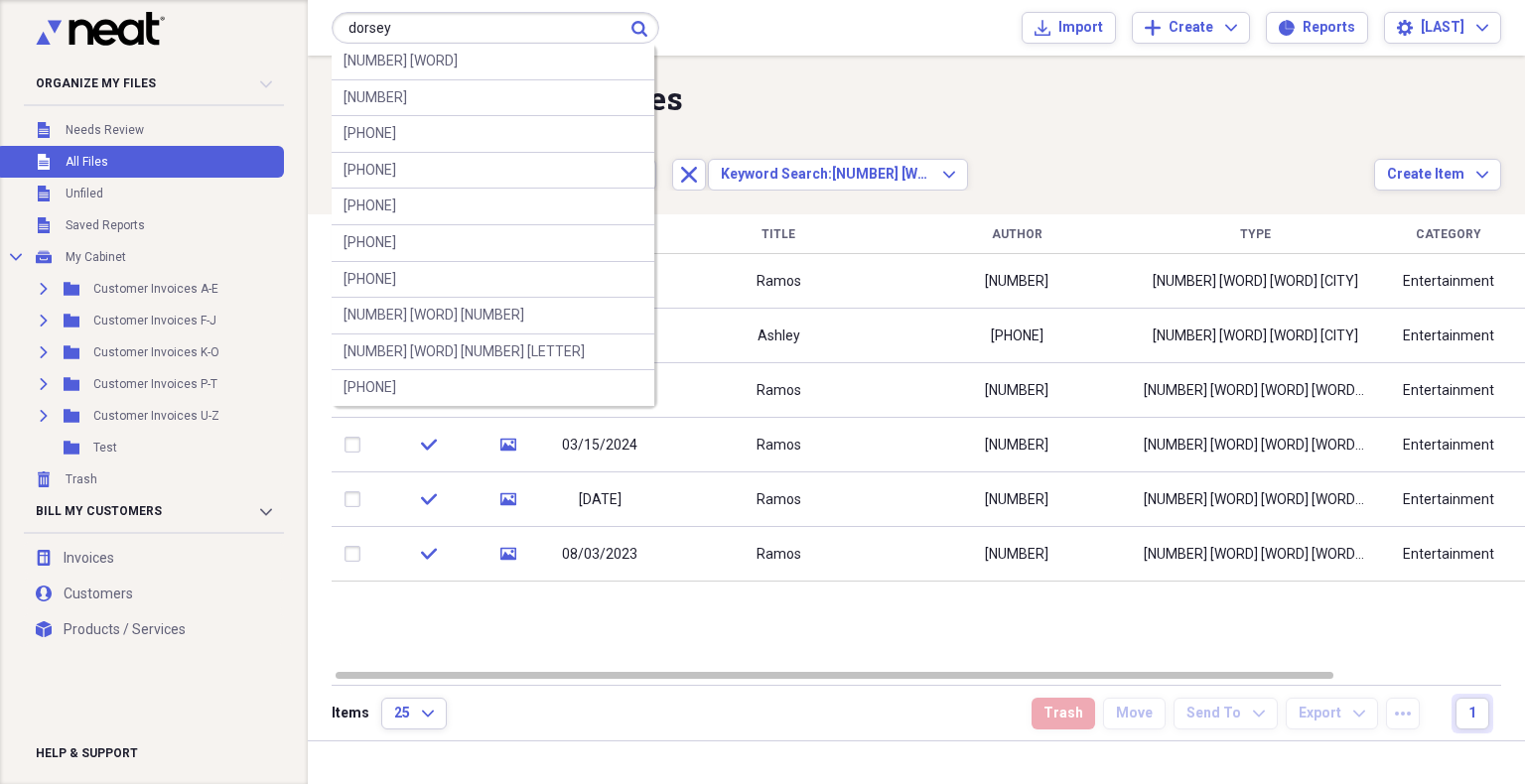 type on "dorsey" 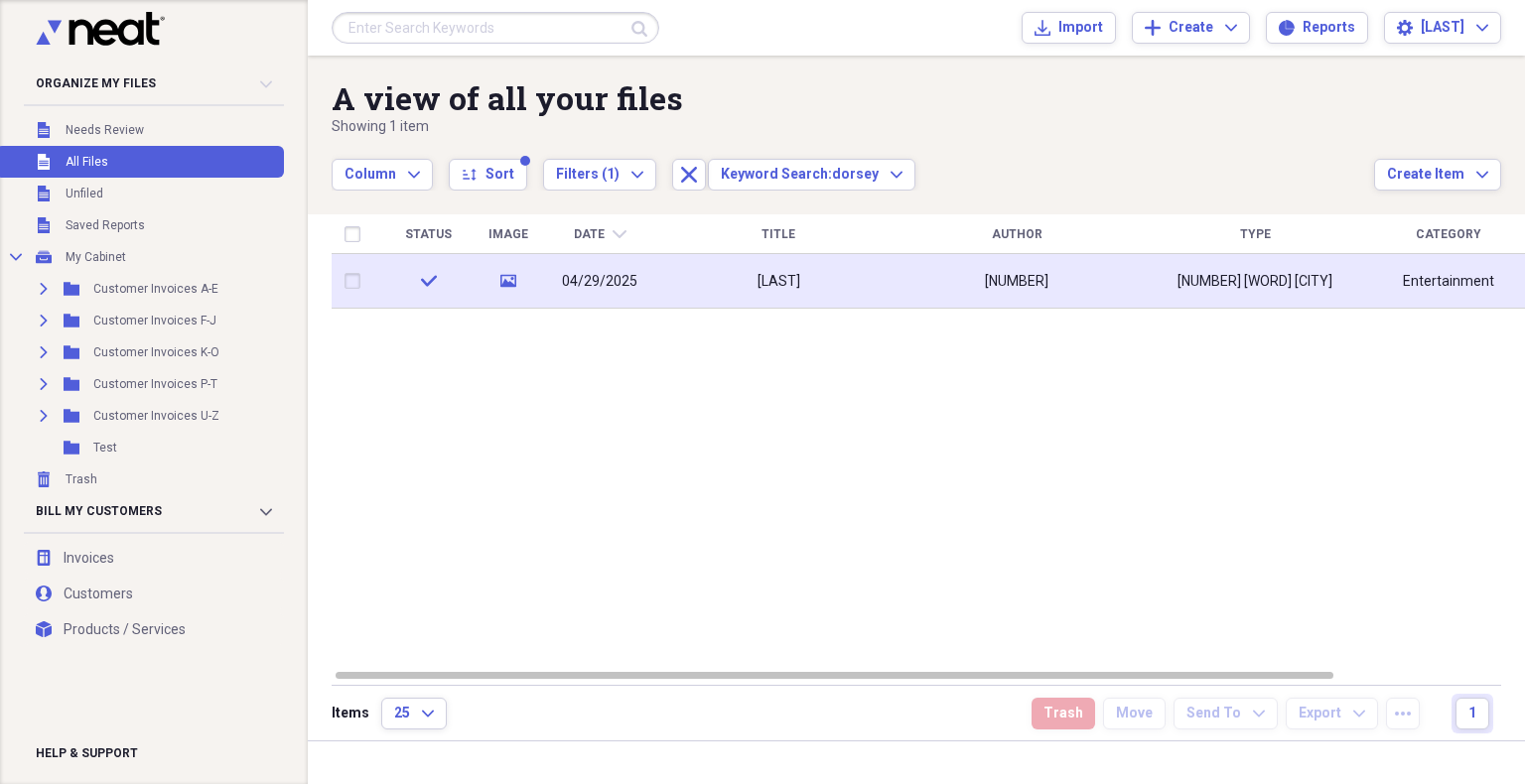 click on "[LAST]" at bounding box center [778, 282] 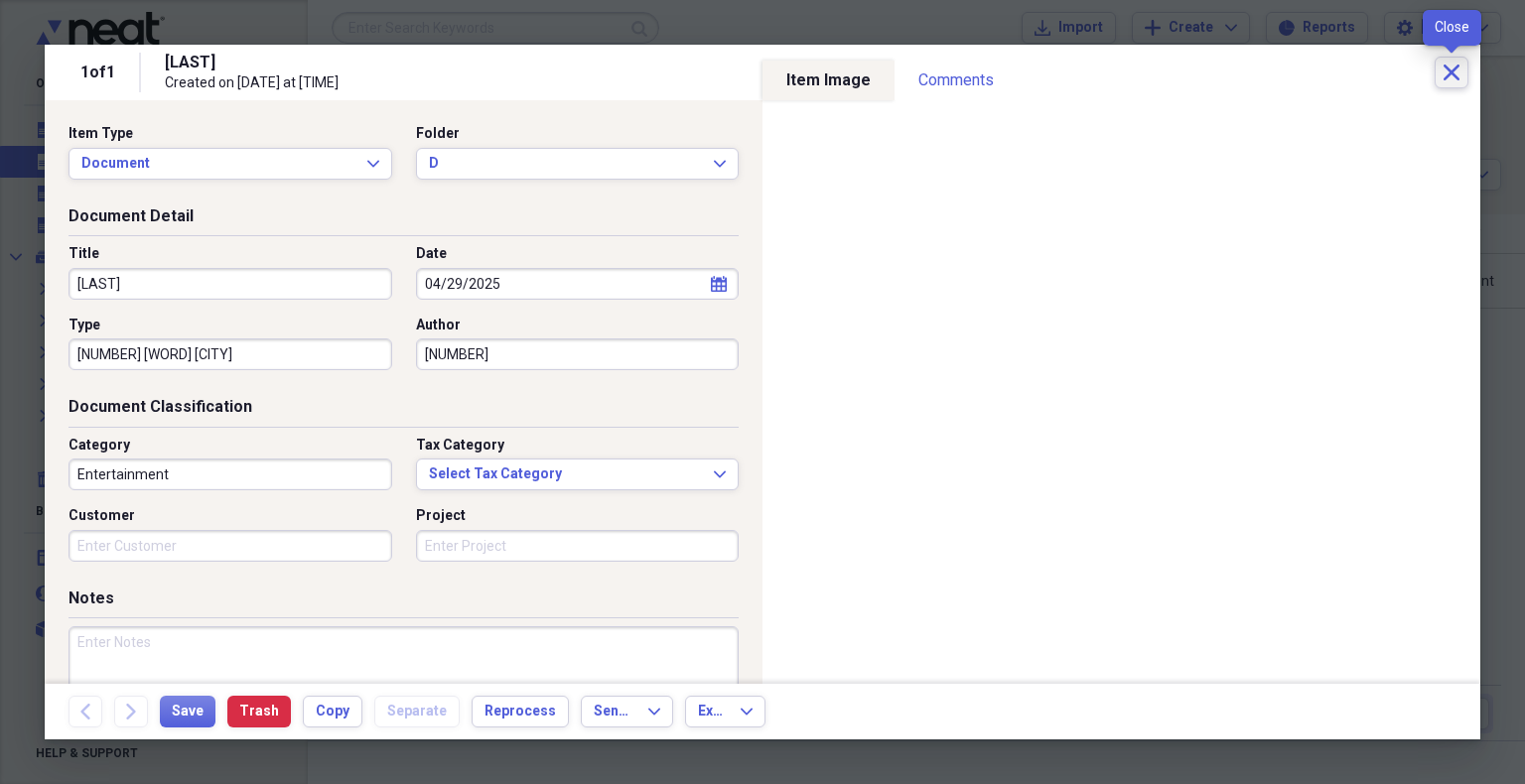 click 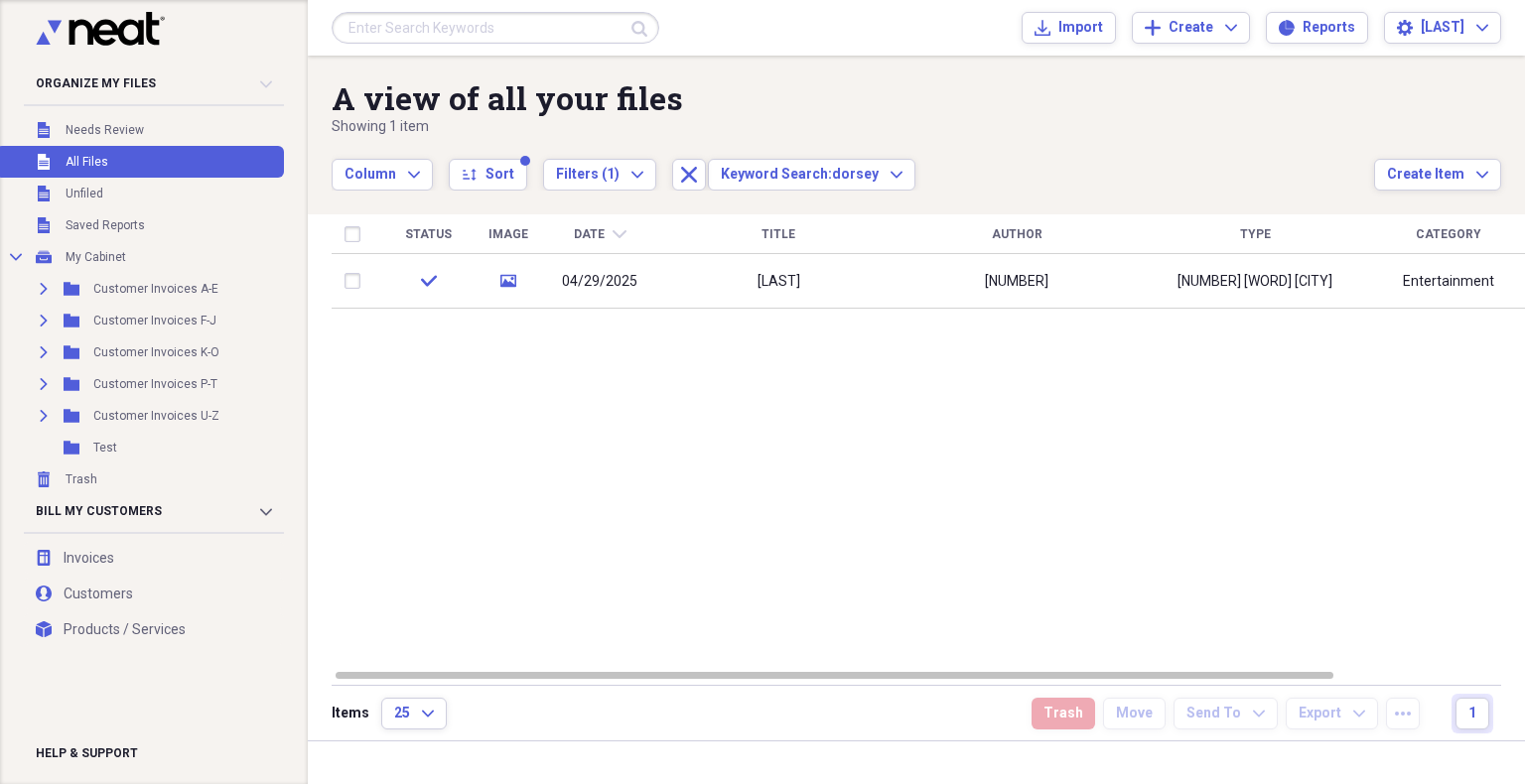 click at bounding box center [495, 28] 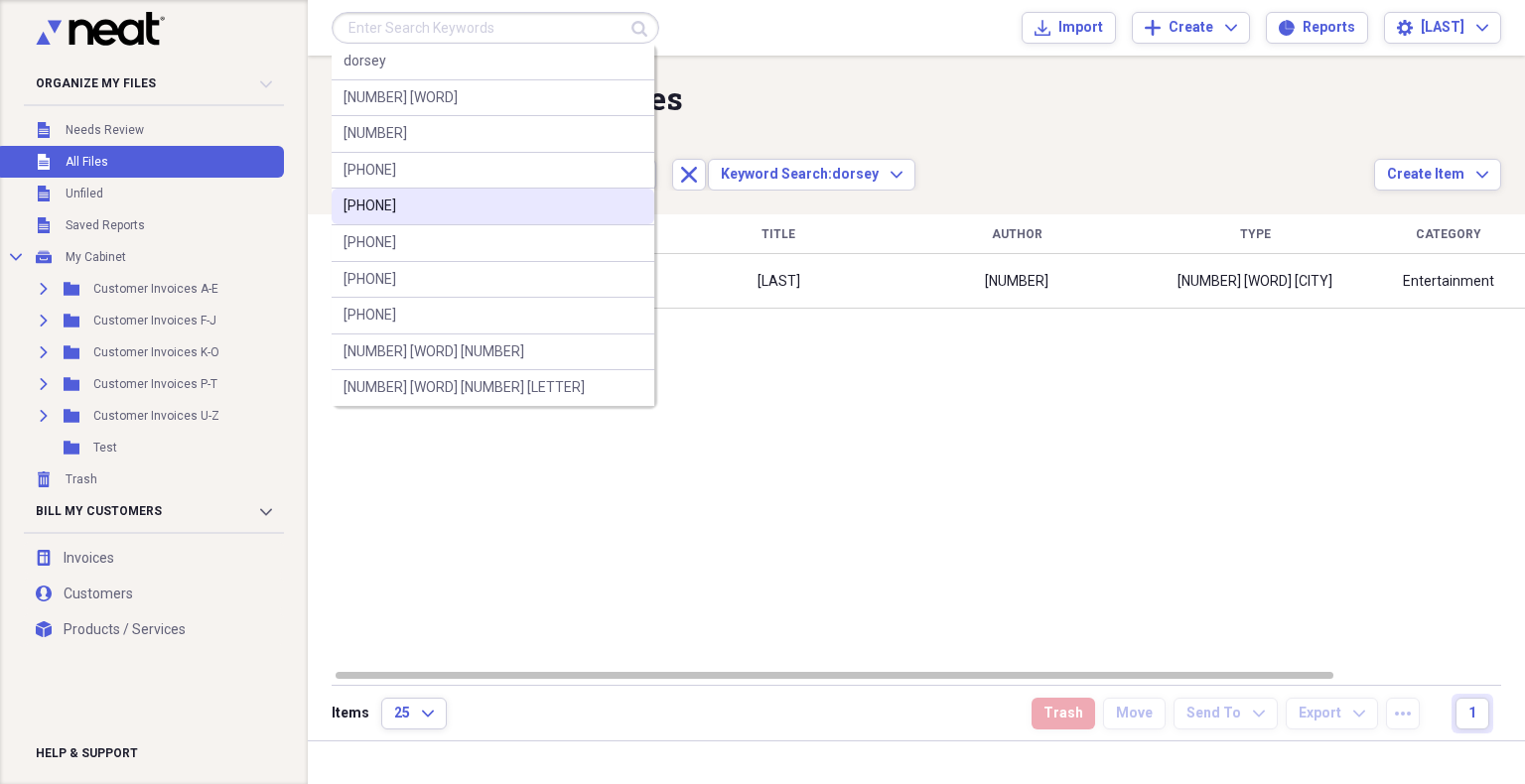 click on "[PHONE]" at bounding box center [369, 206] 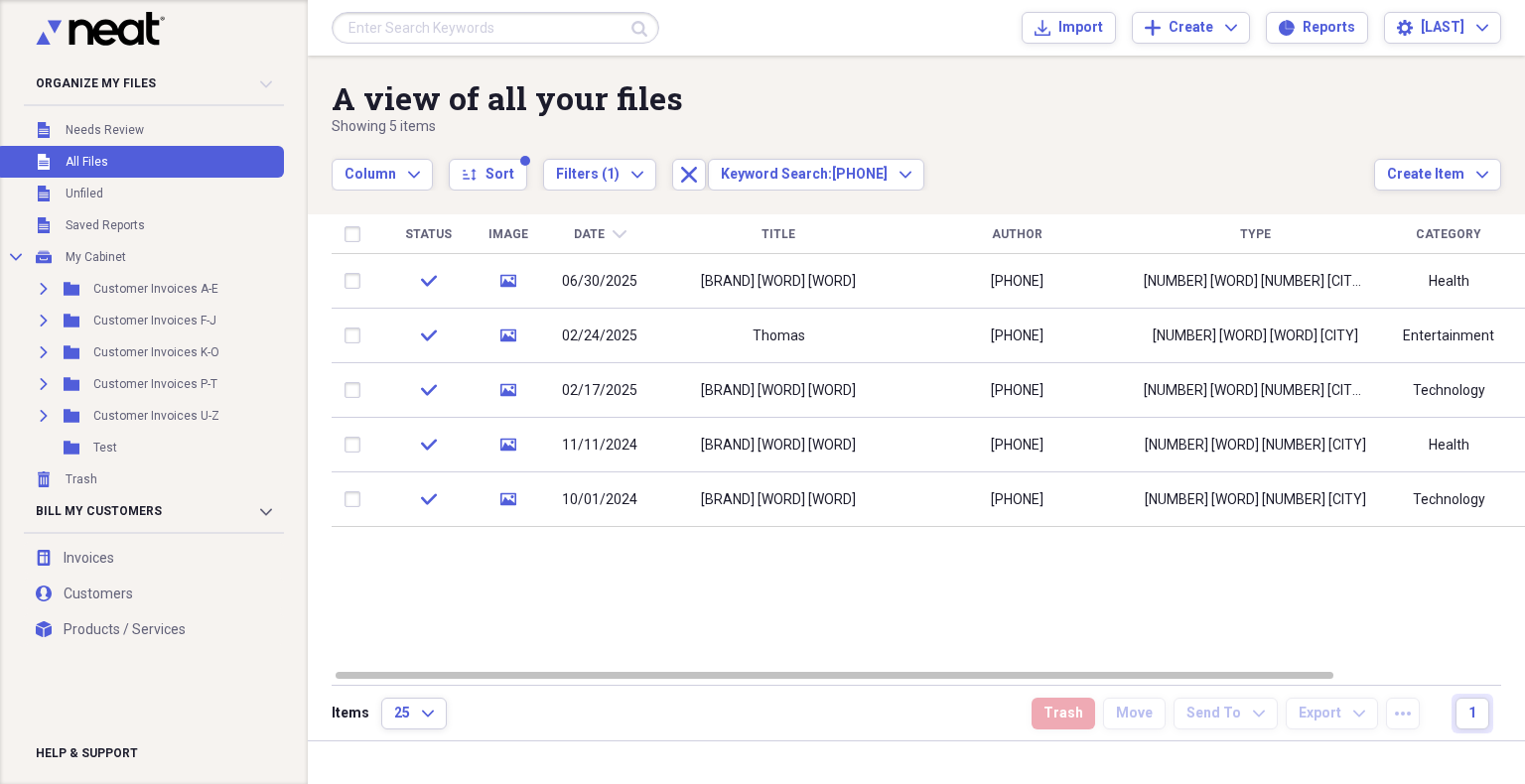 click at bounding box center (495, 28) 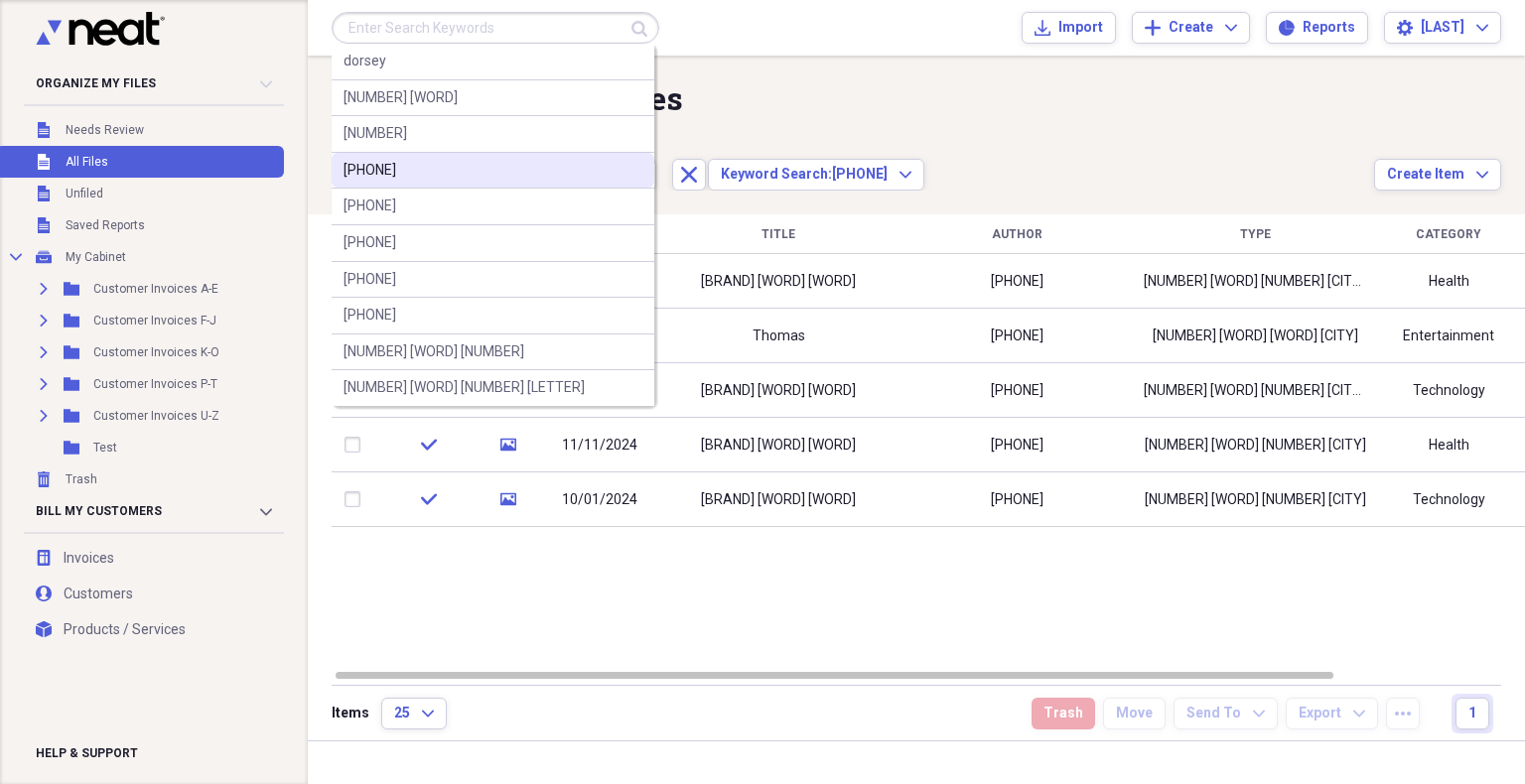 click on "[PHONE]" at bounding box center [369, 171] 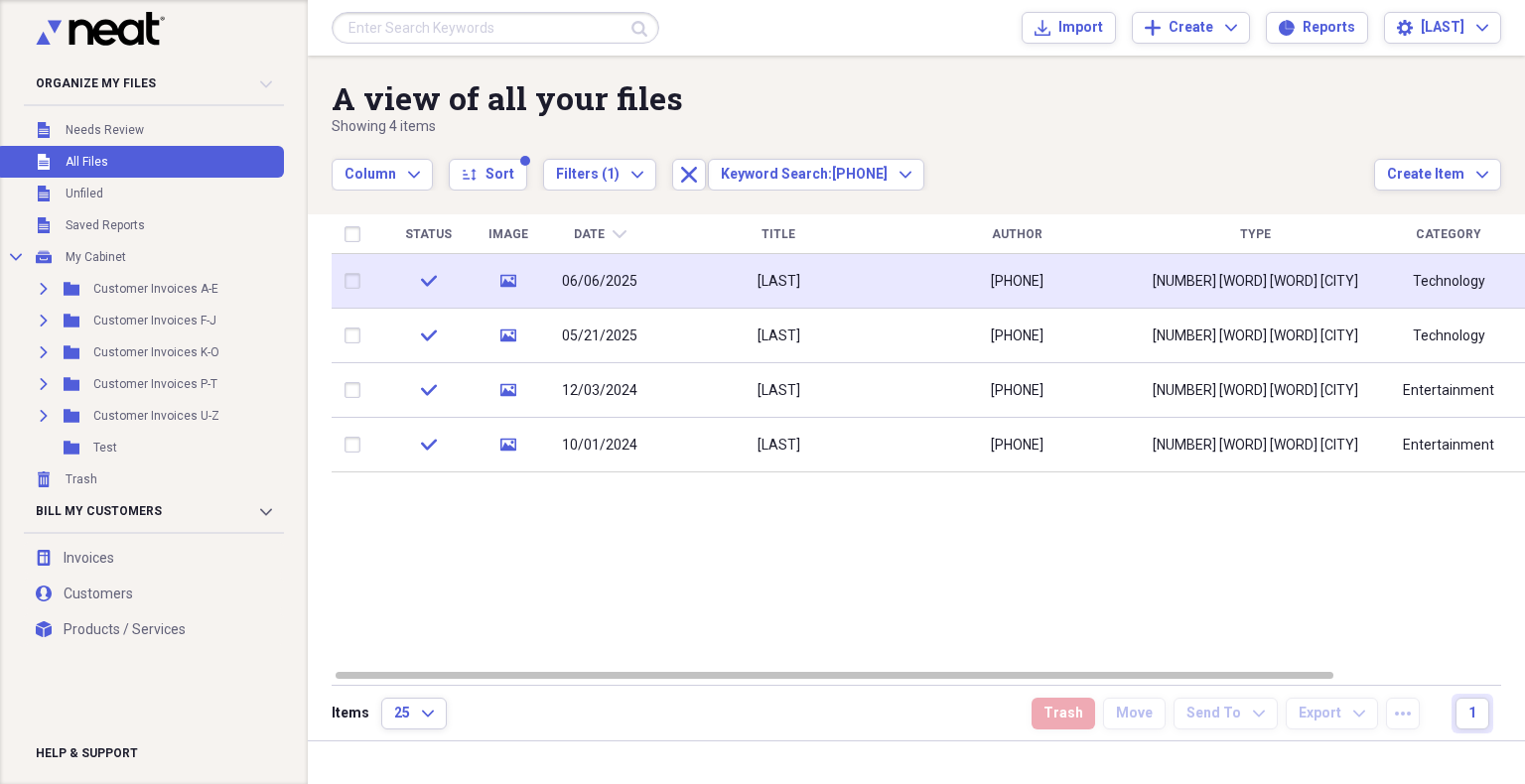 click on "06/06/2025" at bounding box center (600, 281) 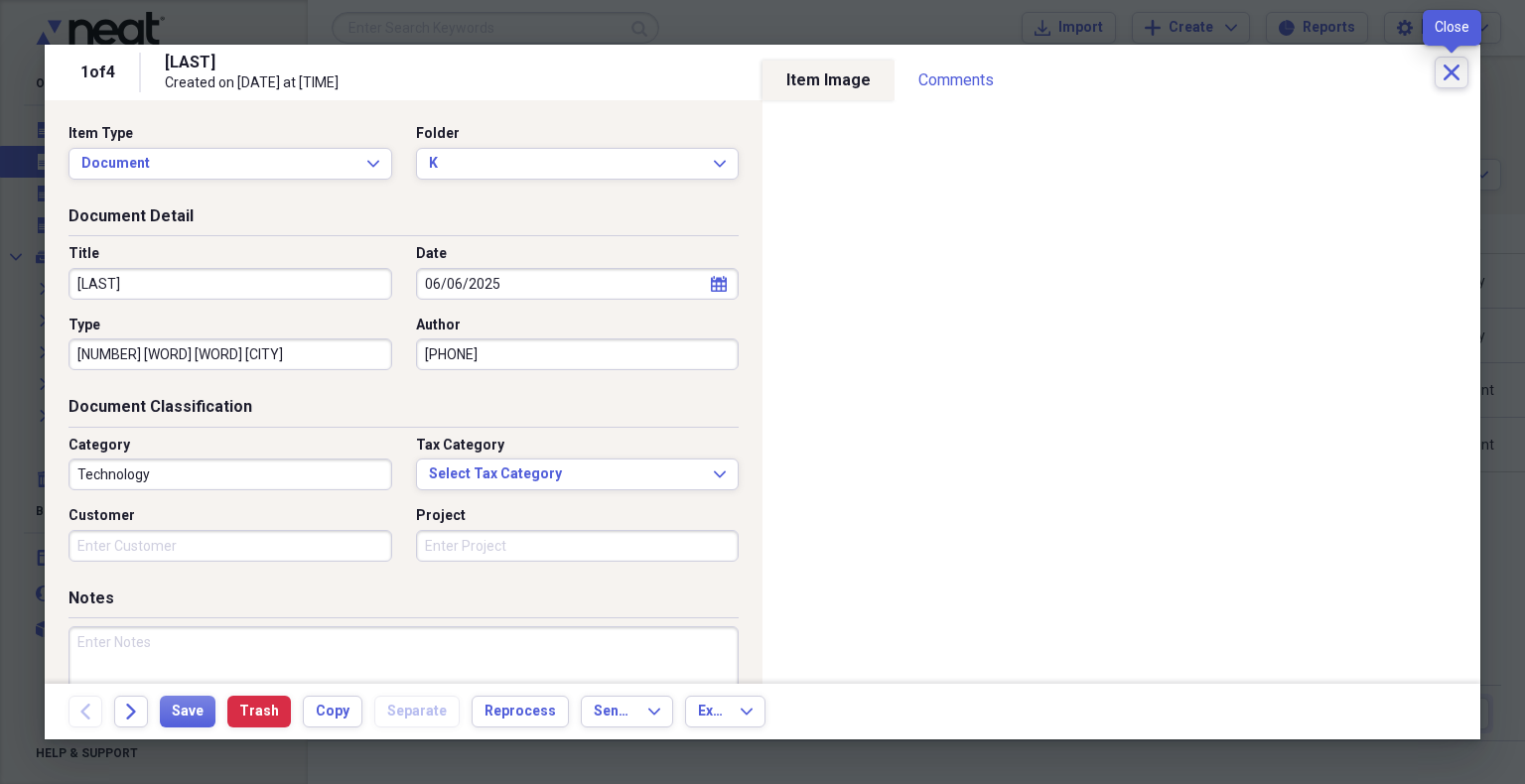 click on "Close" at bounding box center [1452, 72] 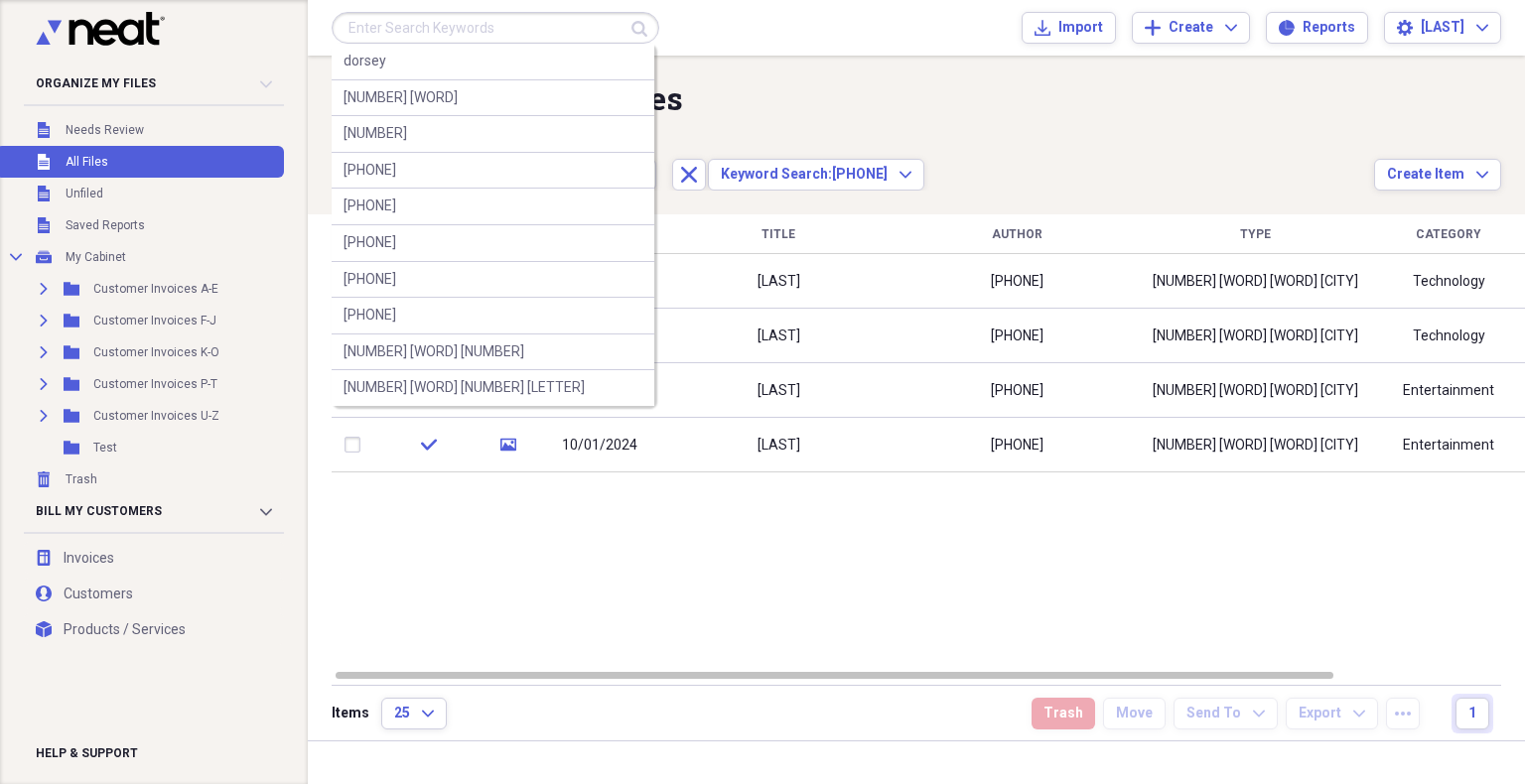 click at bounding box center [495, 28] 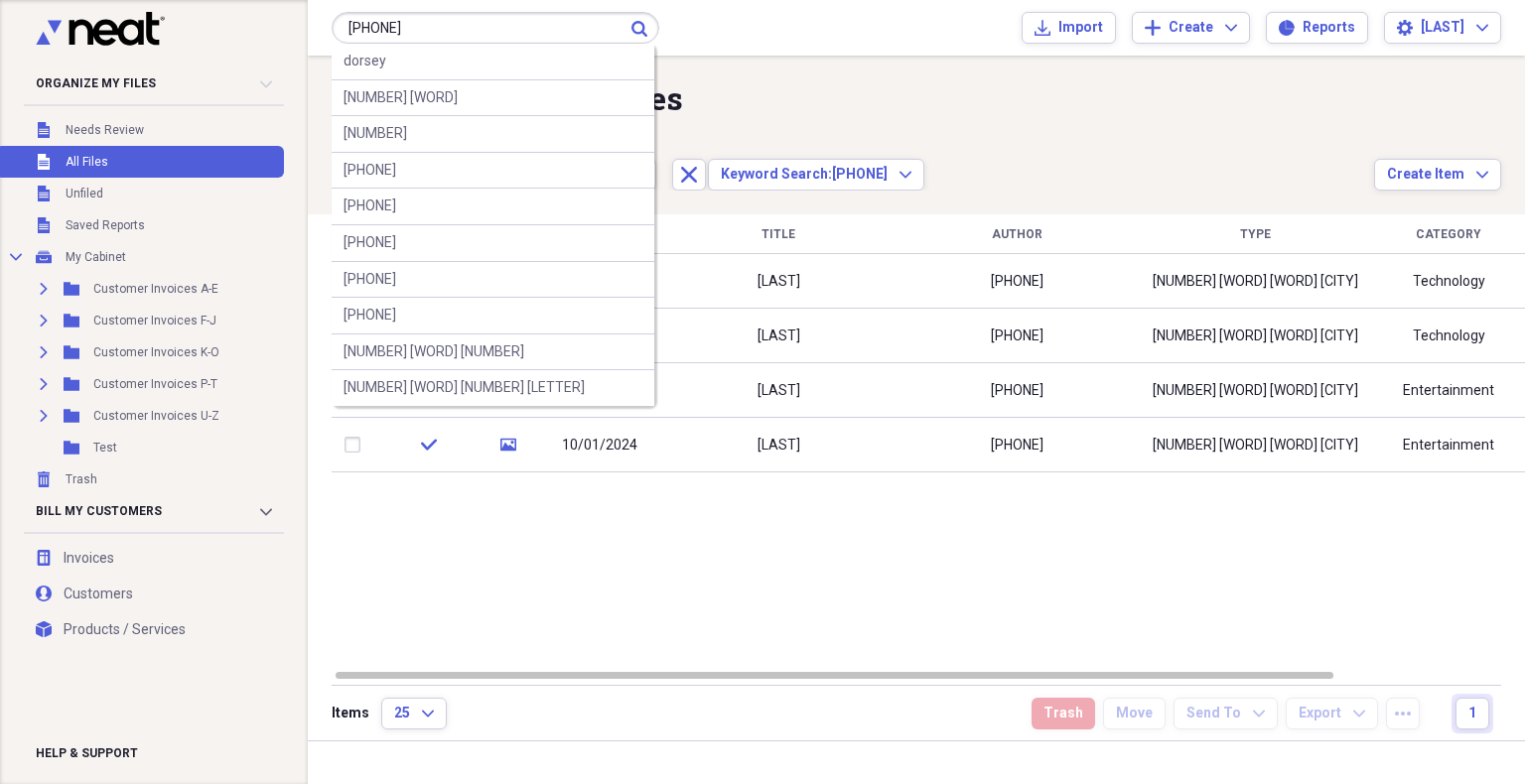 type on "[PHONE]" 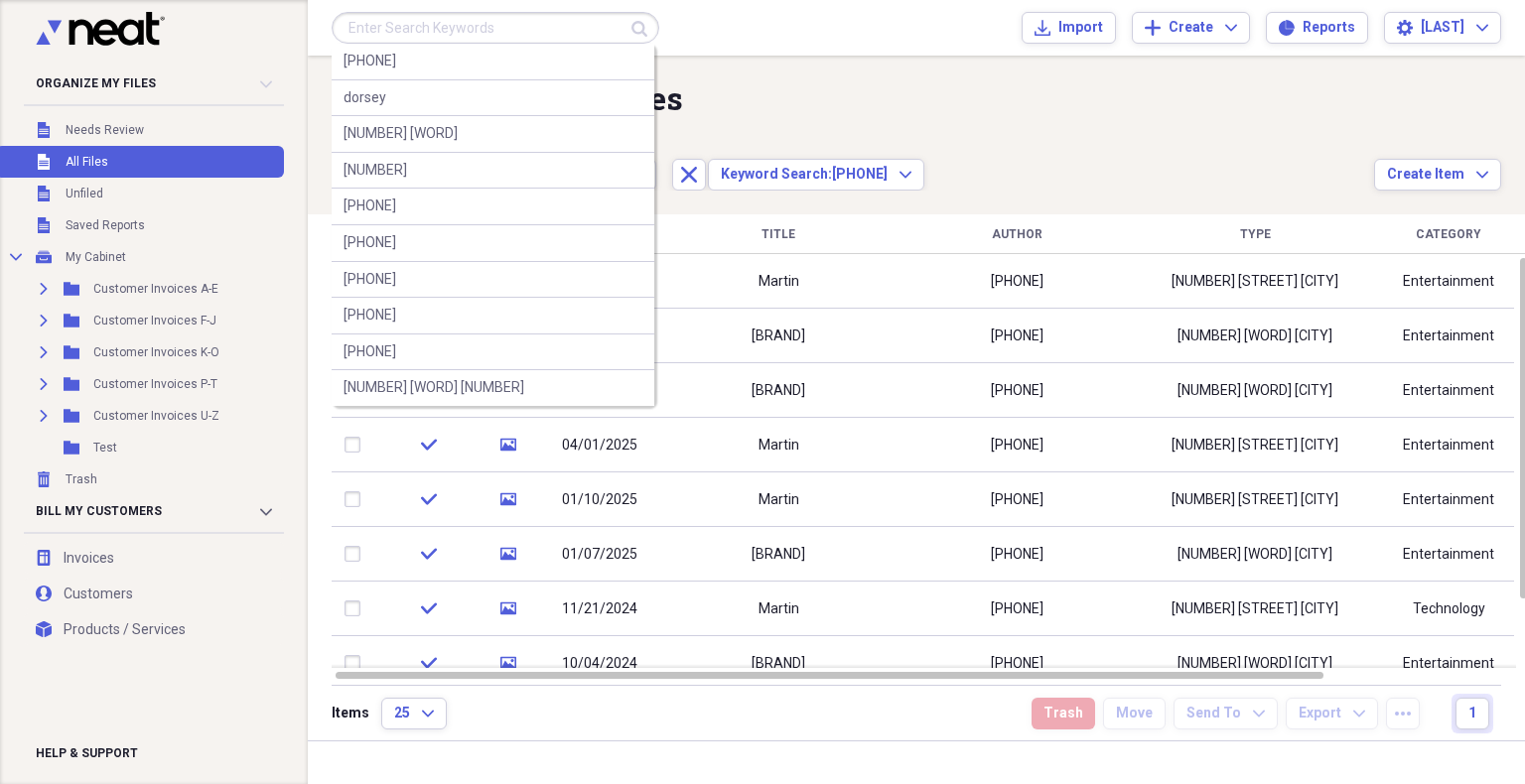 click at bounding box center [495, 28] 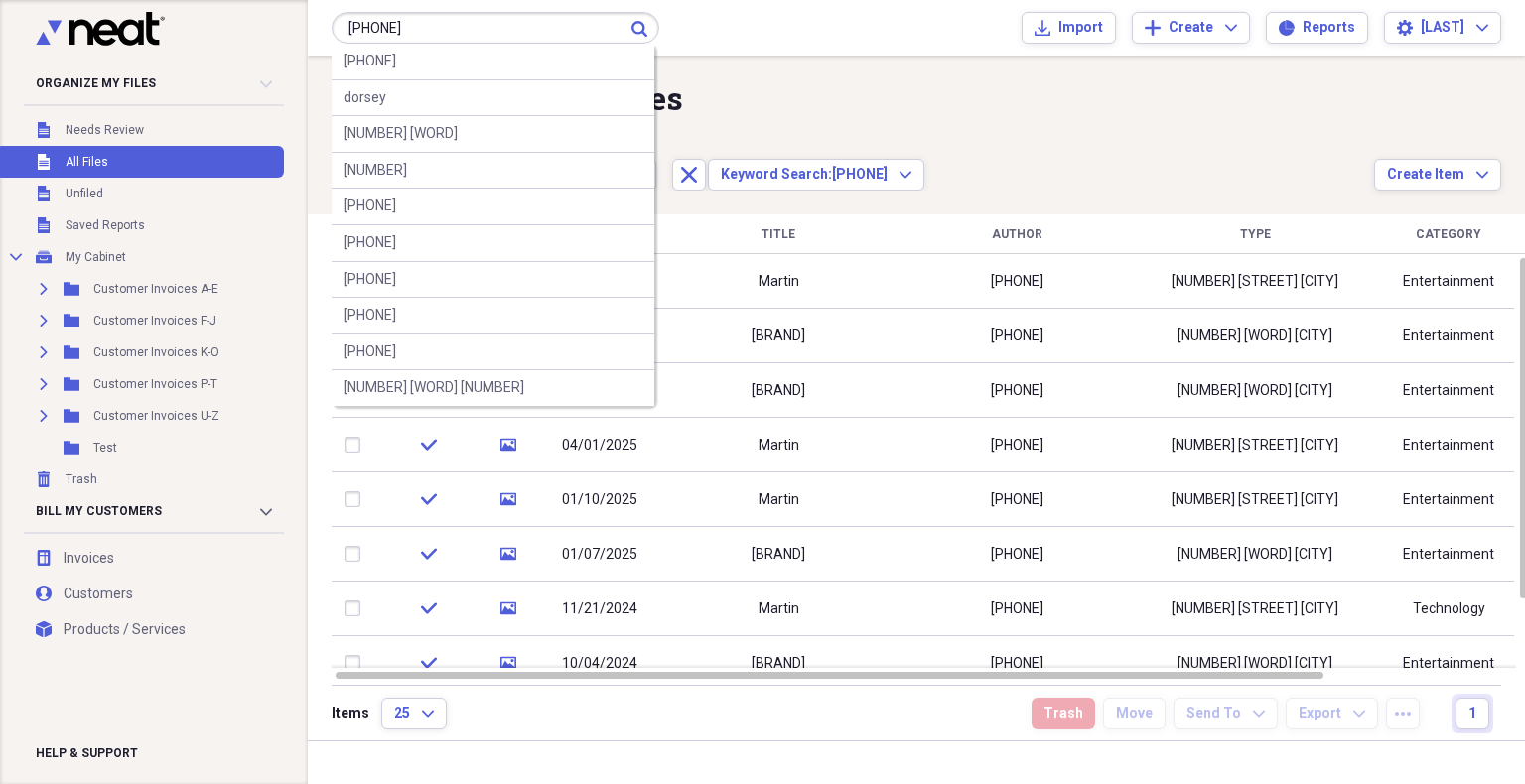 type on "[PHONE]" 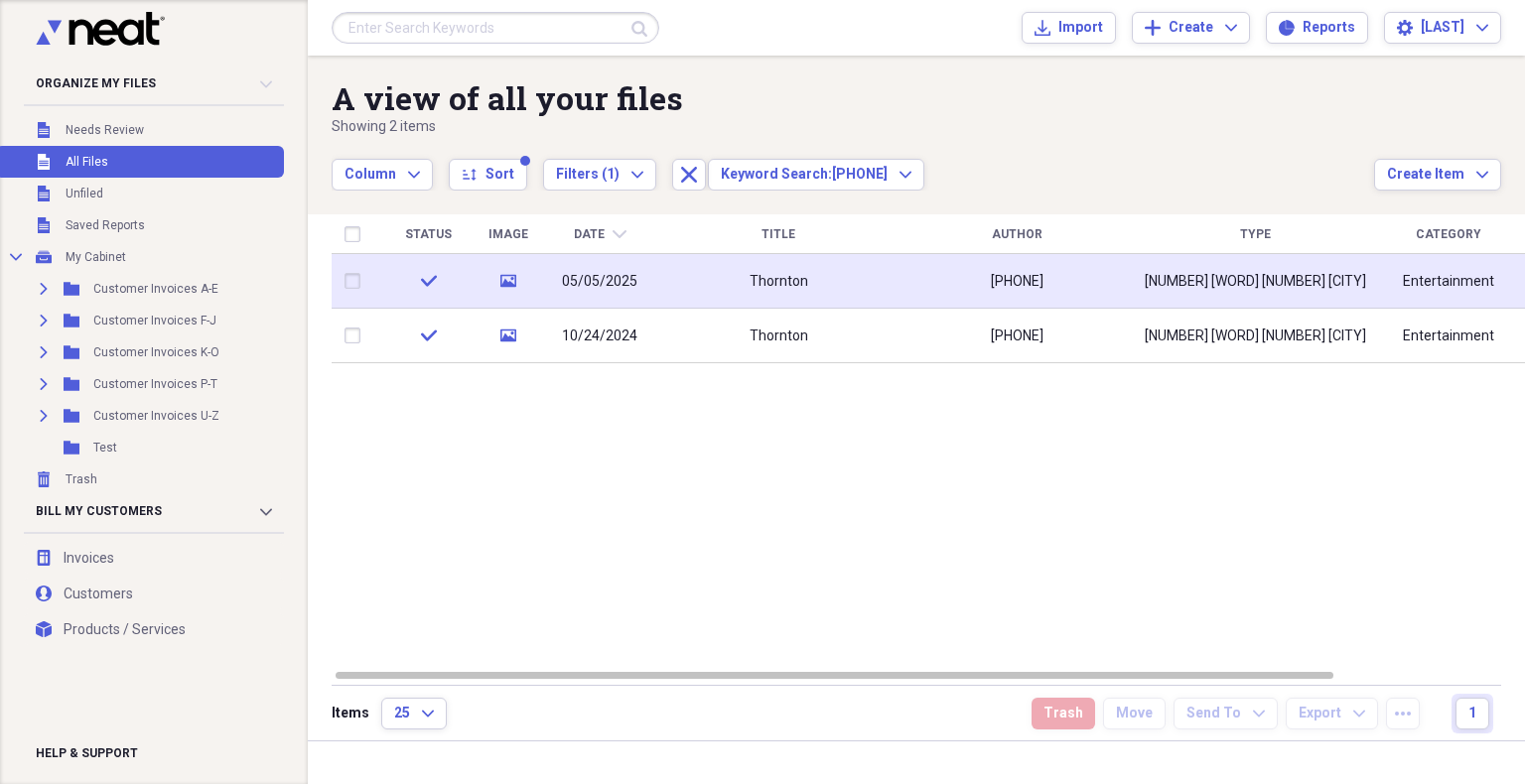 click on "[PHONE]" at bounding box center [1017, 281] 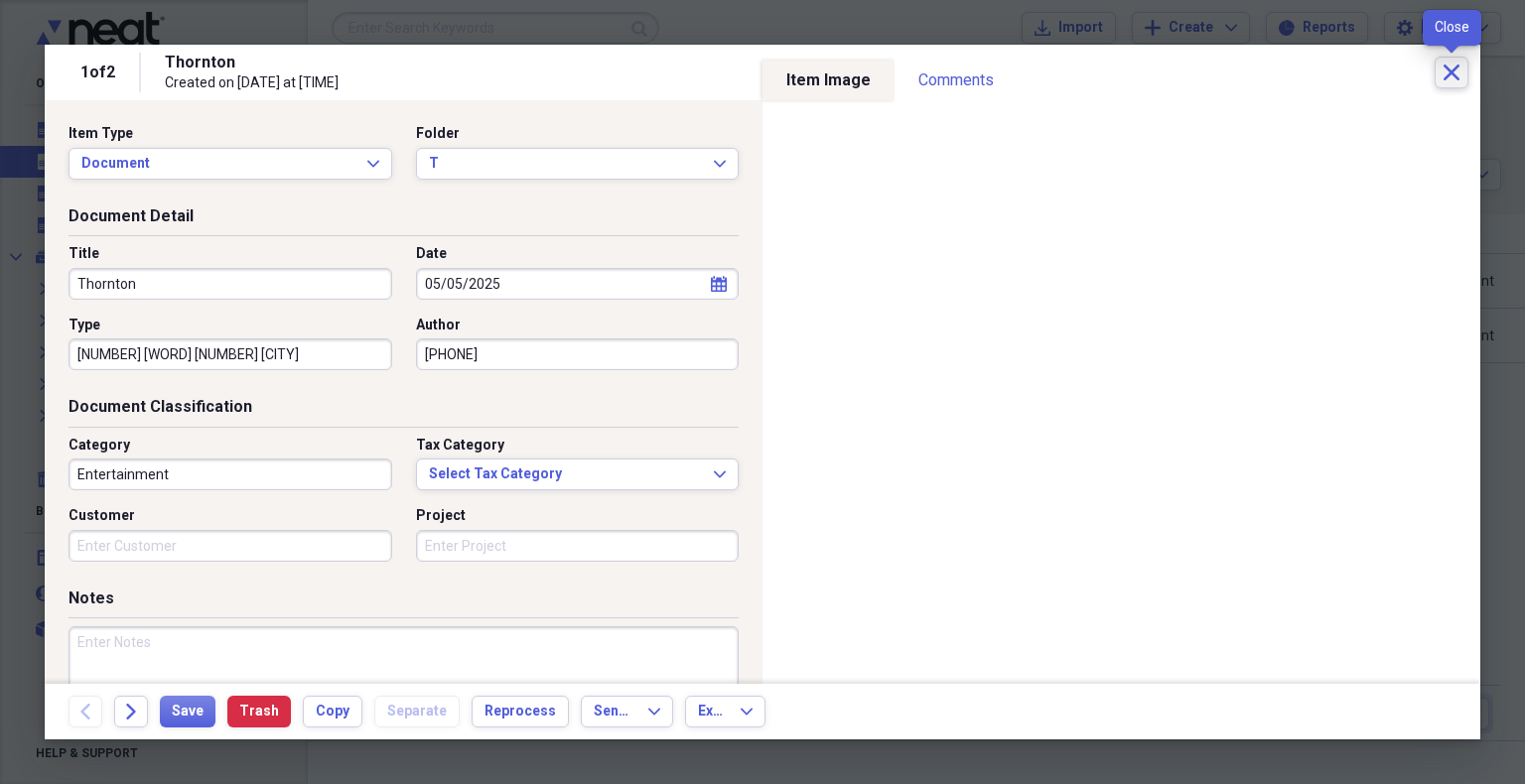 click on "Close" at bounding box center [1452, 72] 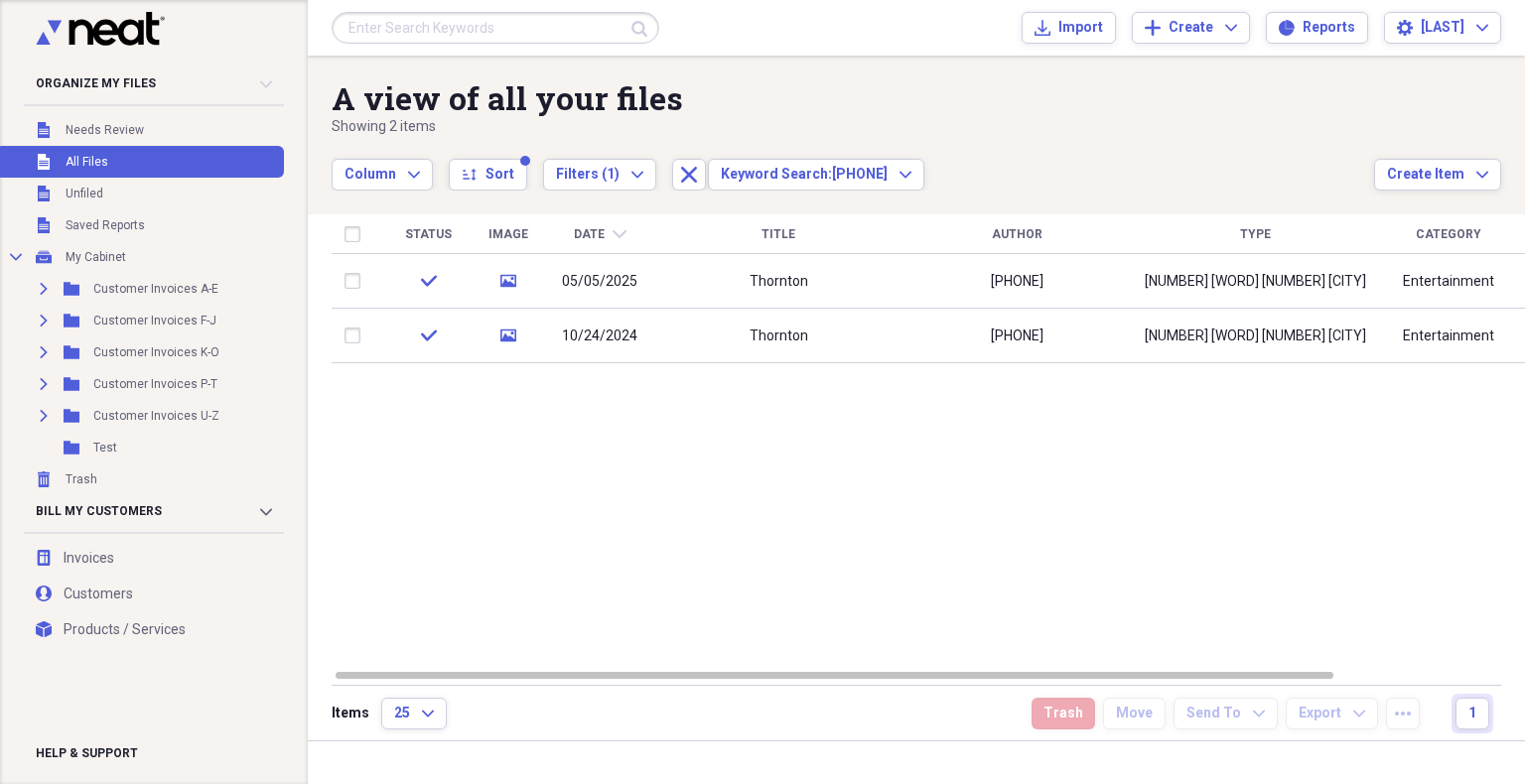 click at bounding box center [495, 28] 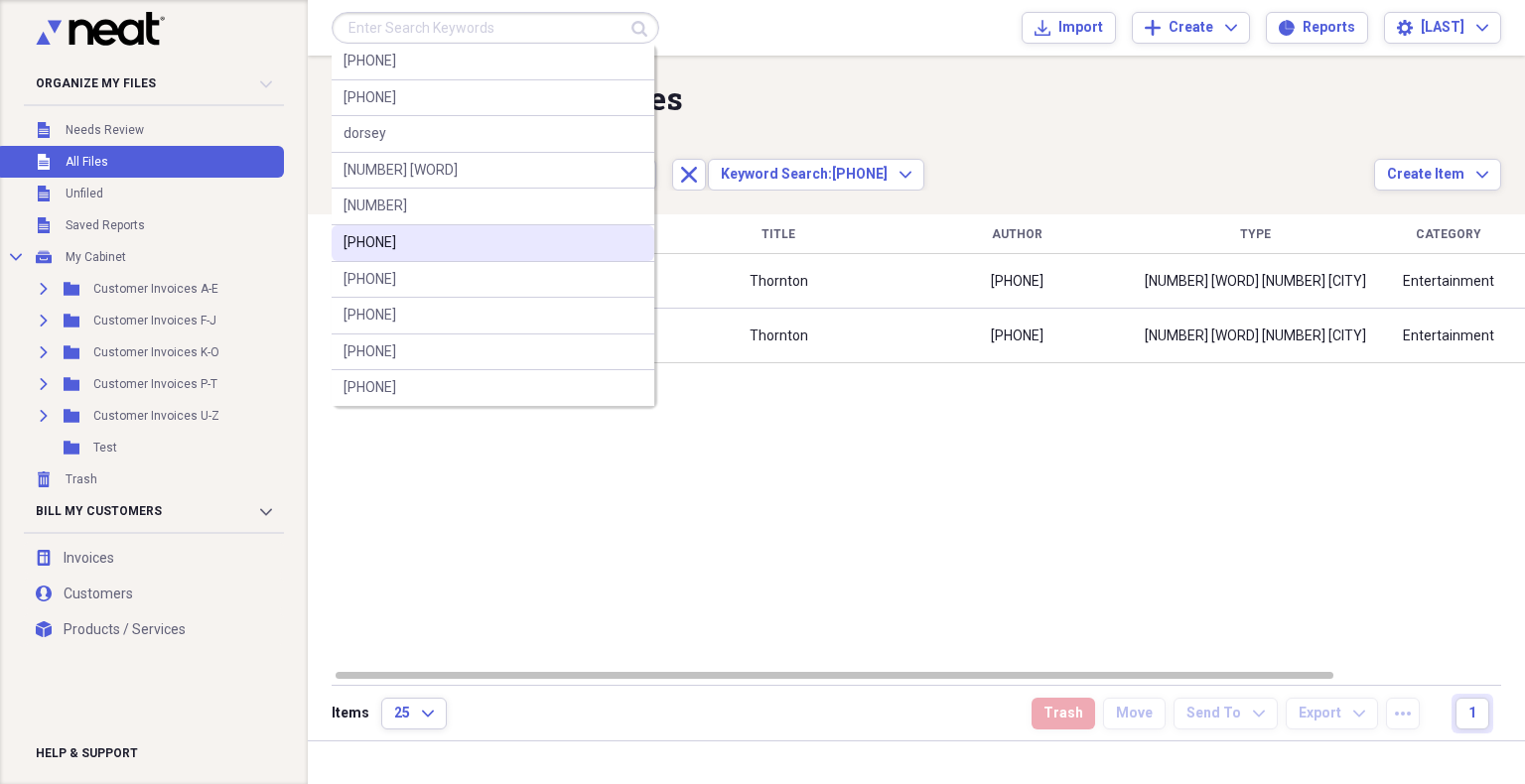 click on "[PHONE]" at bounding box center (492, 243) 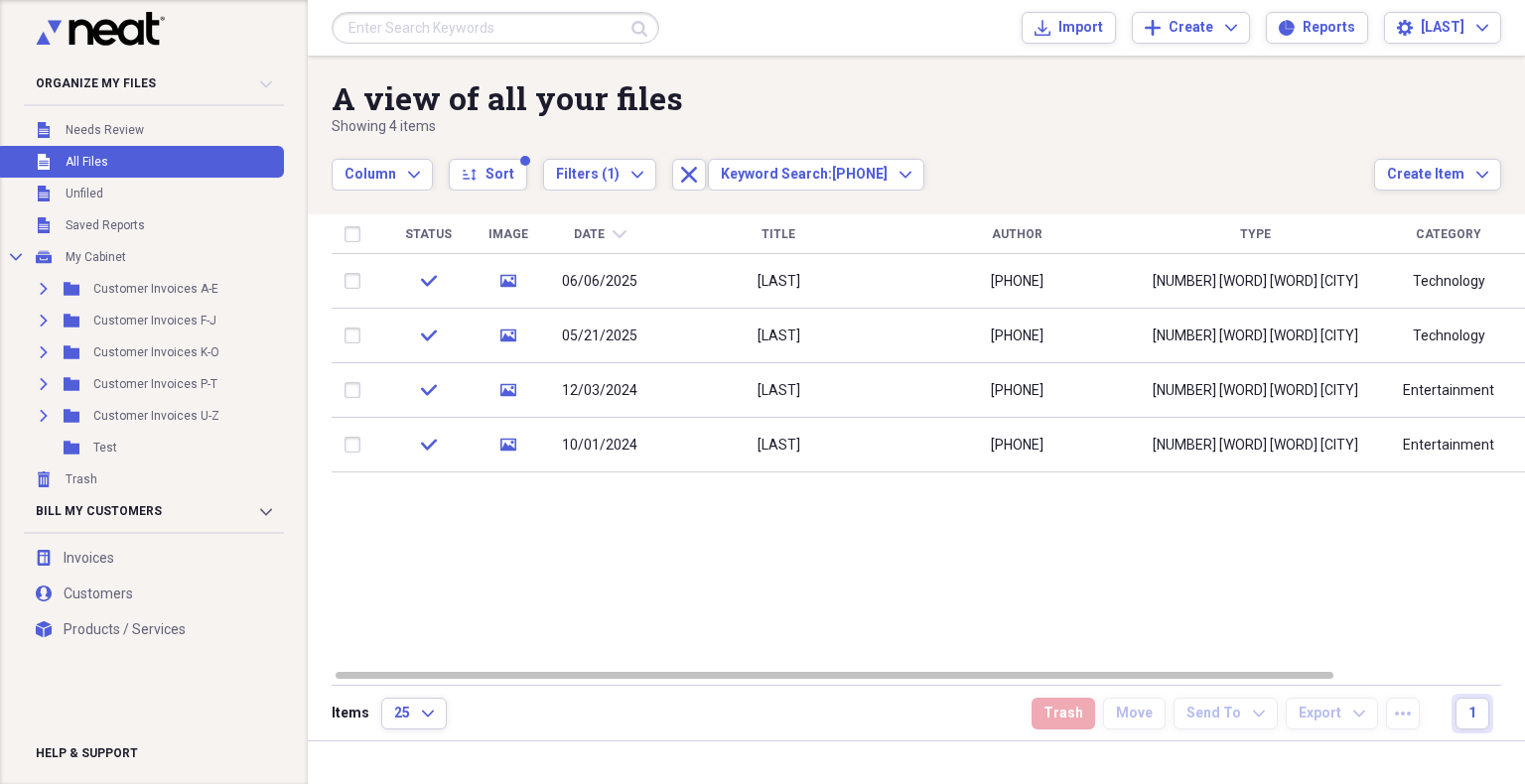 click at bounding box center [495, 28] 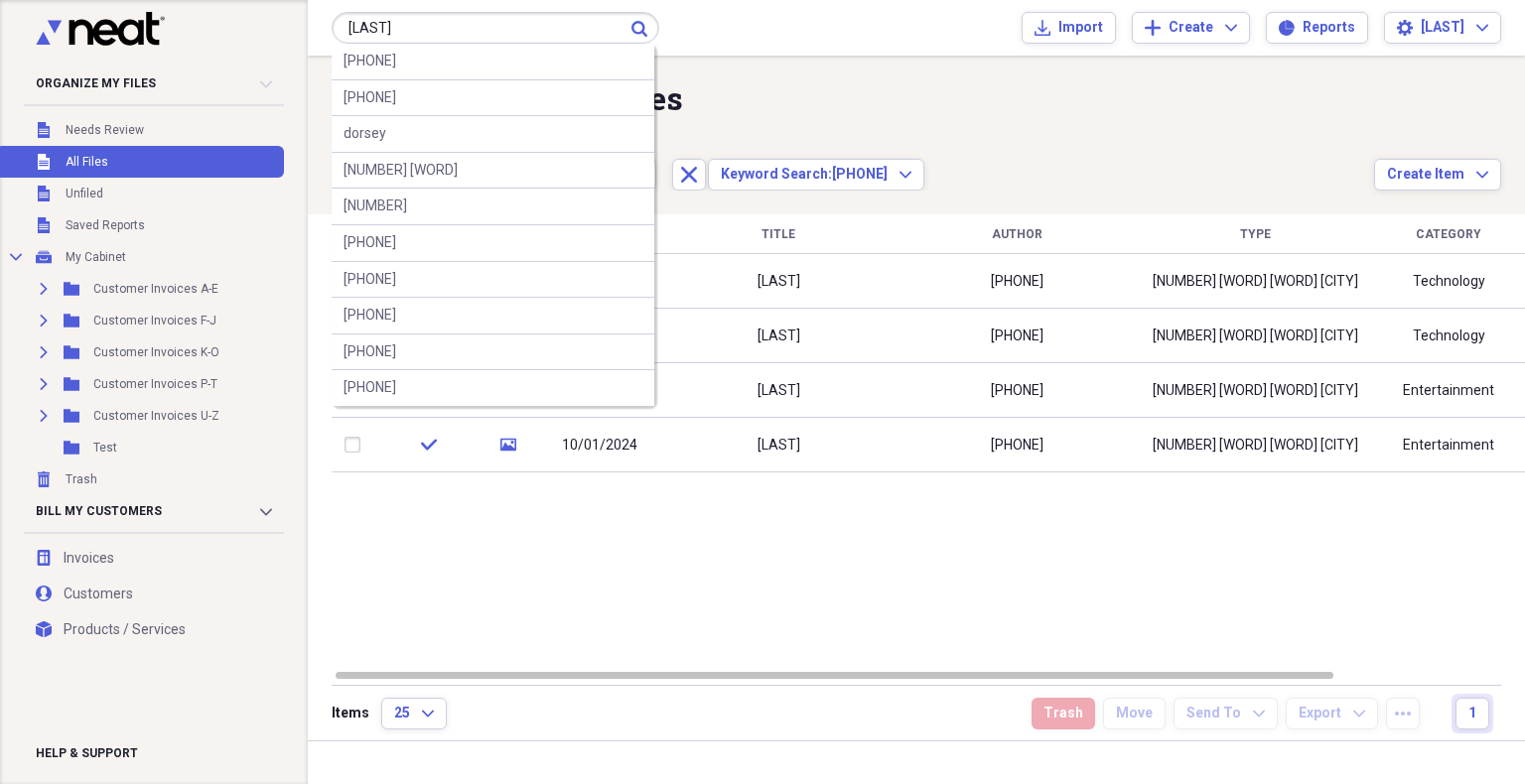 type on "[LAST]" 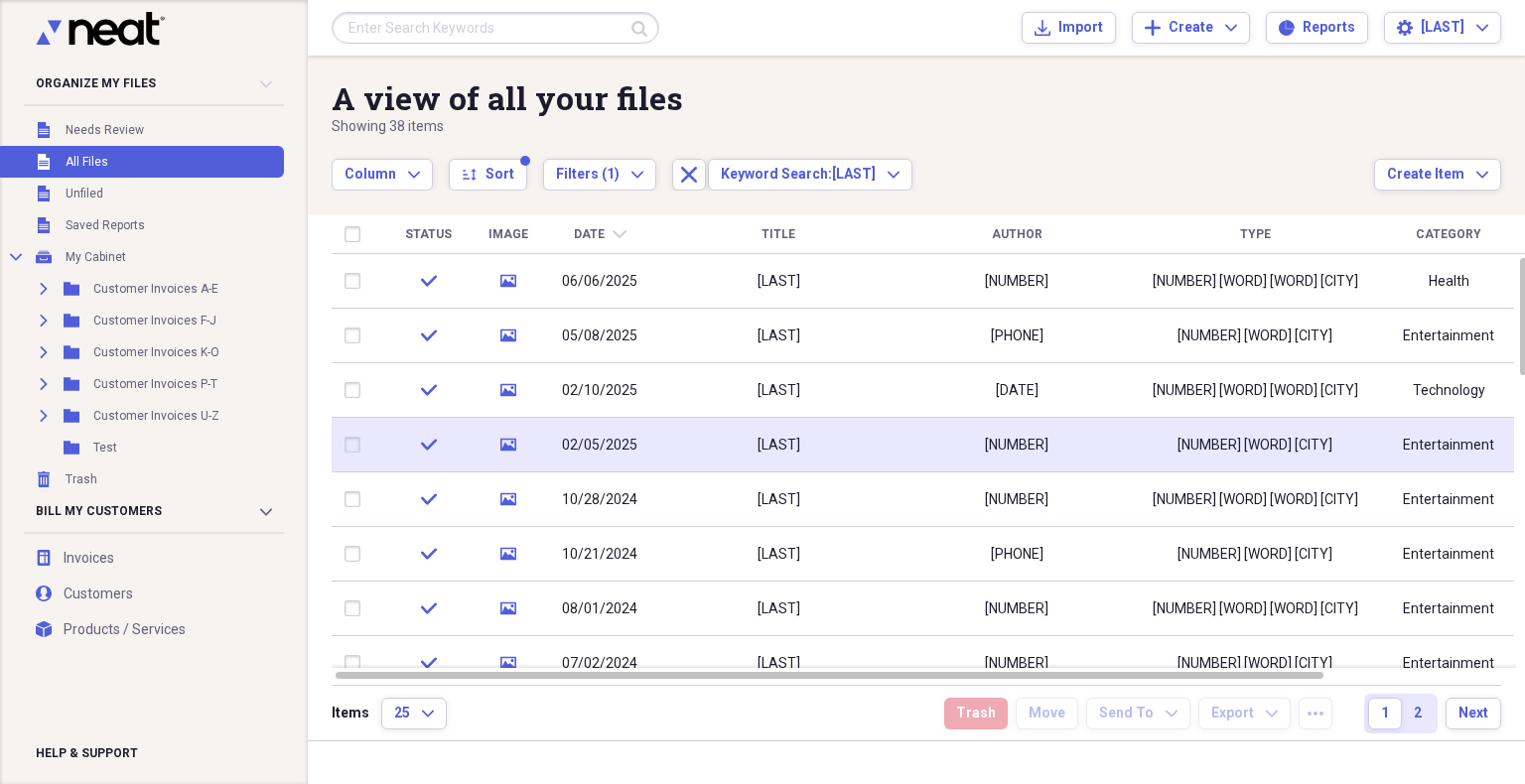 click on "[LAST]" at bounding box center (778, 445) 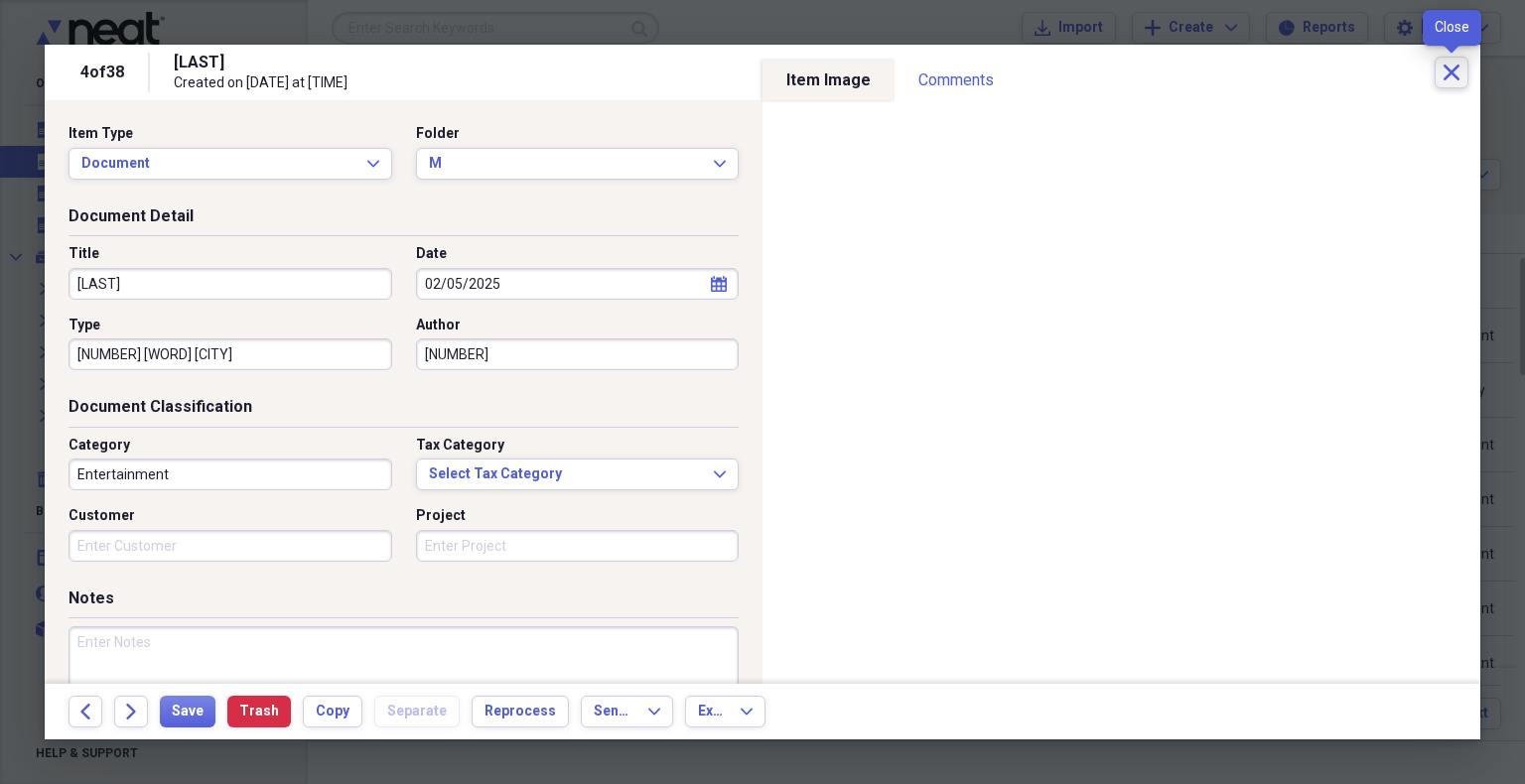 click on "Close" 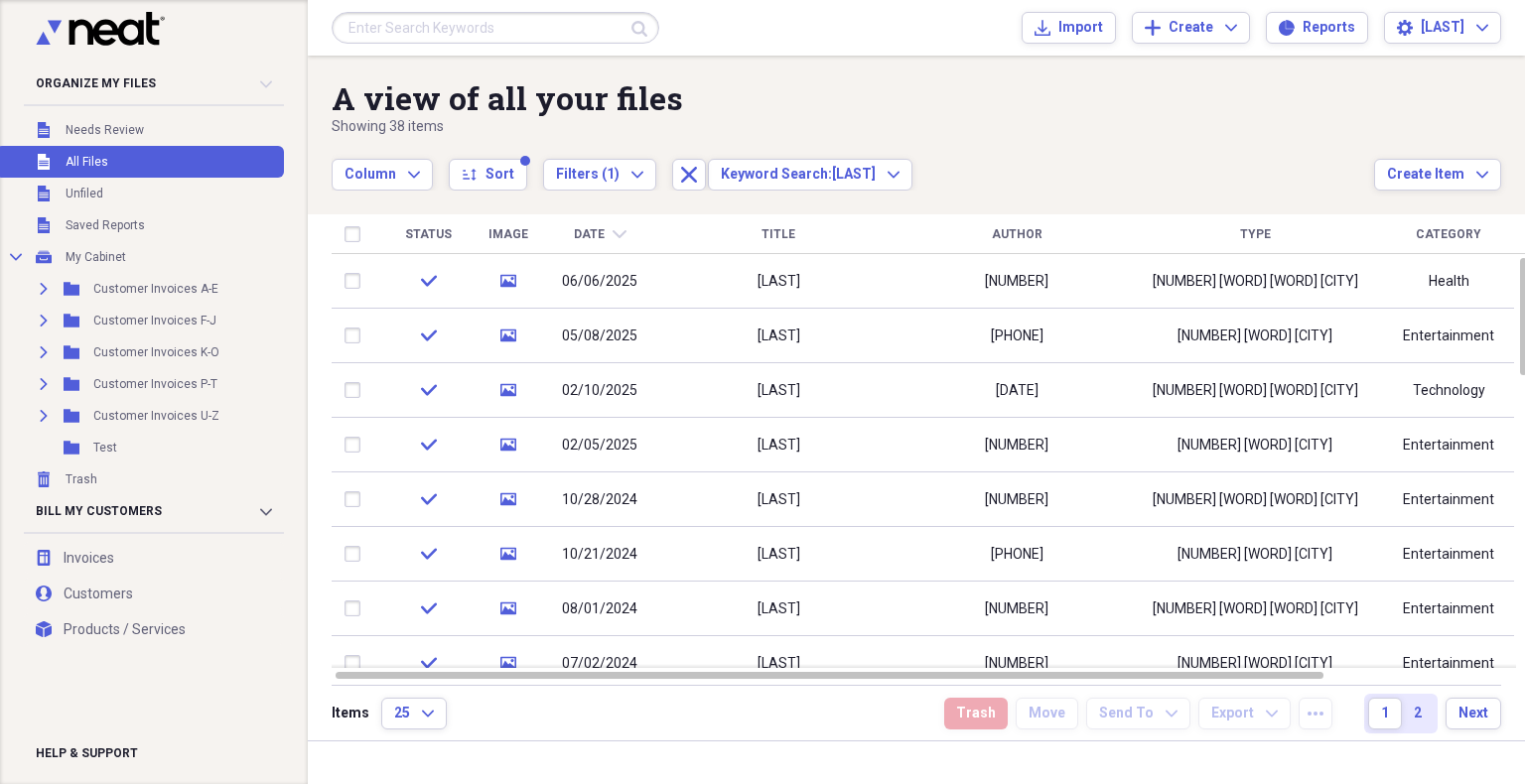 click at bounding box center (495, 28) 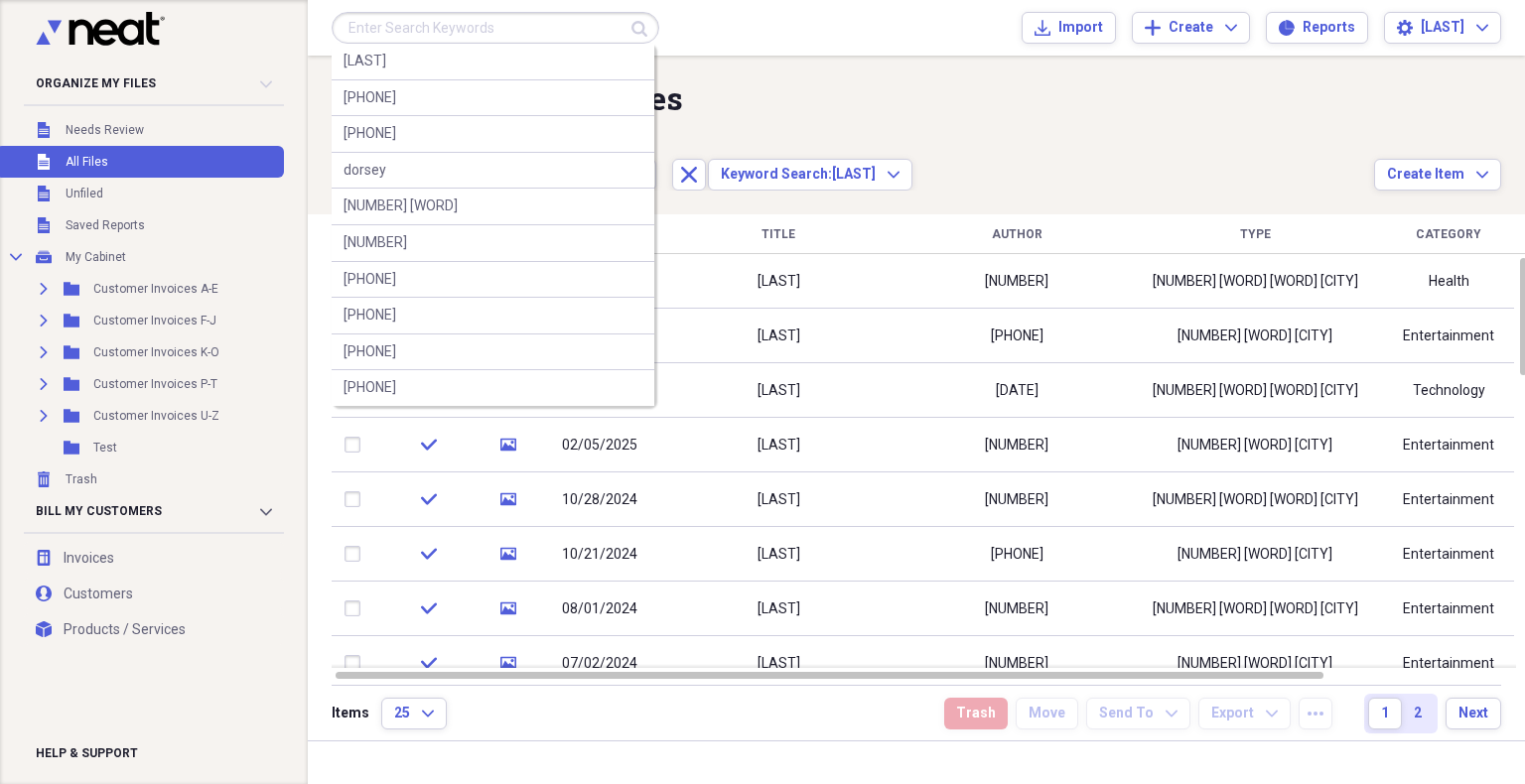 click at bounding box center [495, 28] 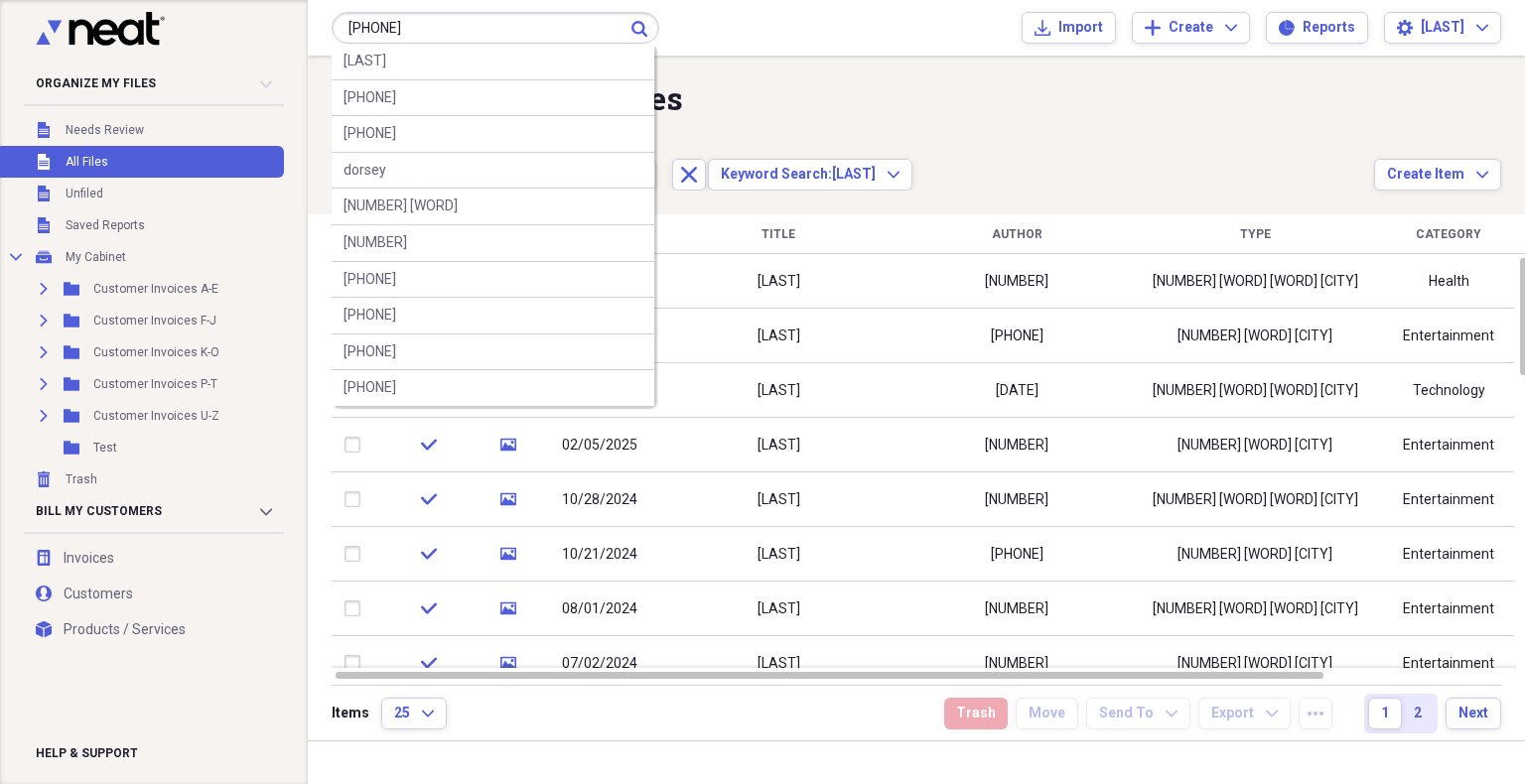 type on "[PHONE]" 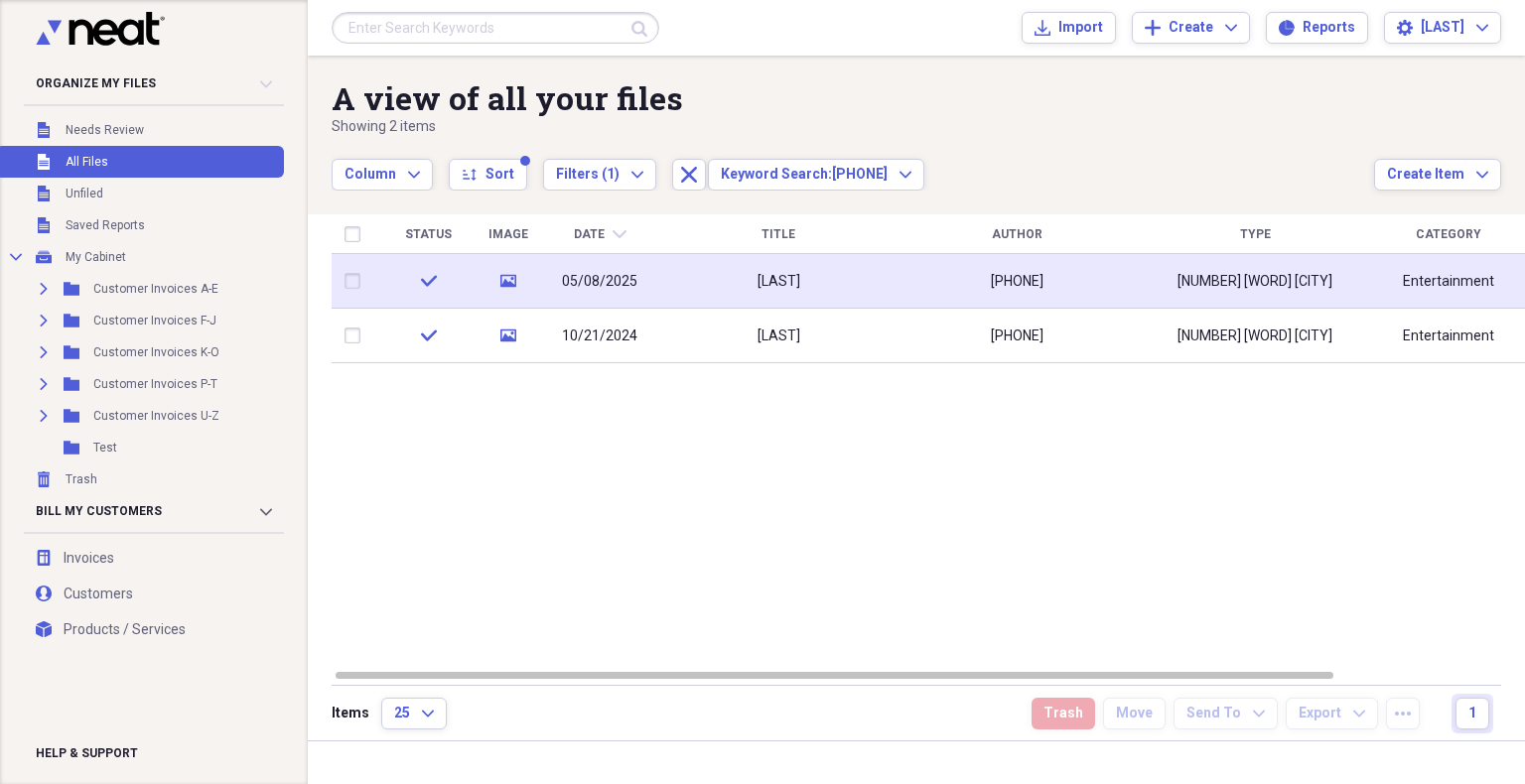 click on "[LAST]" at bounding box center [778, 281] 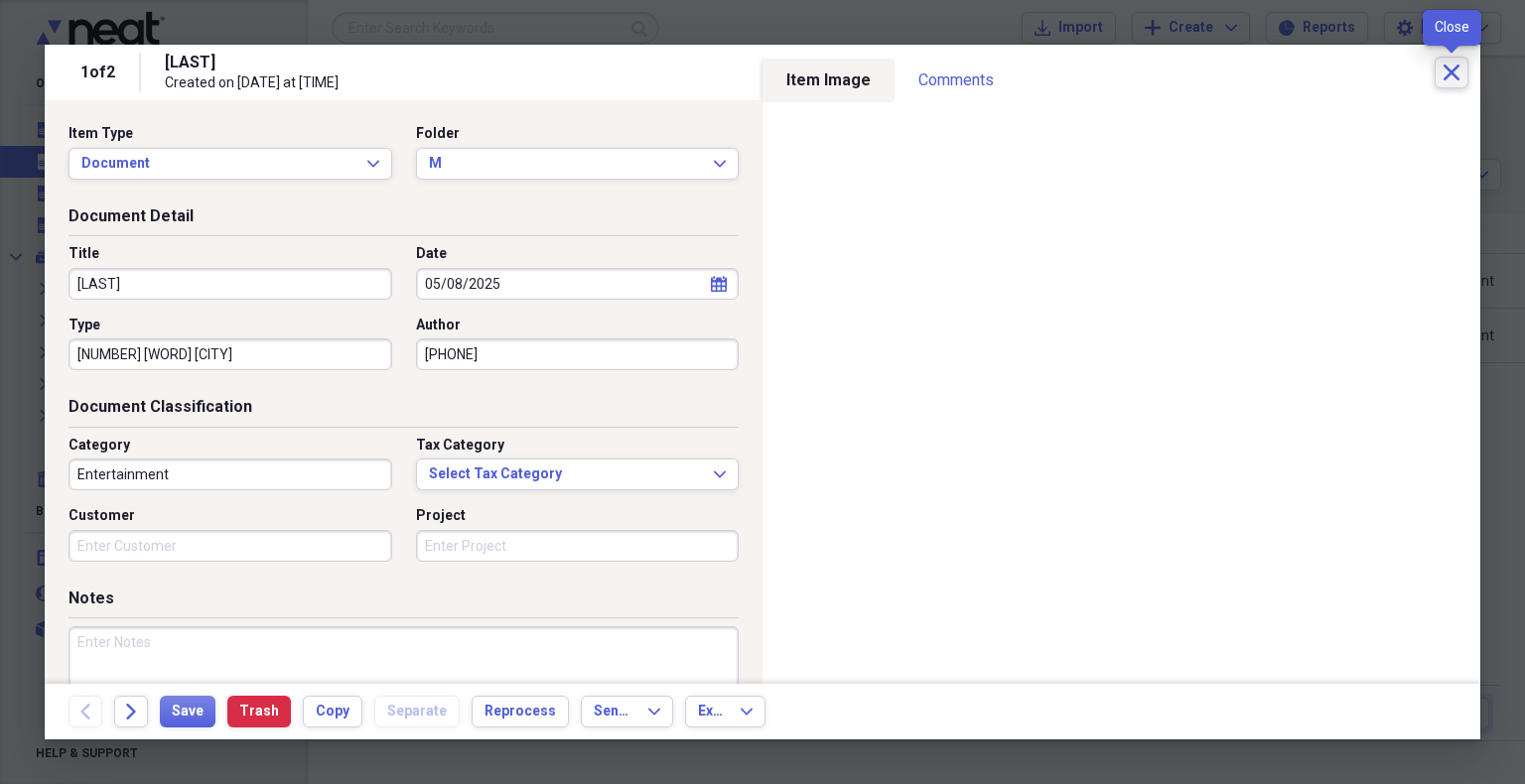 click on "Close" 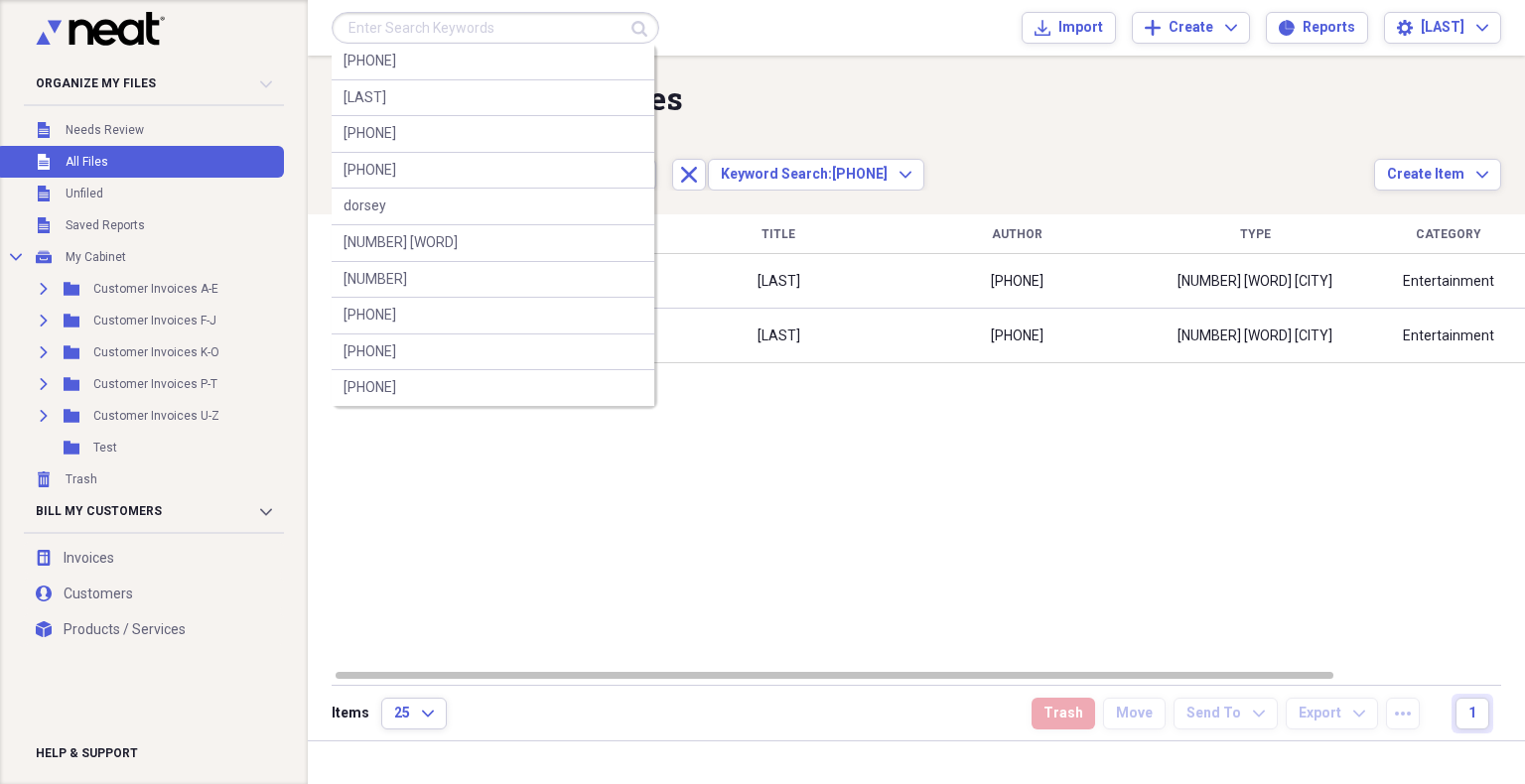click at bounding box center [495, 28] 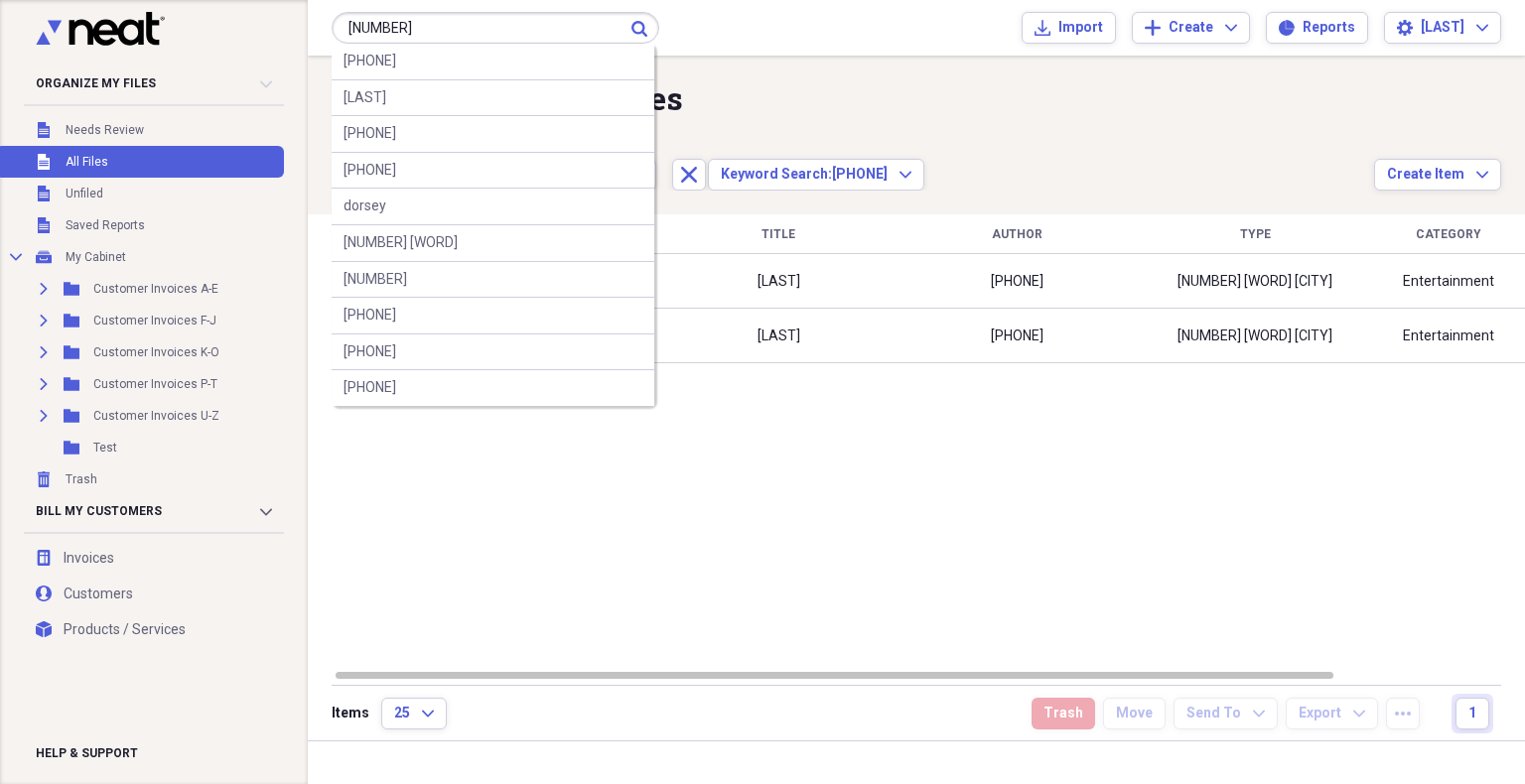 type on "[NUMBER]" 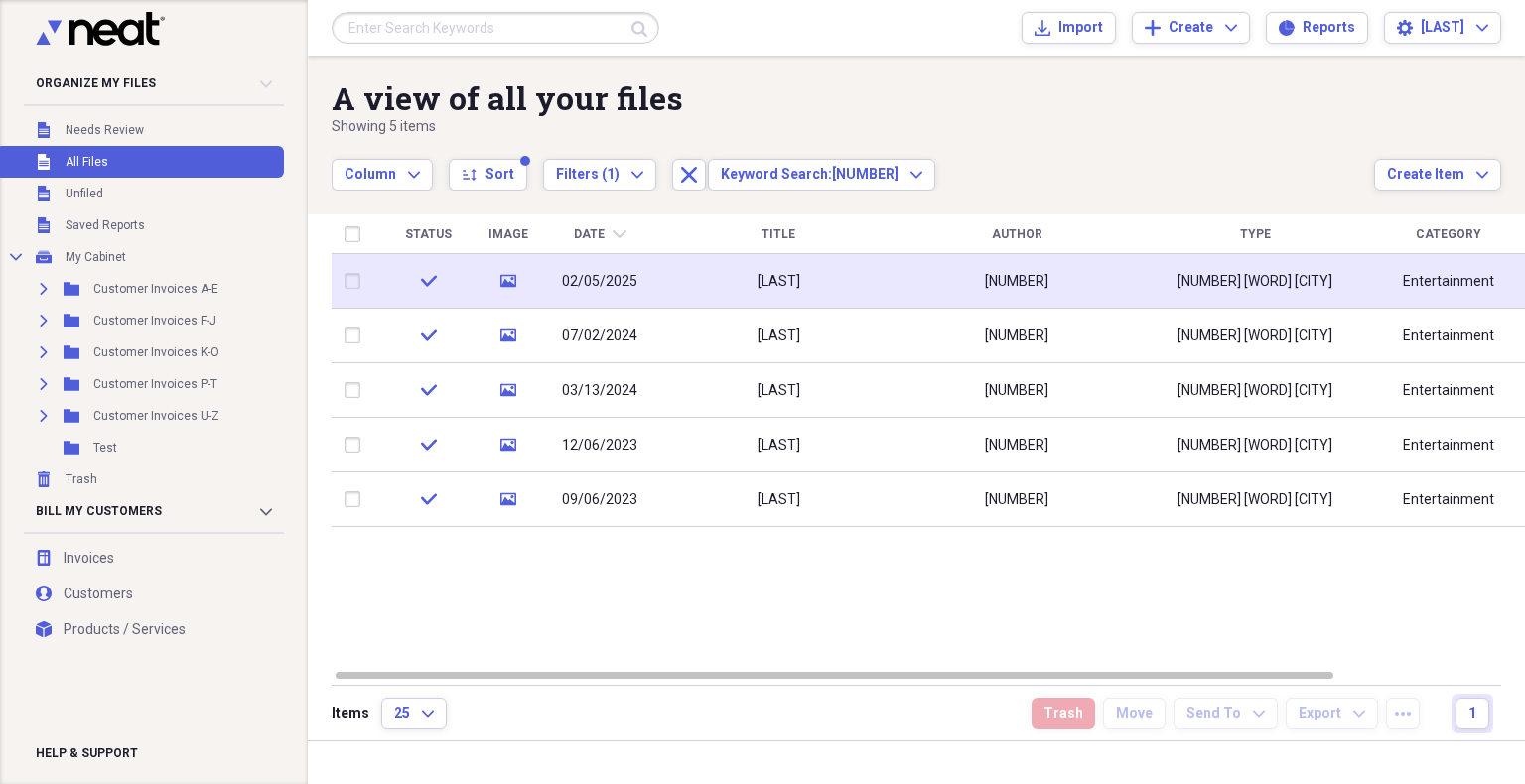 click on "[LAST]" at bounding box center [778, 282] 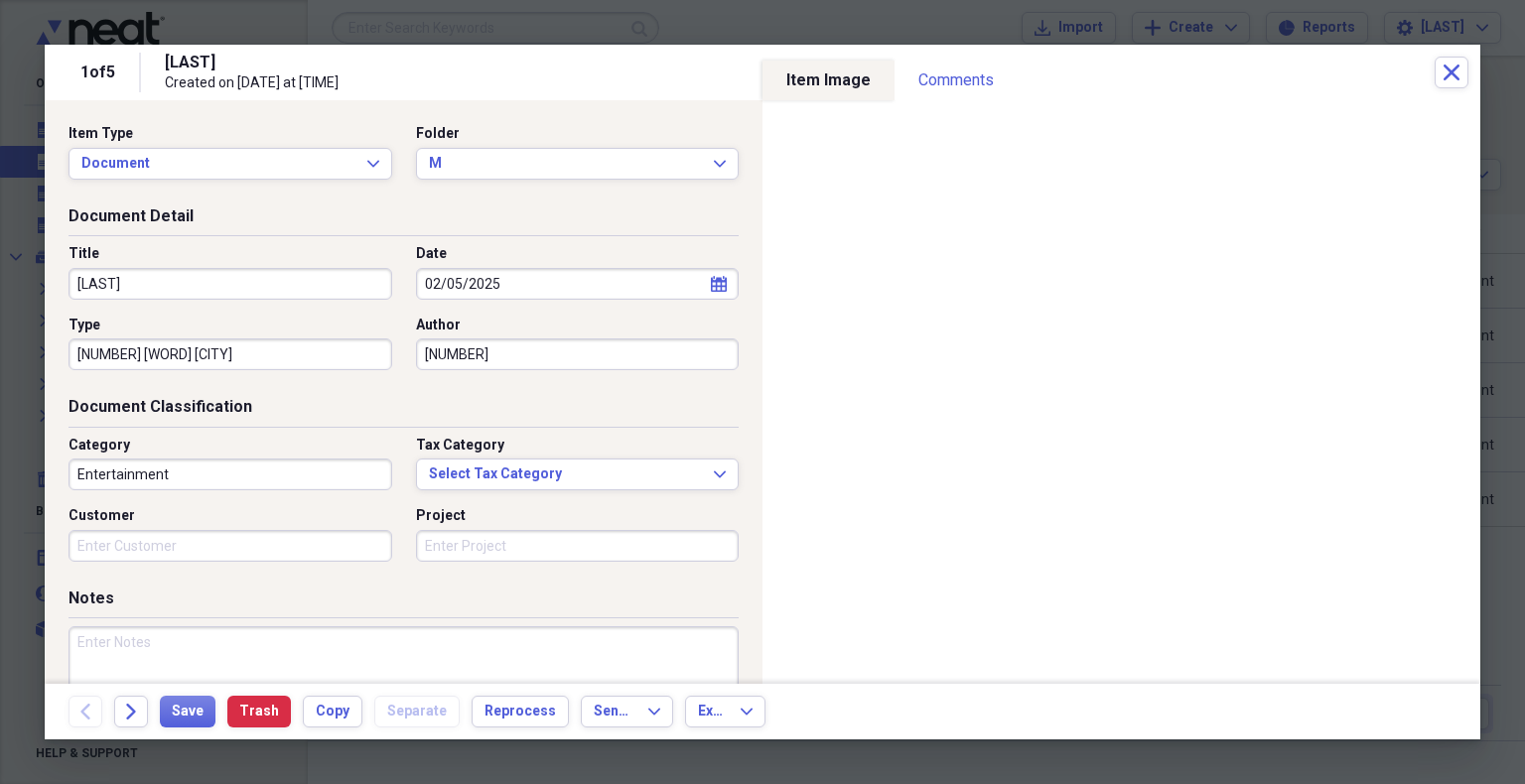 click on "Back" at bounding box center [91, 712] 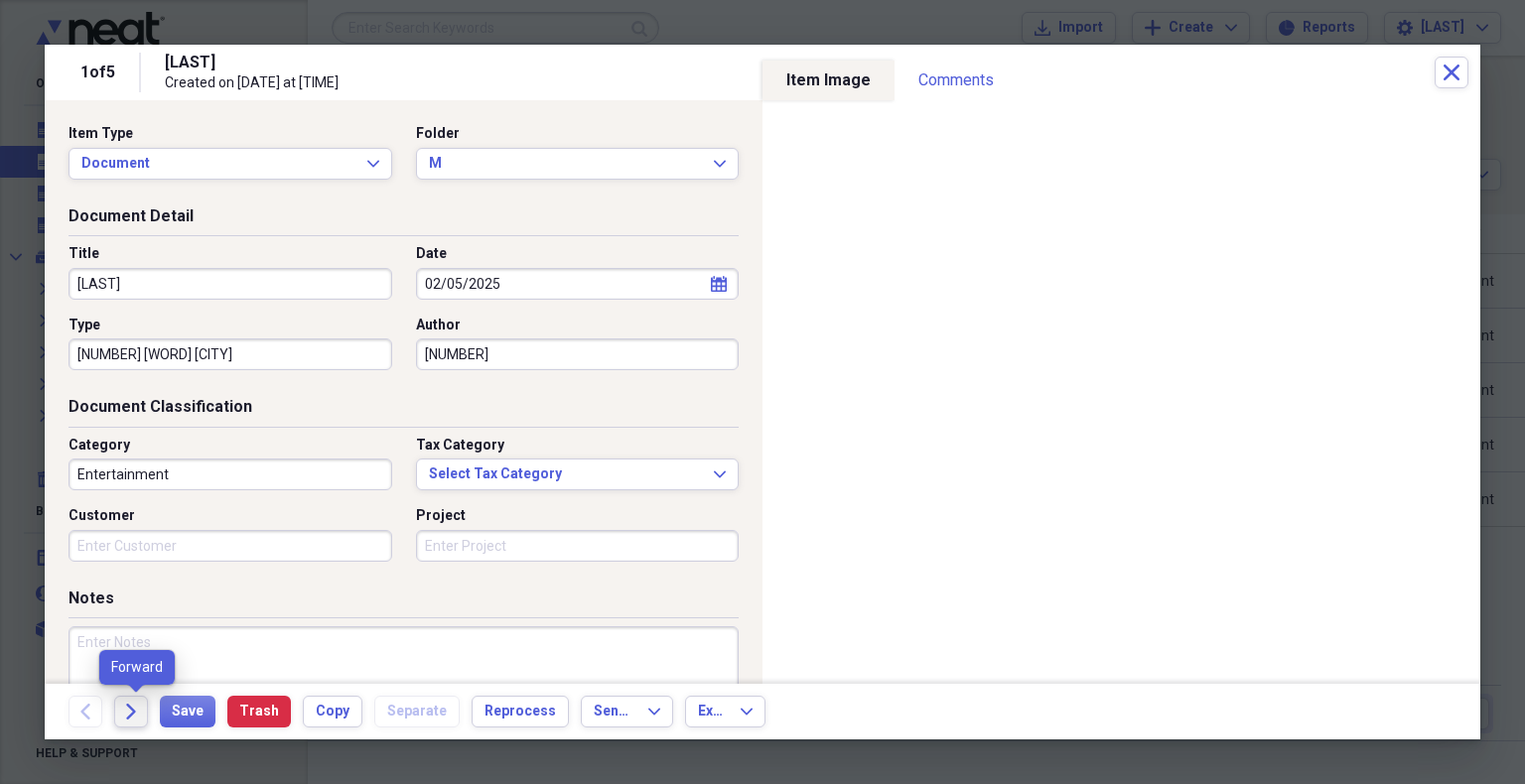 click on "Forward" 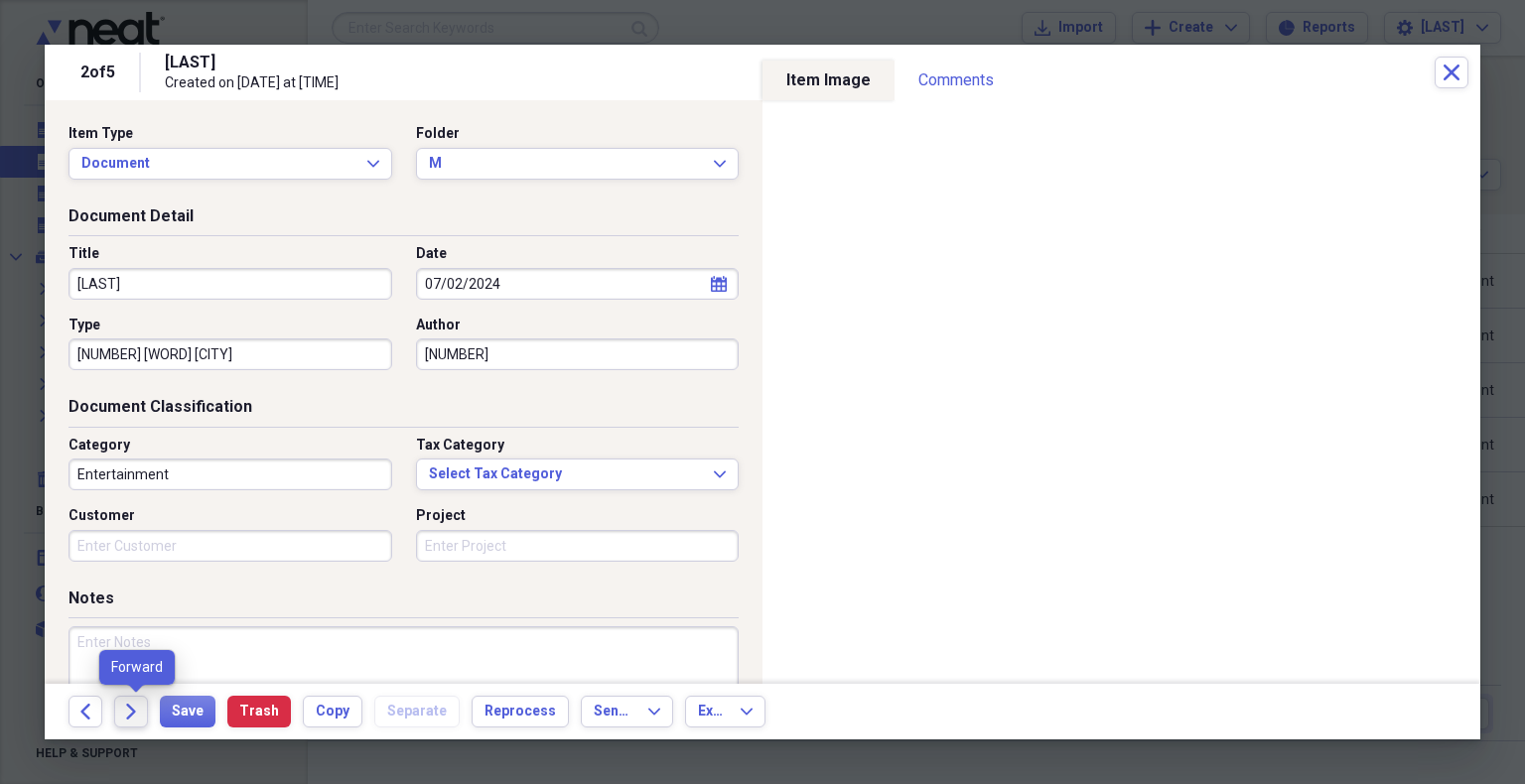 click on "Forward" 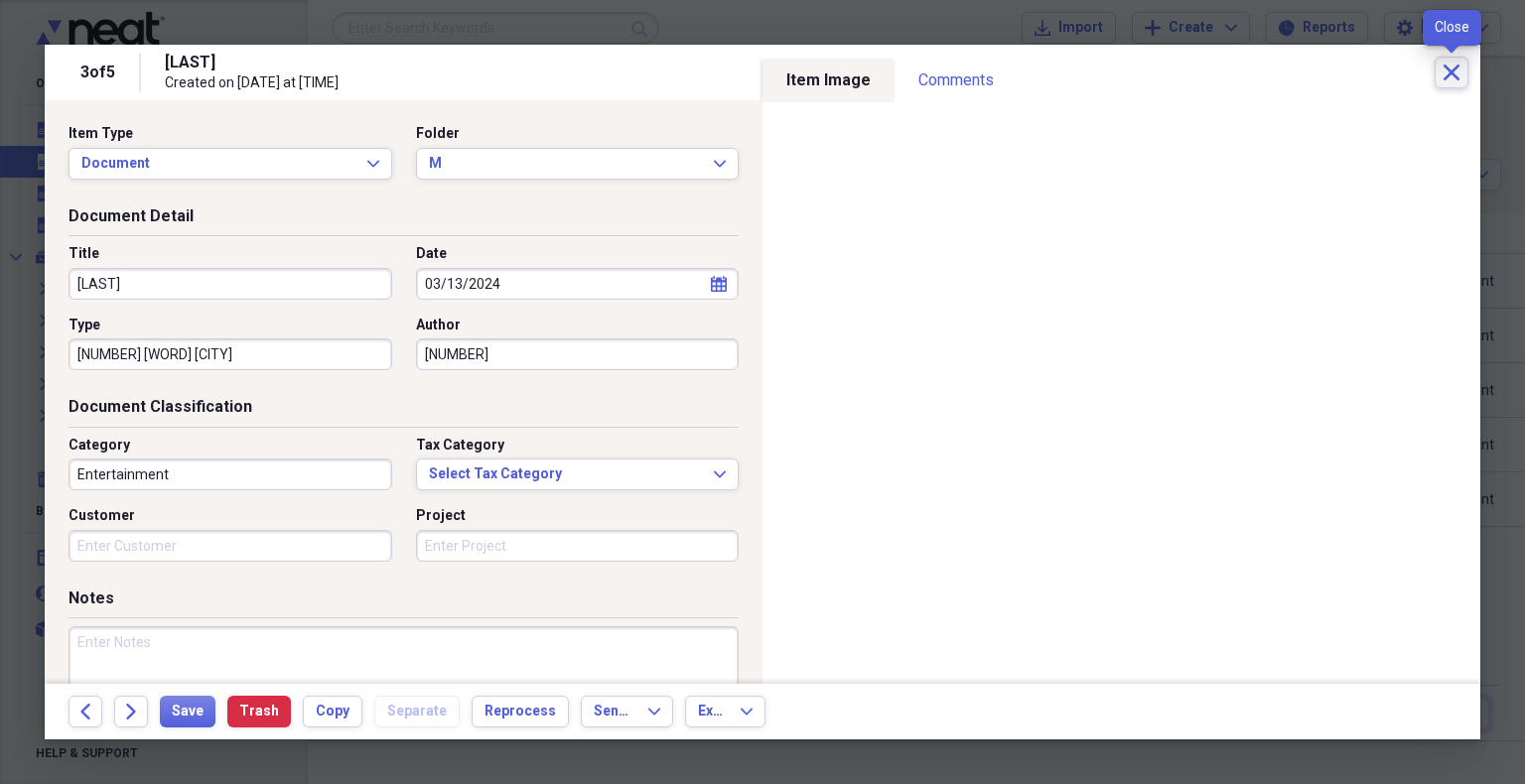 click on "Close" 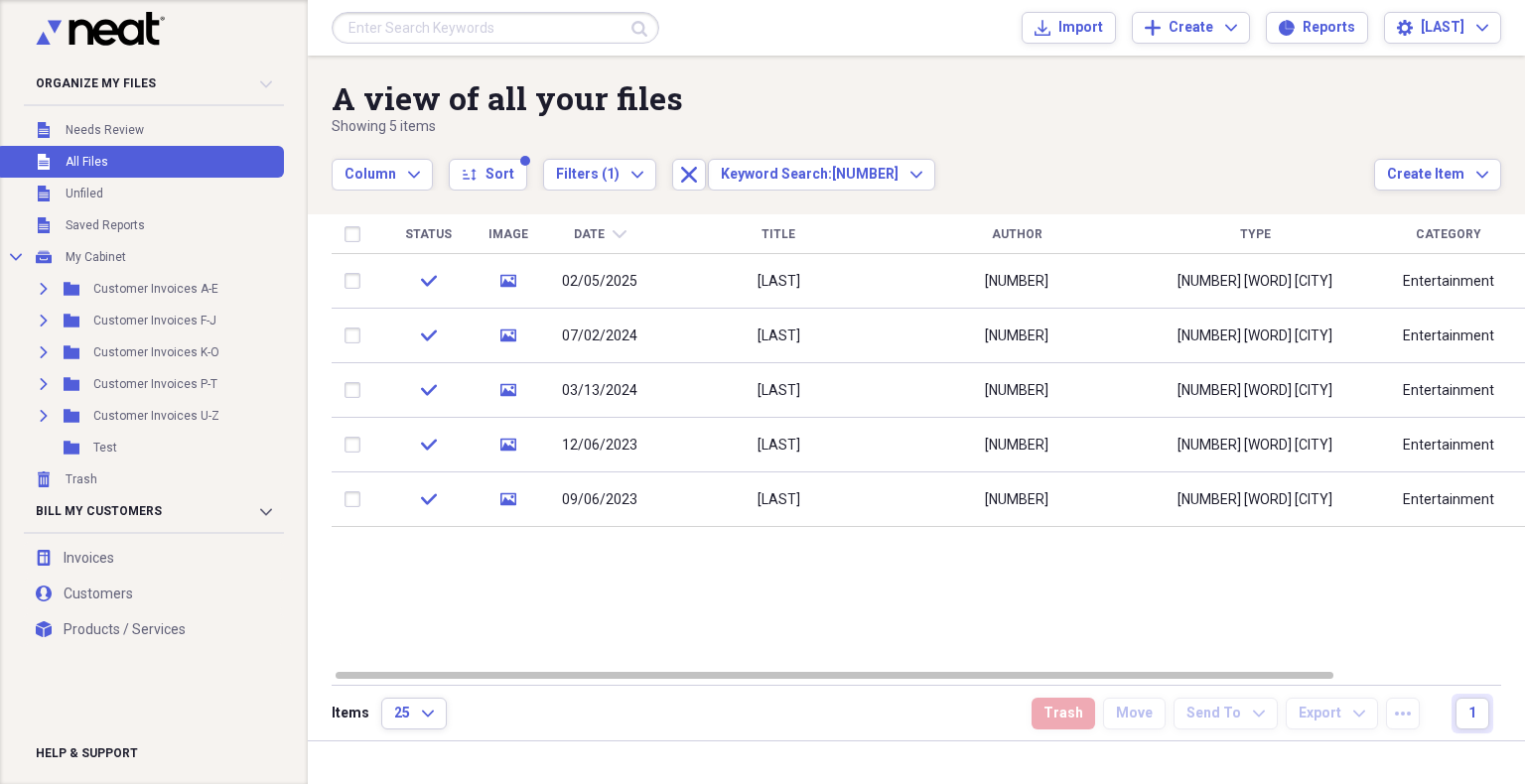 click at bounding box center (495, 28) 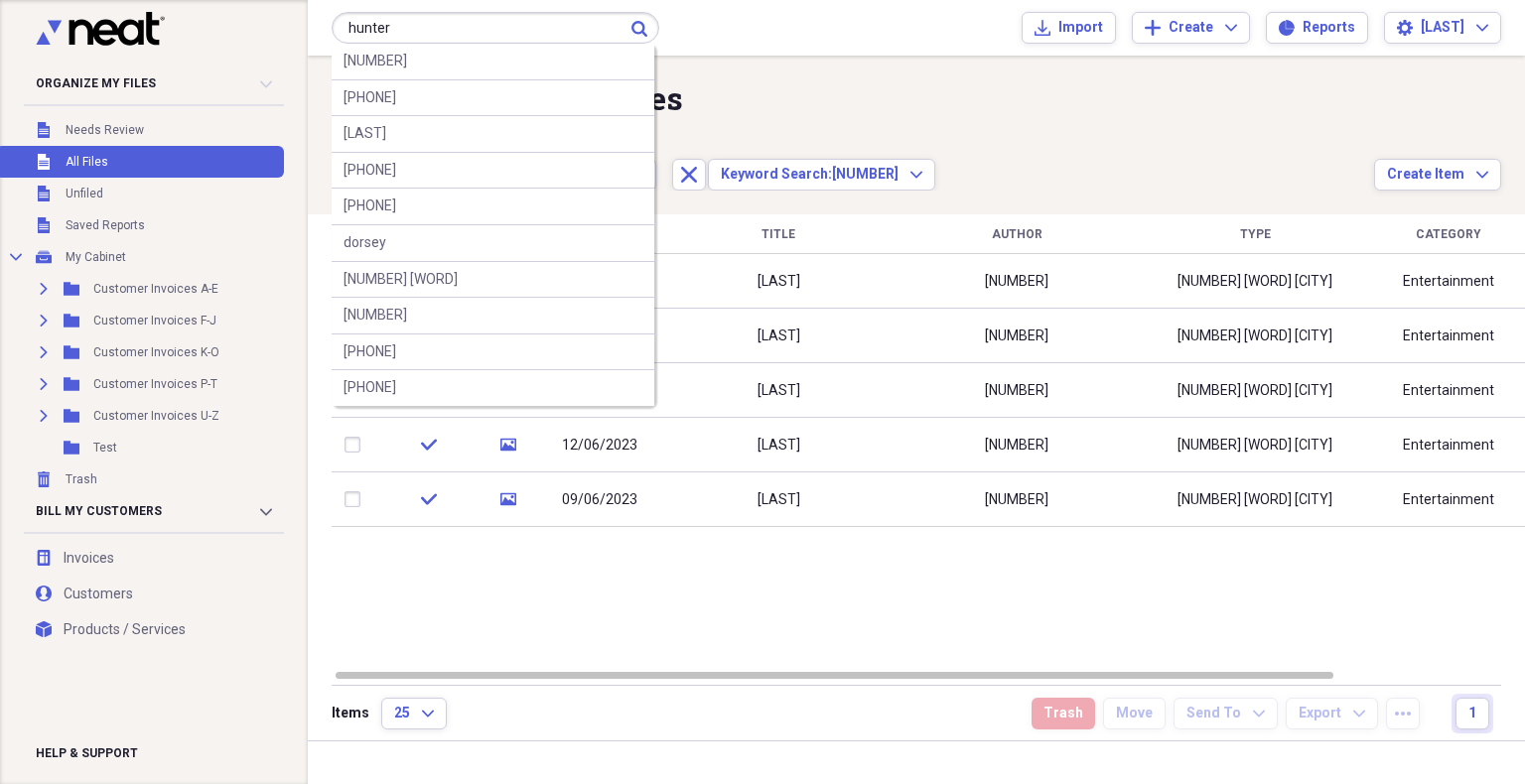 type on "hunter" 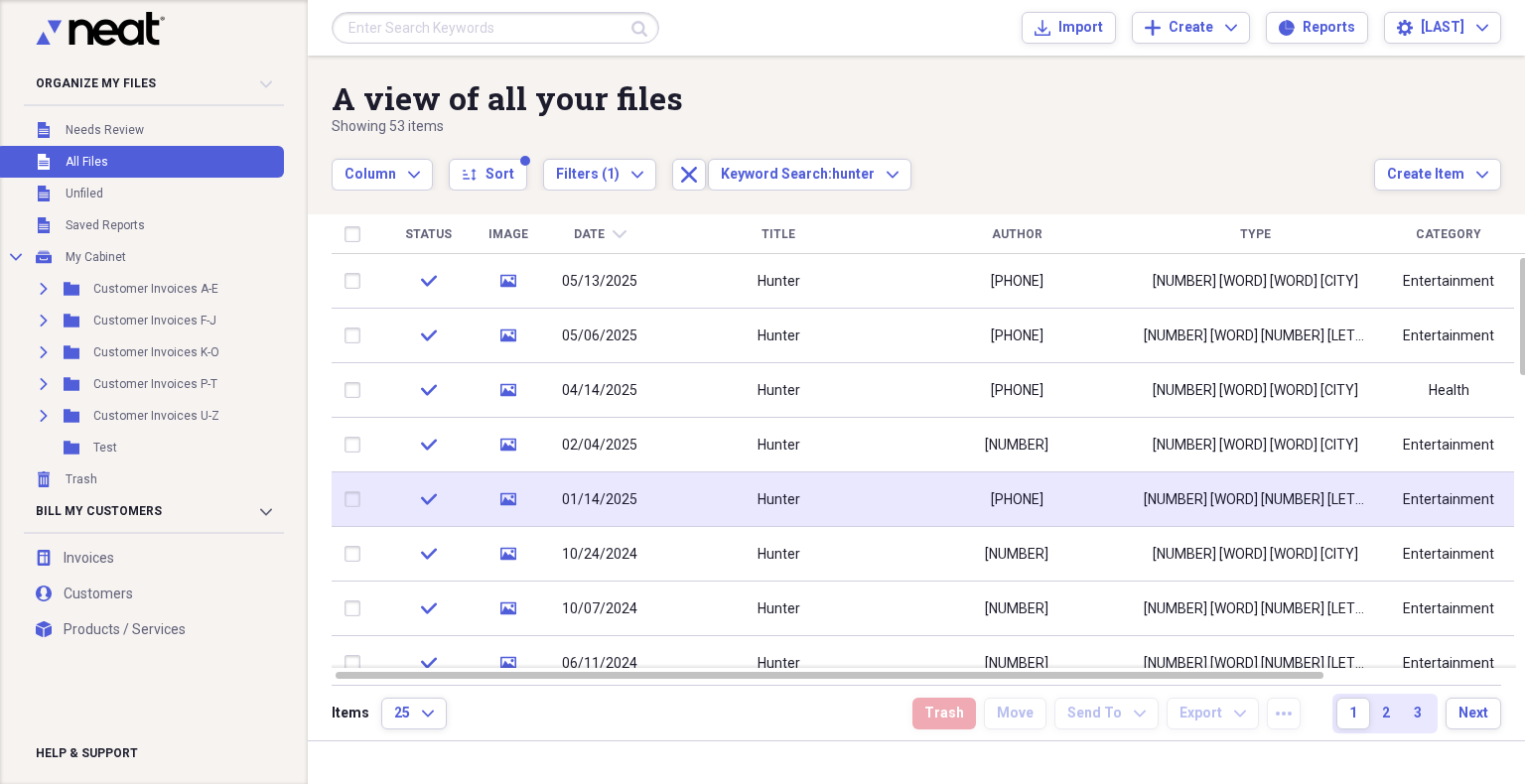 click on "[PHONE]" at bounding box center (1017, 499) 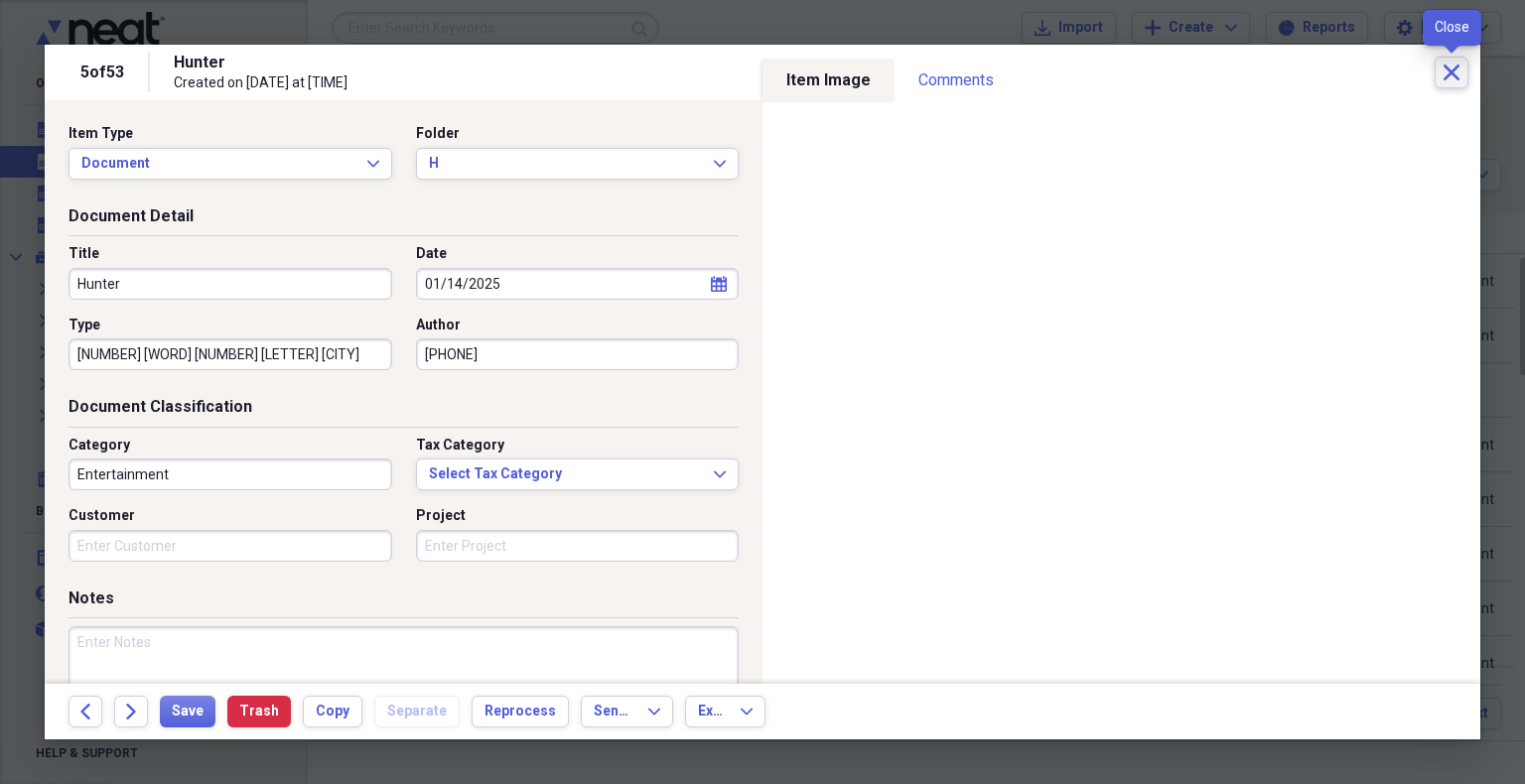 click on "Close" 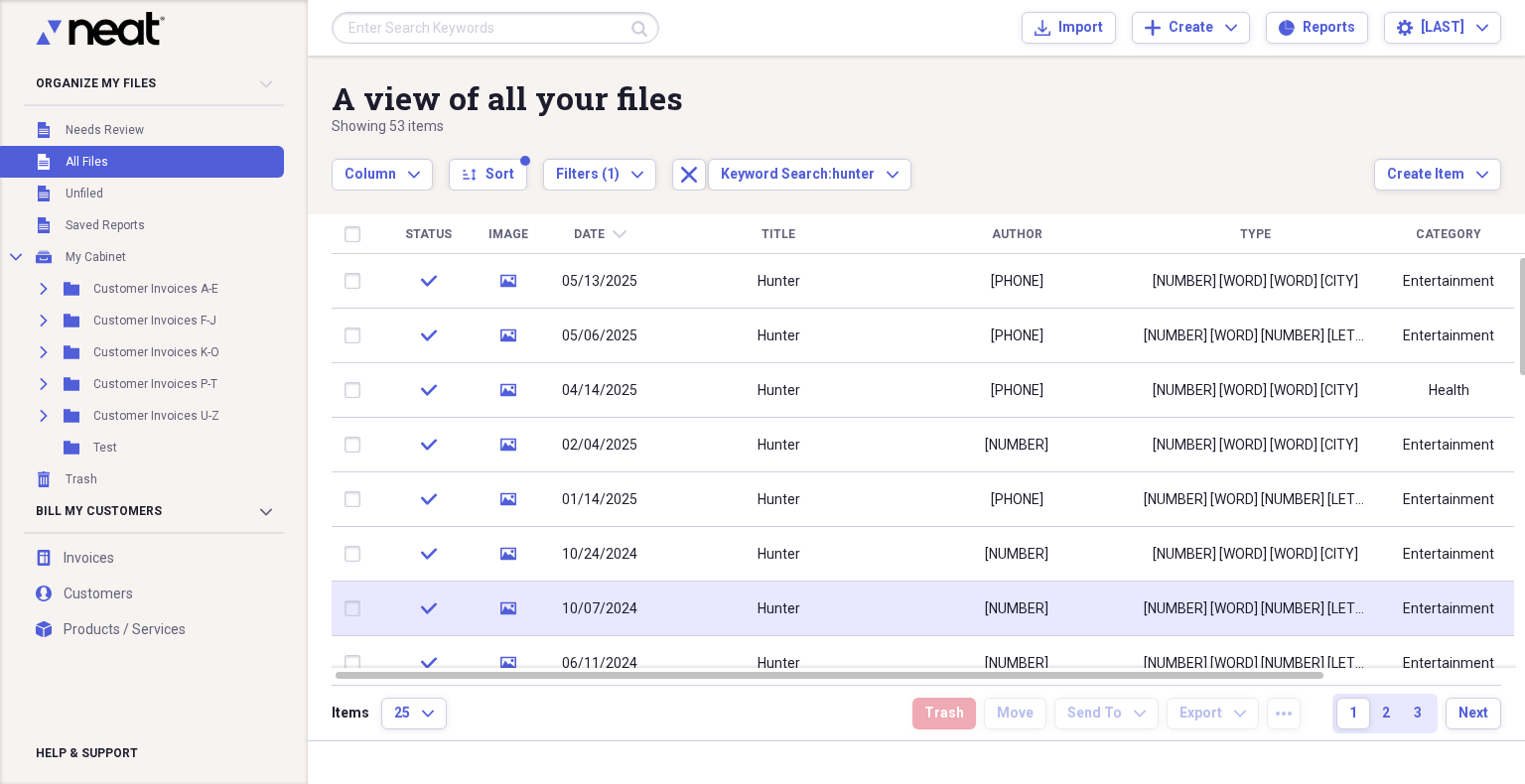 click on "[NUMBER]" at bounding box center [1017, 608] 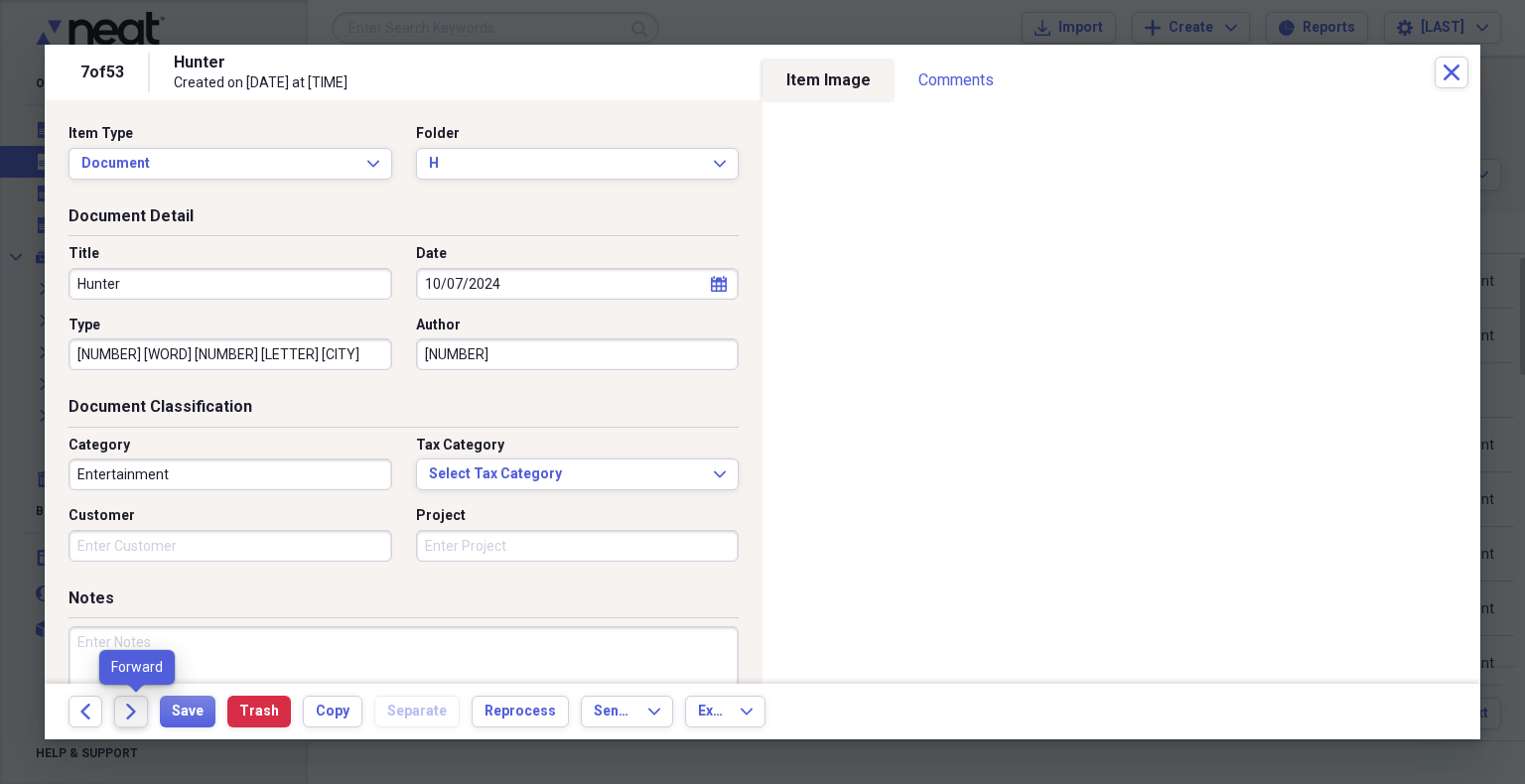 click 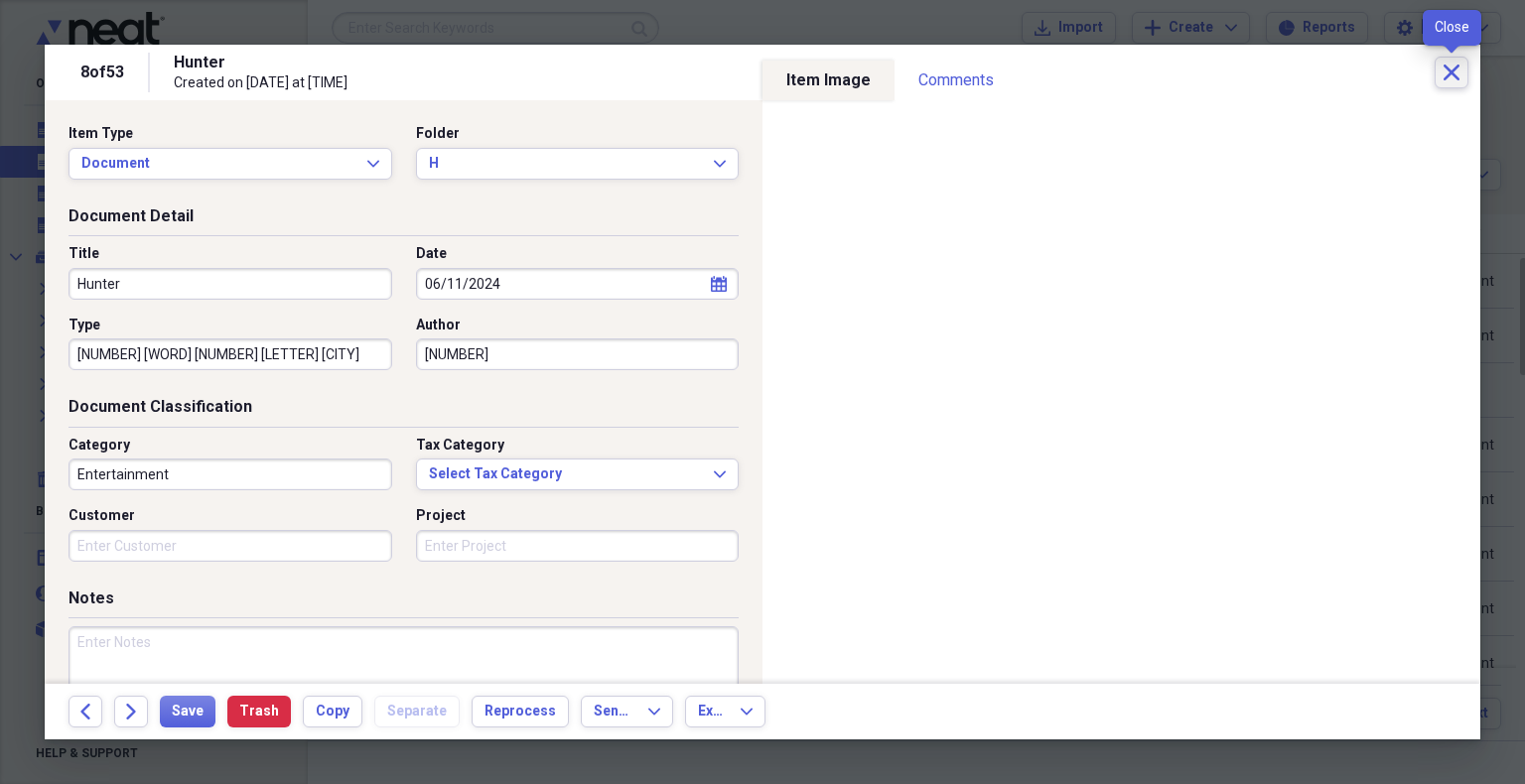 click on "Close" 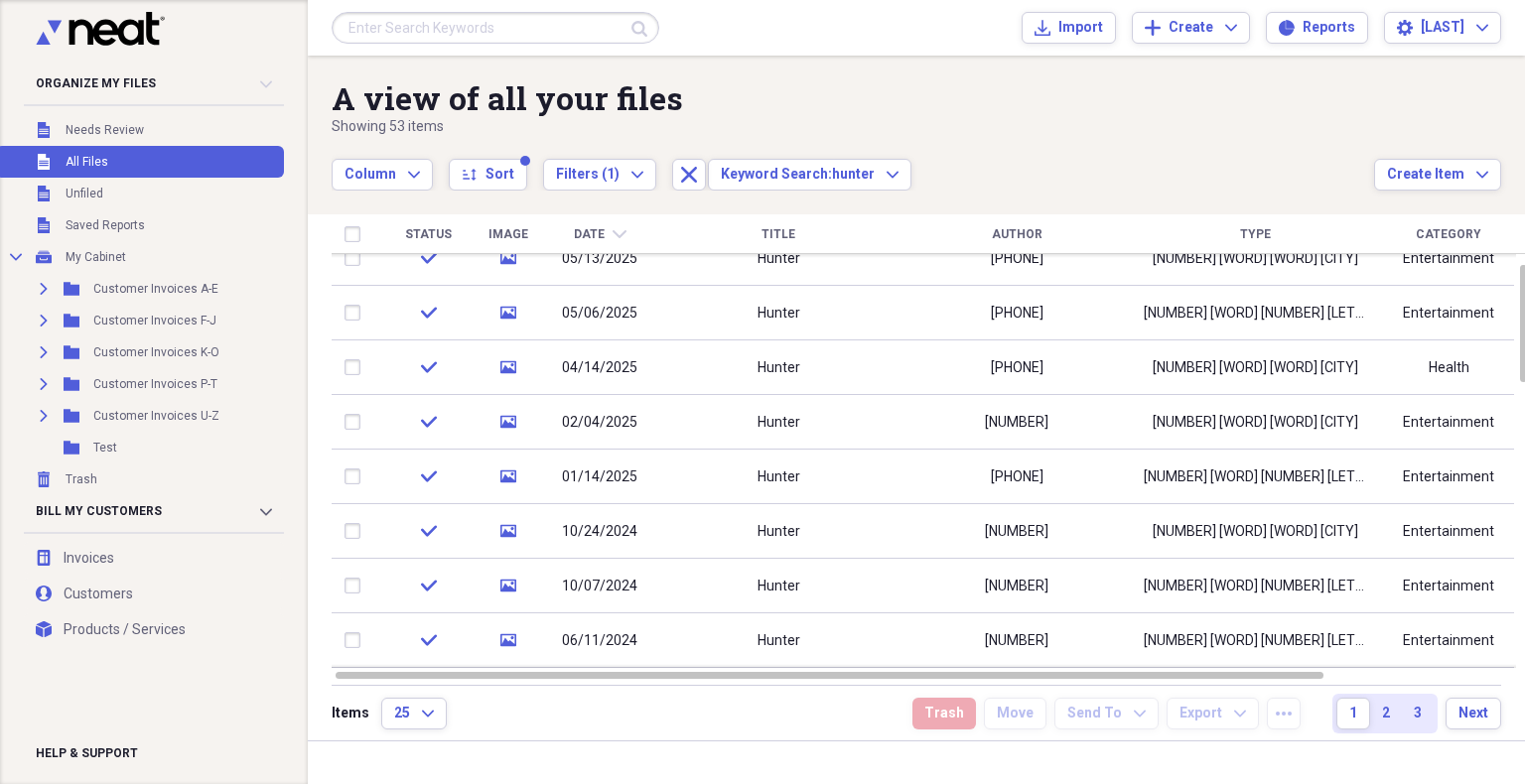 click at bounding box center (495, 28) 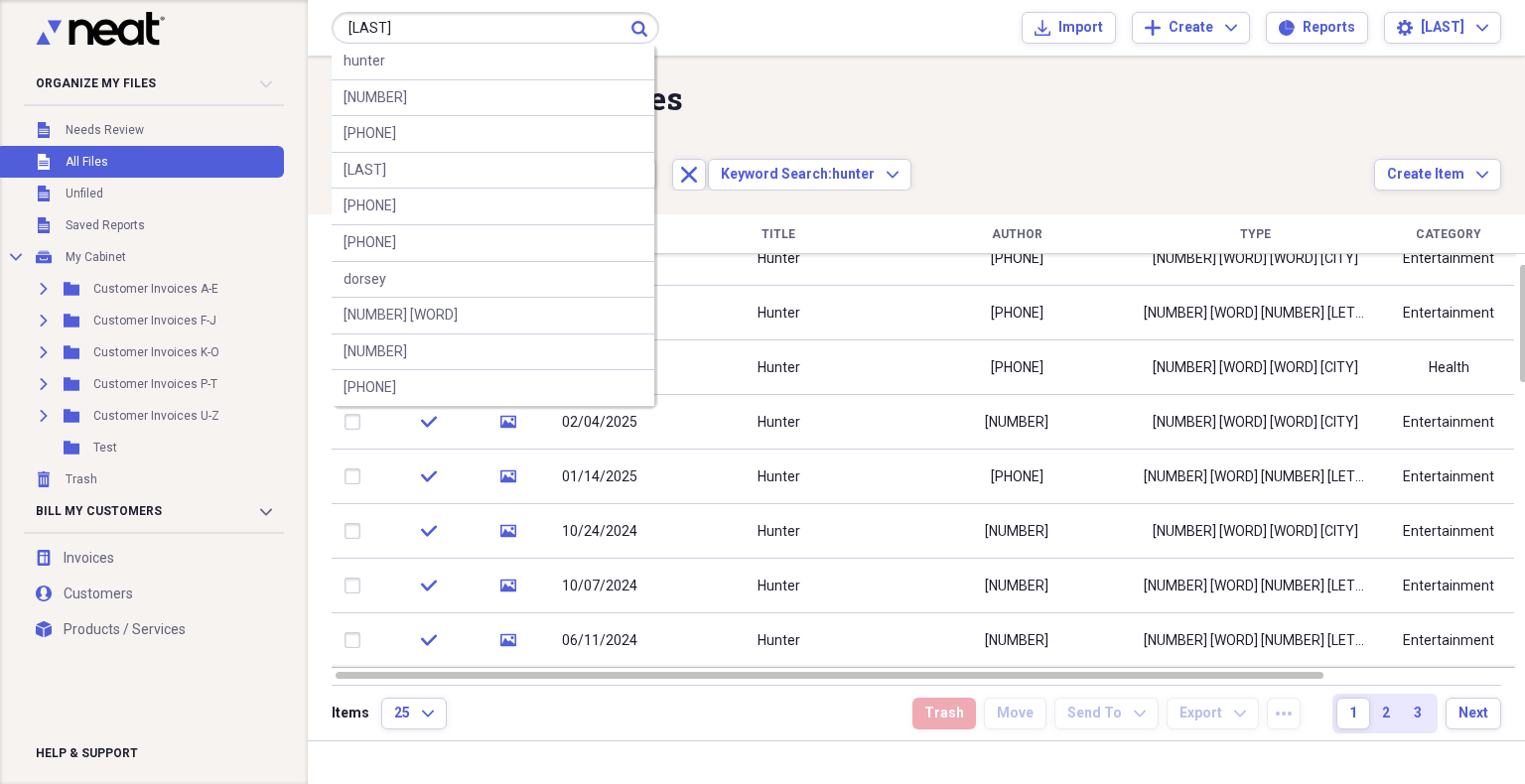 type on "[LAST]" 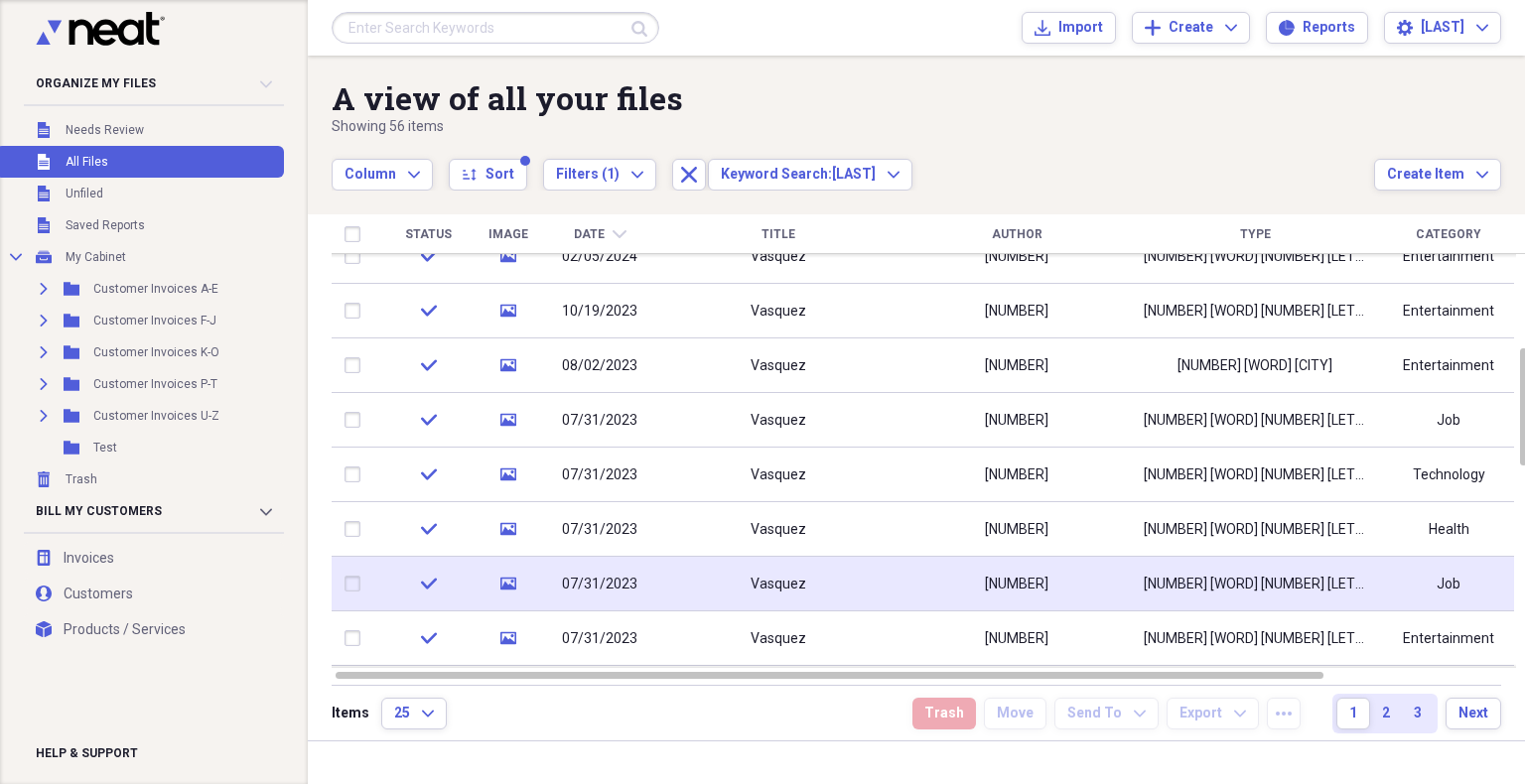 click on "Vasquez" at bounding box center (778, 584) 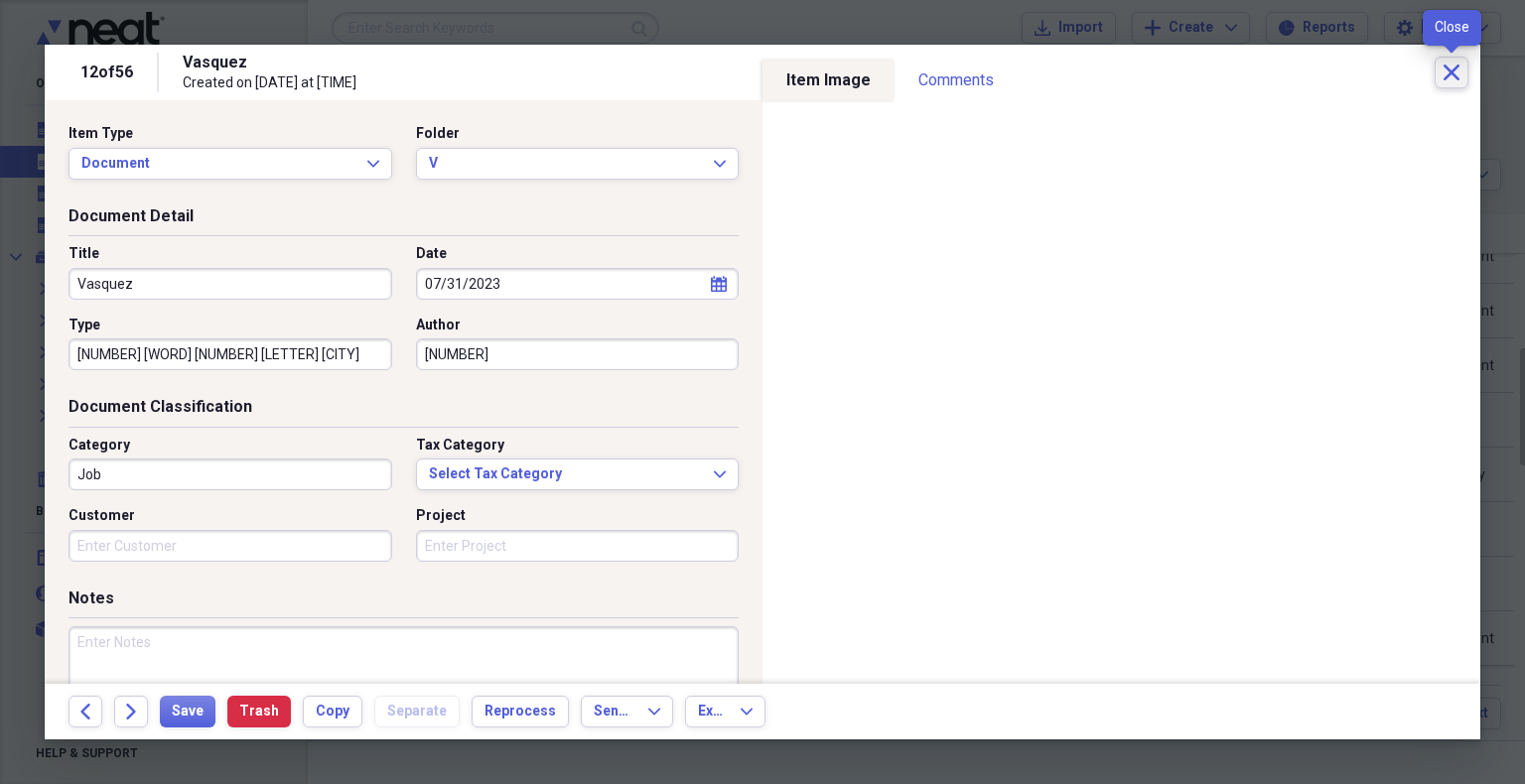 click on "Close" 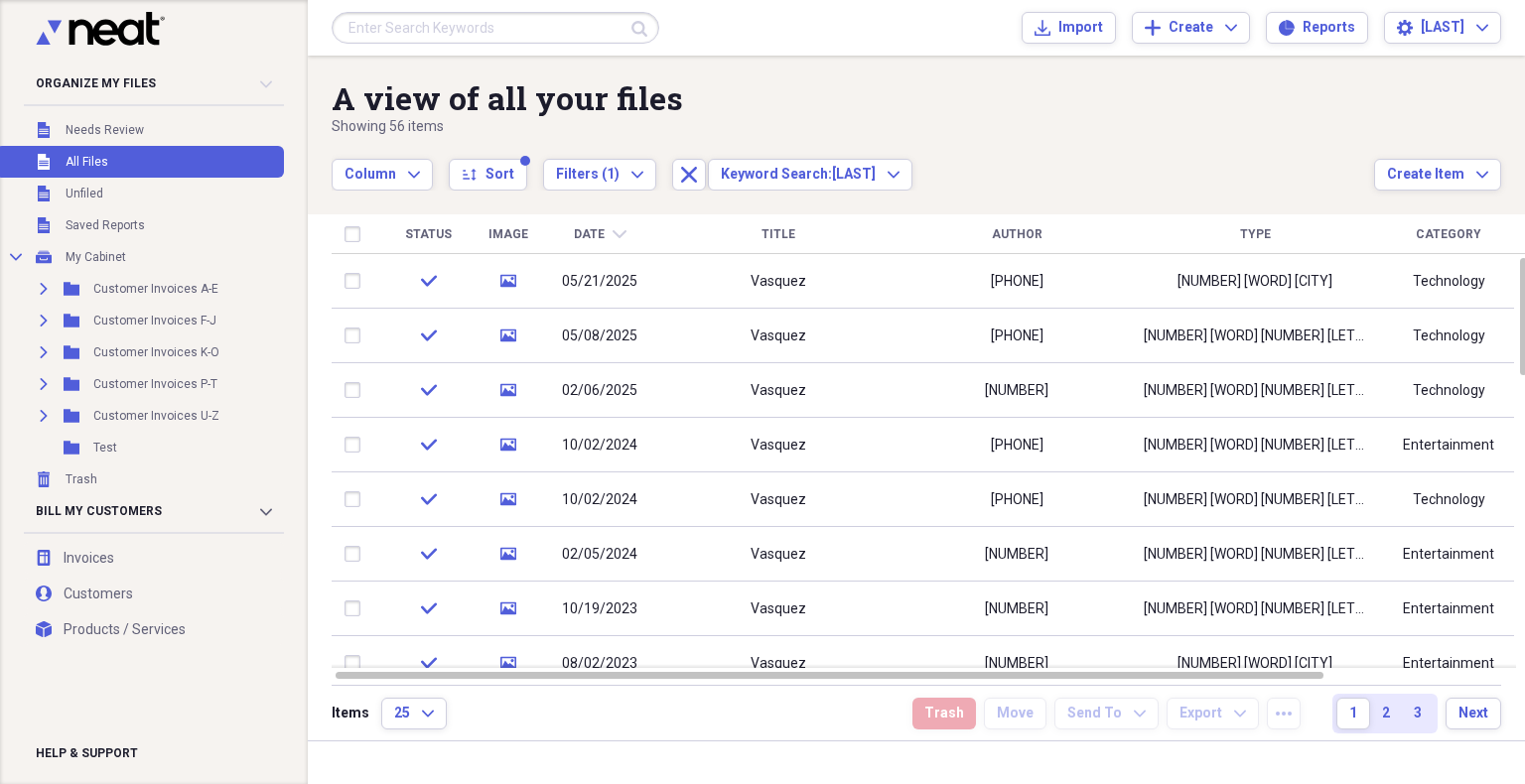 click at bounding box center [495, 28] 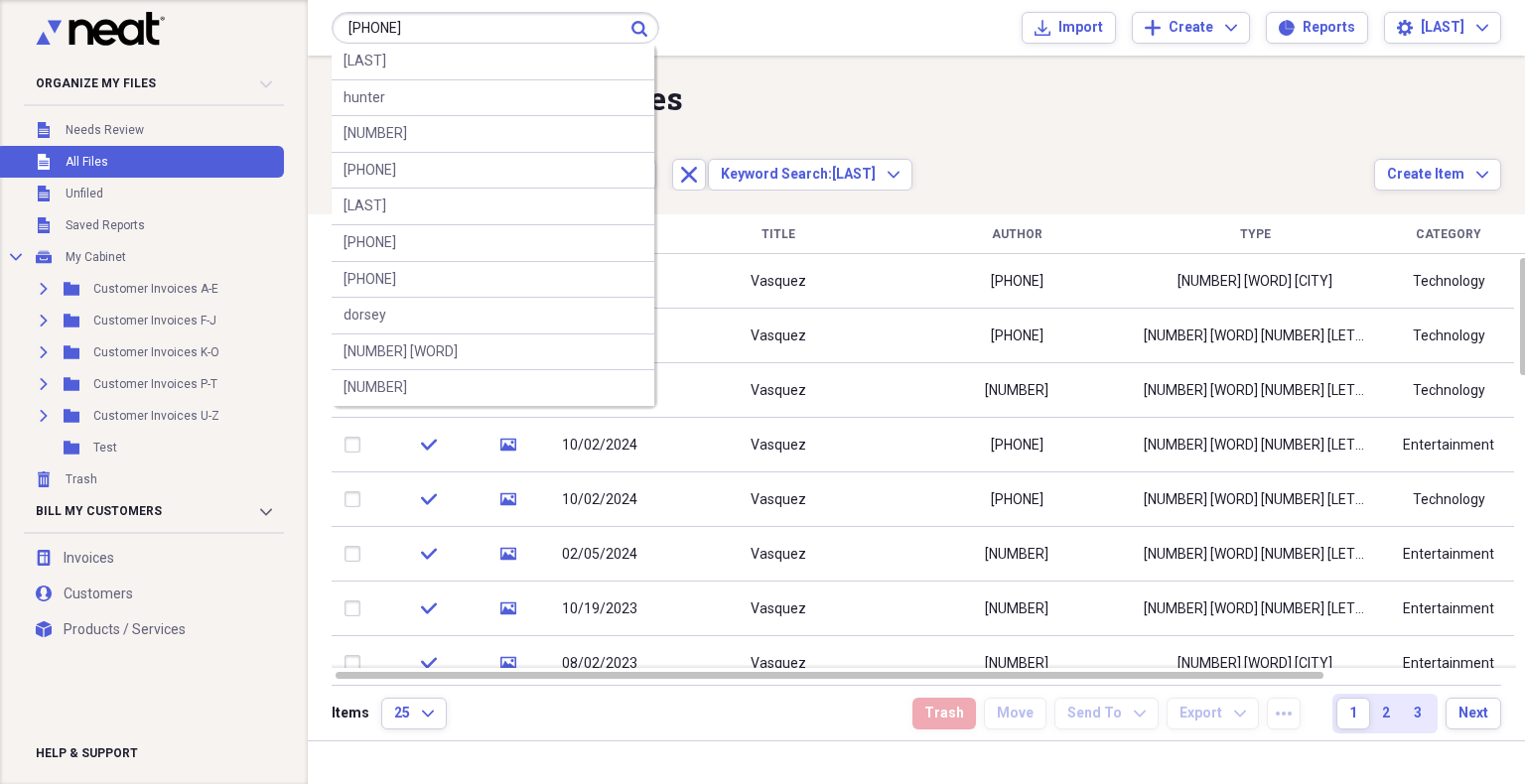 type on "[PHONE]" 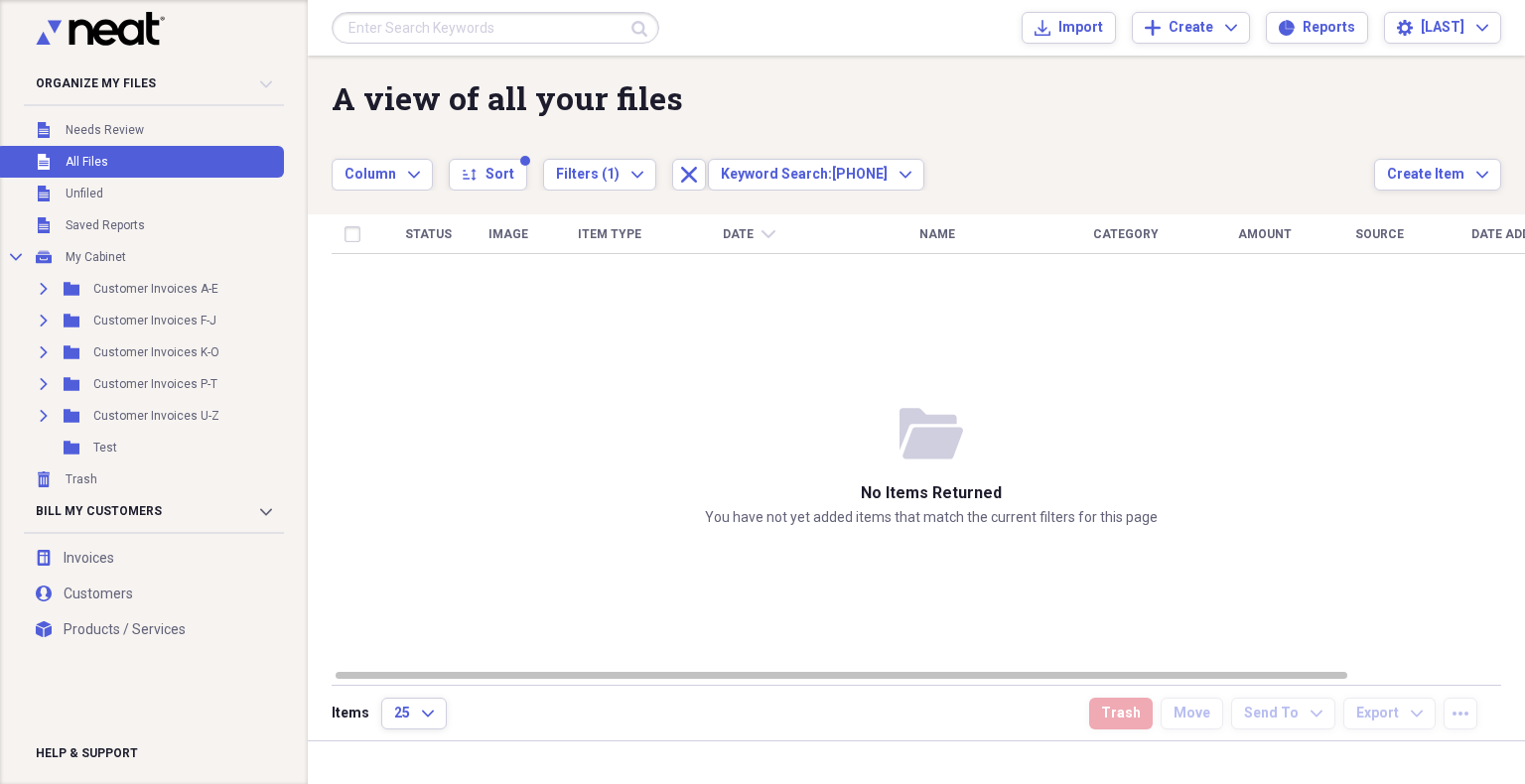 click at bounding box center (495, 28) 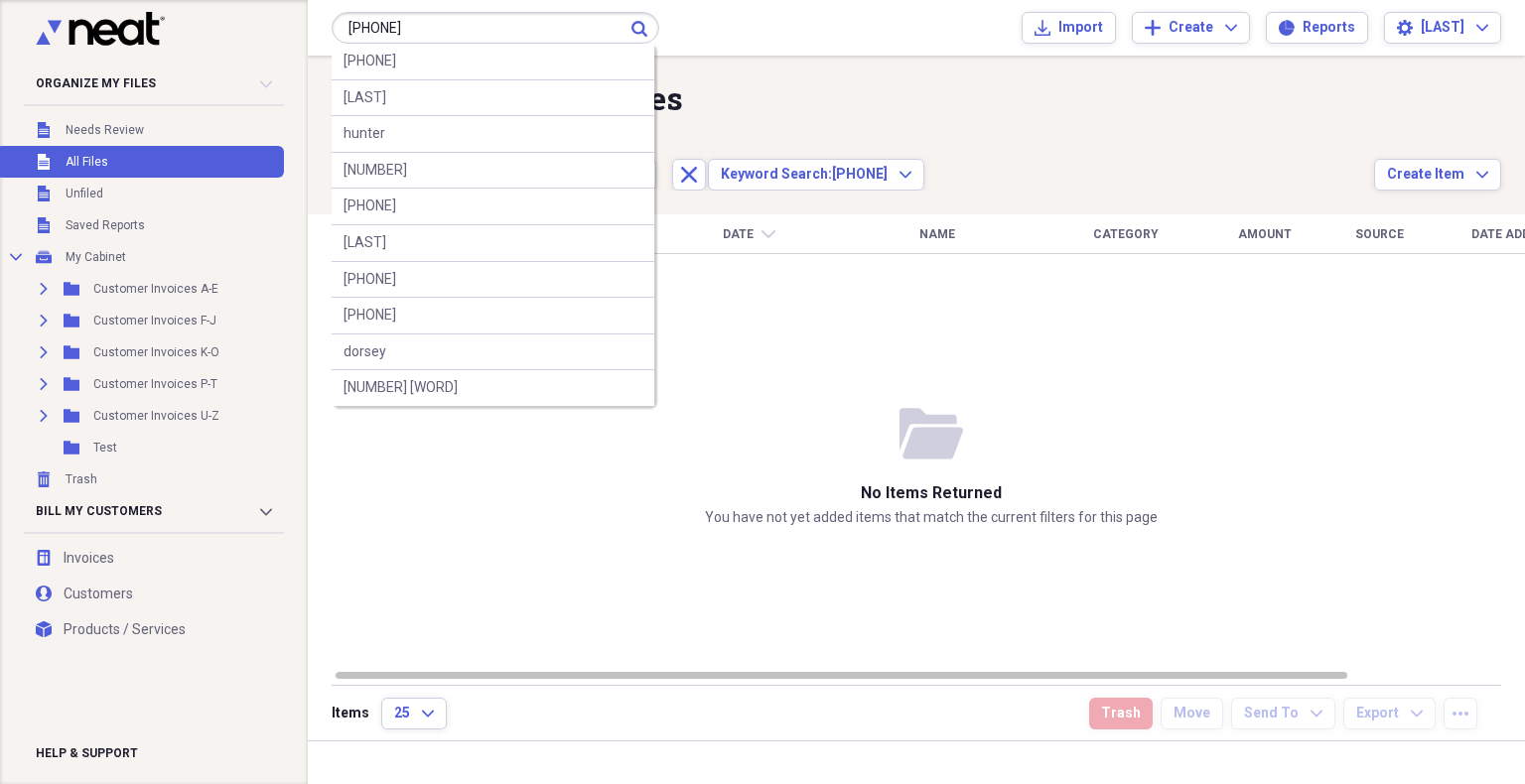 type on "[PHONE]" 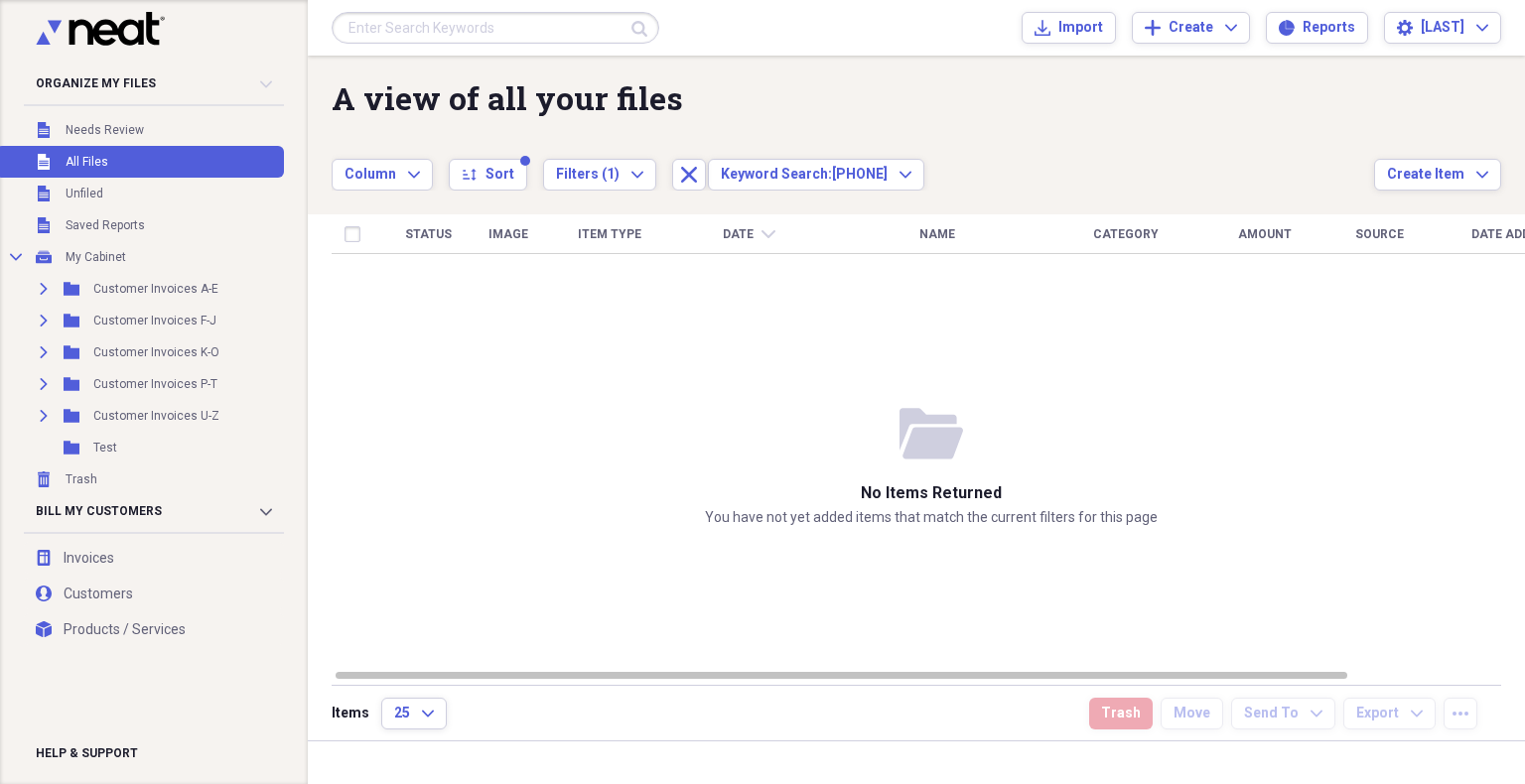click at bounding box center (495, 28) 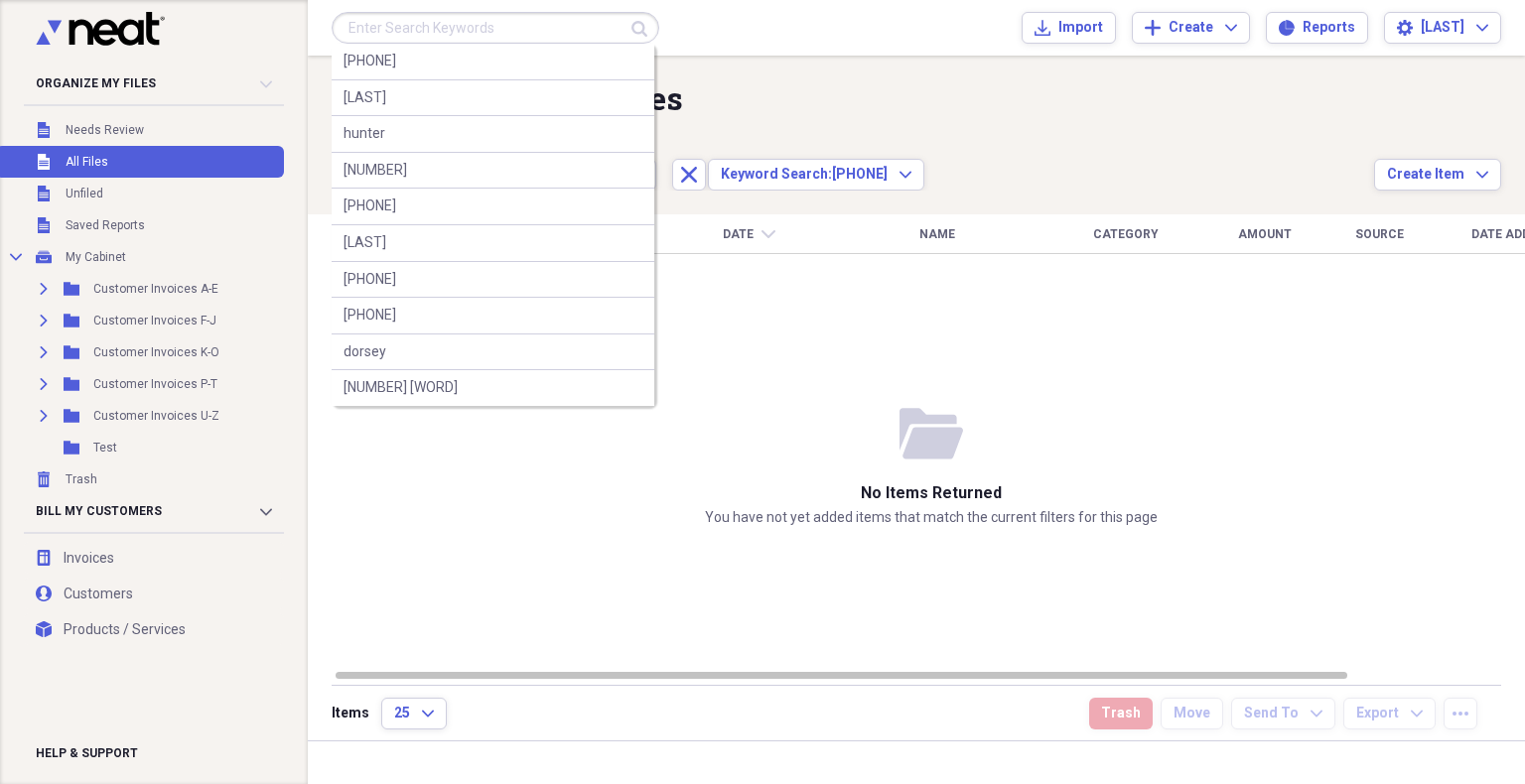 click at bounding box center (495, 28) 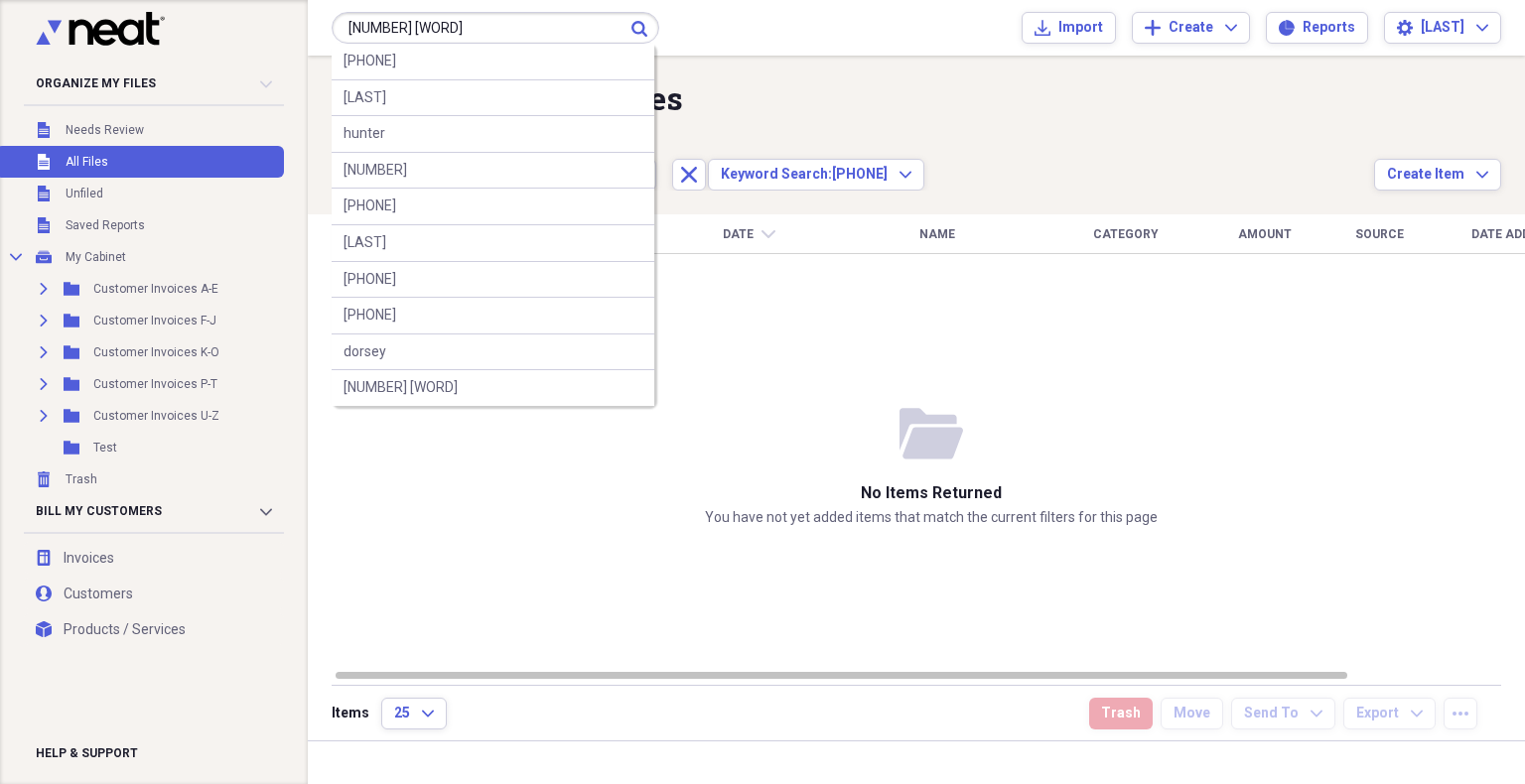 type on "[NUMBER] [WORD]" 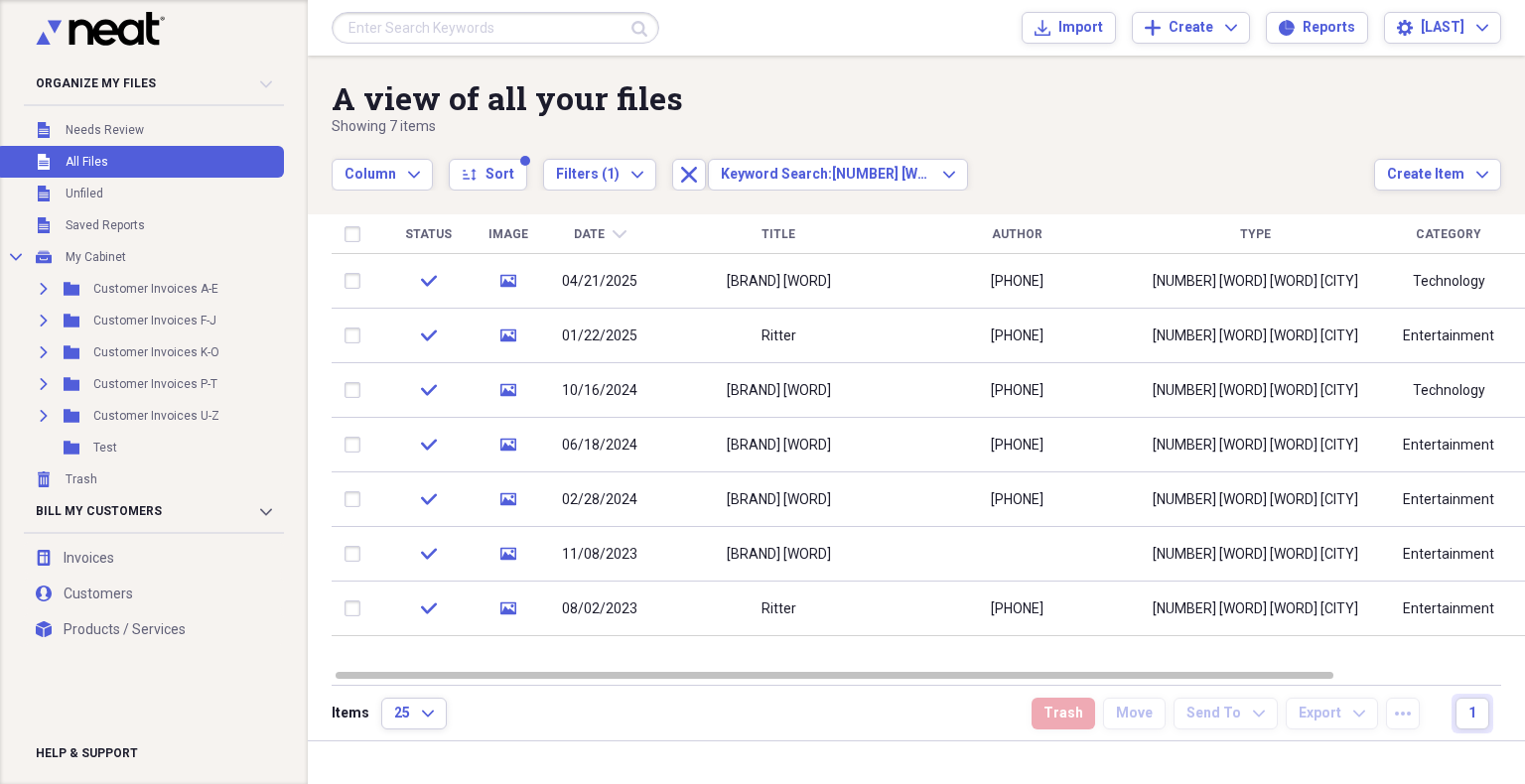 click at bounding box center [495, 28] 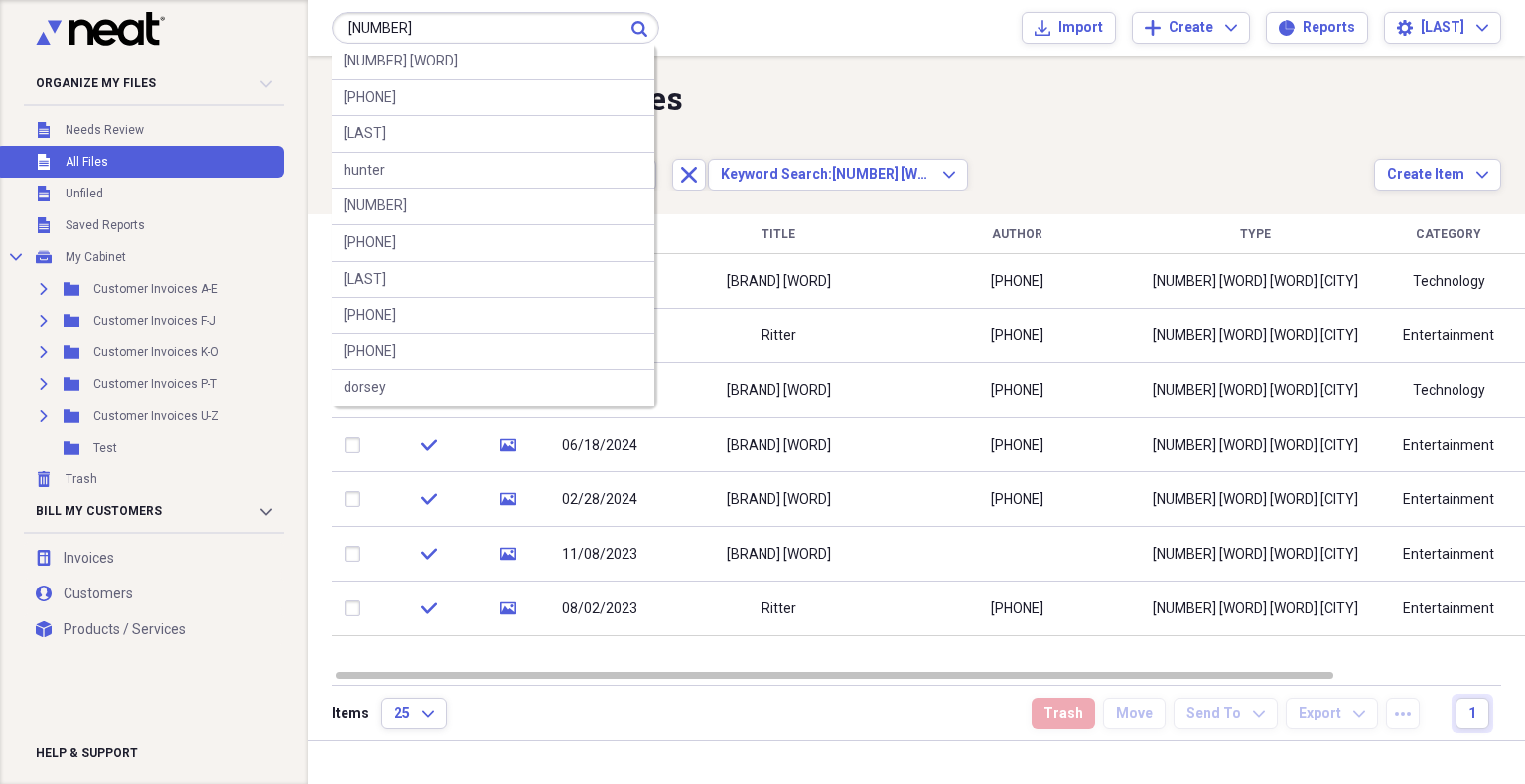 type on "[NUMBER]" 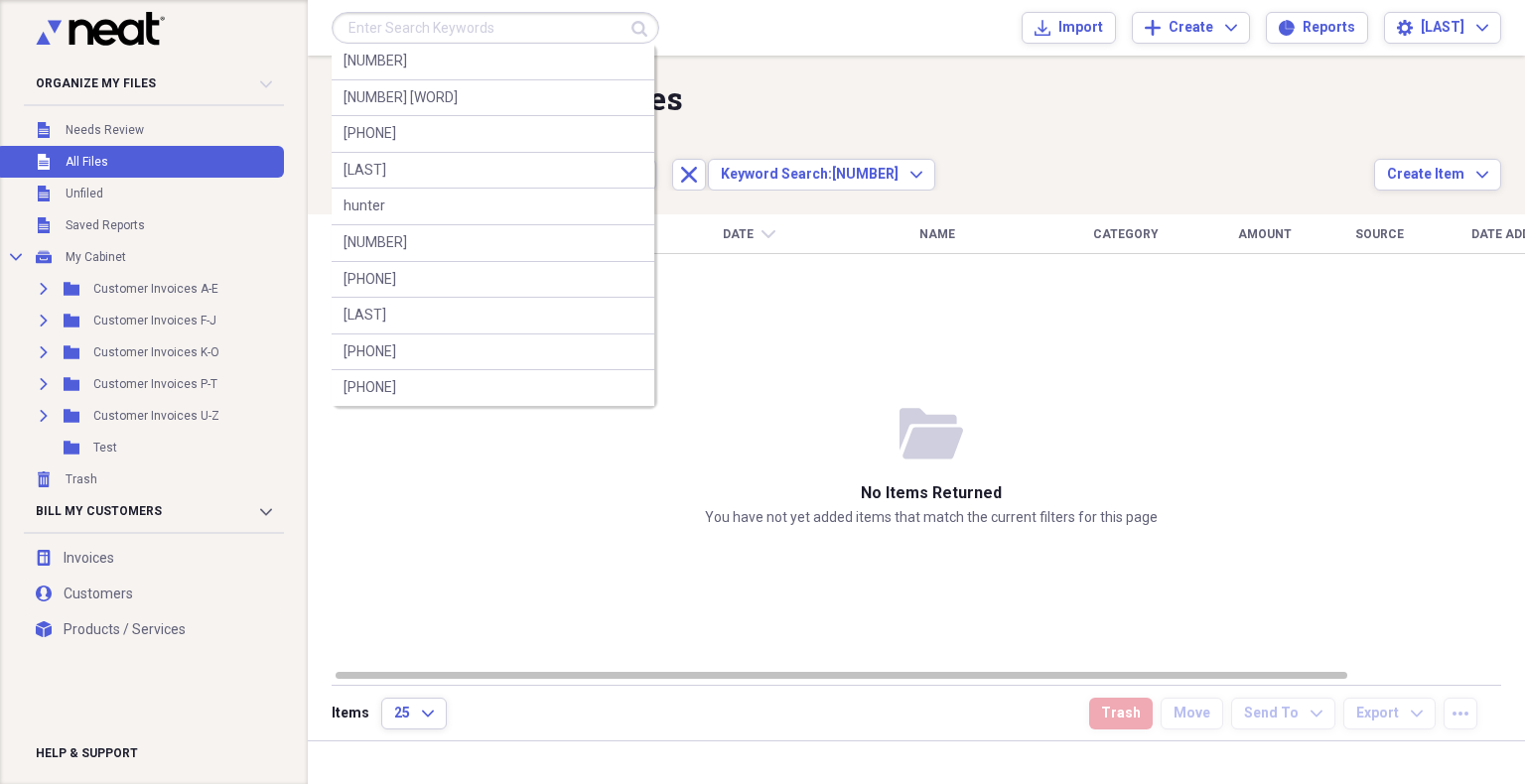 click at bounding box center [495, 28] 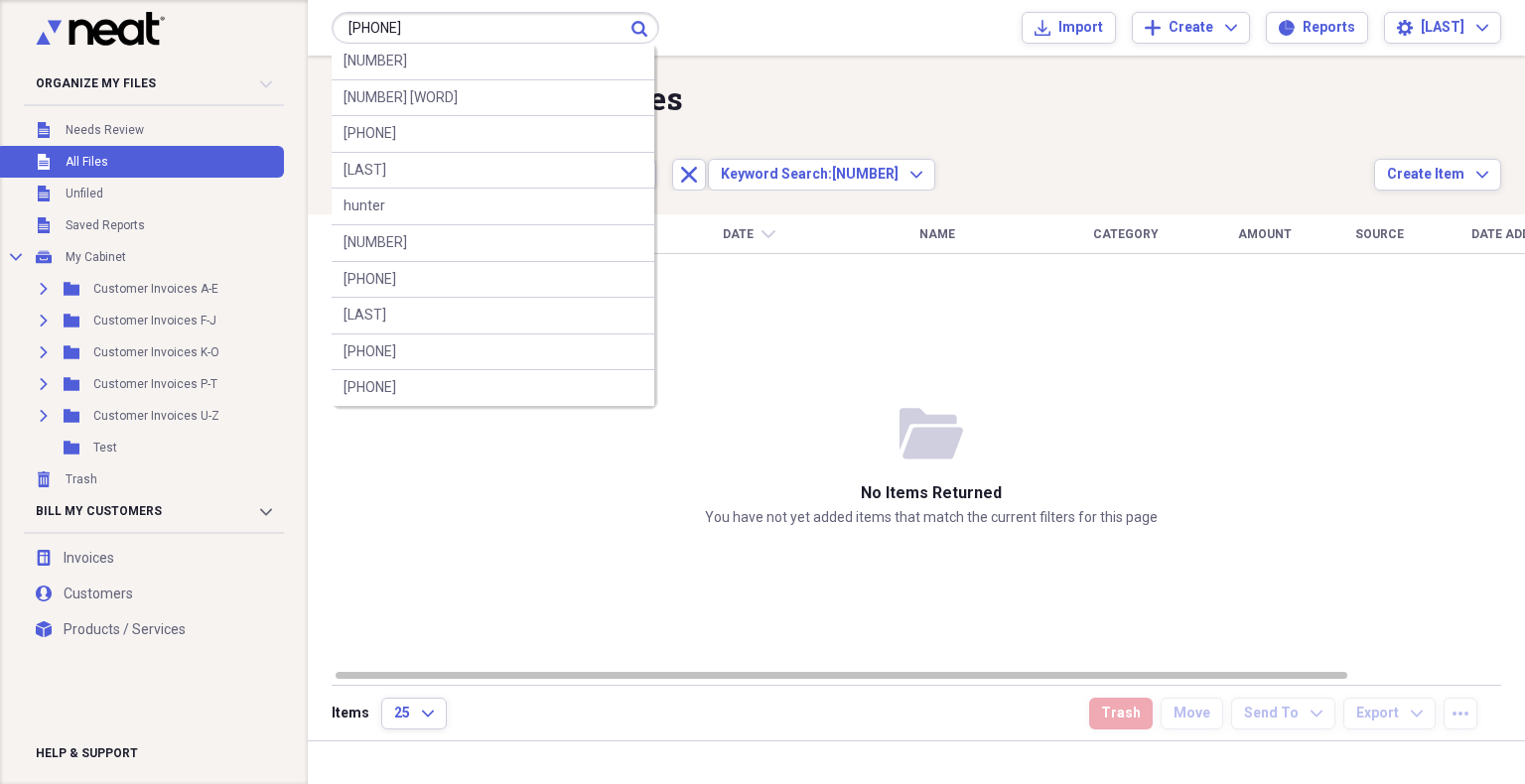 type on "[PHONE]" 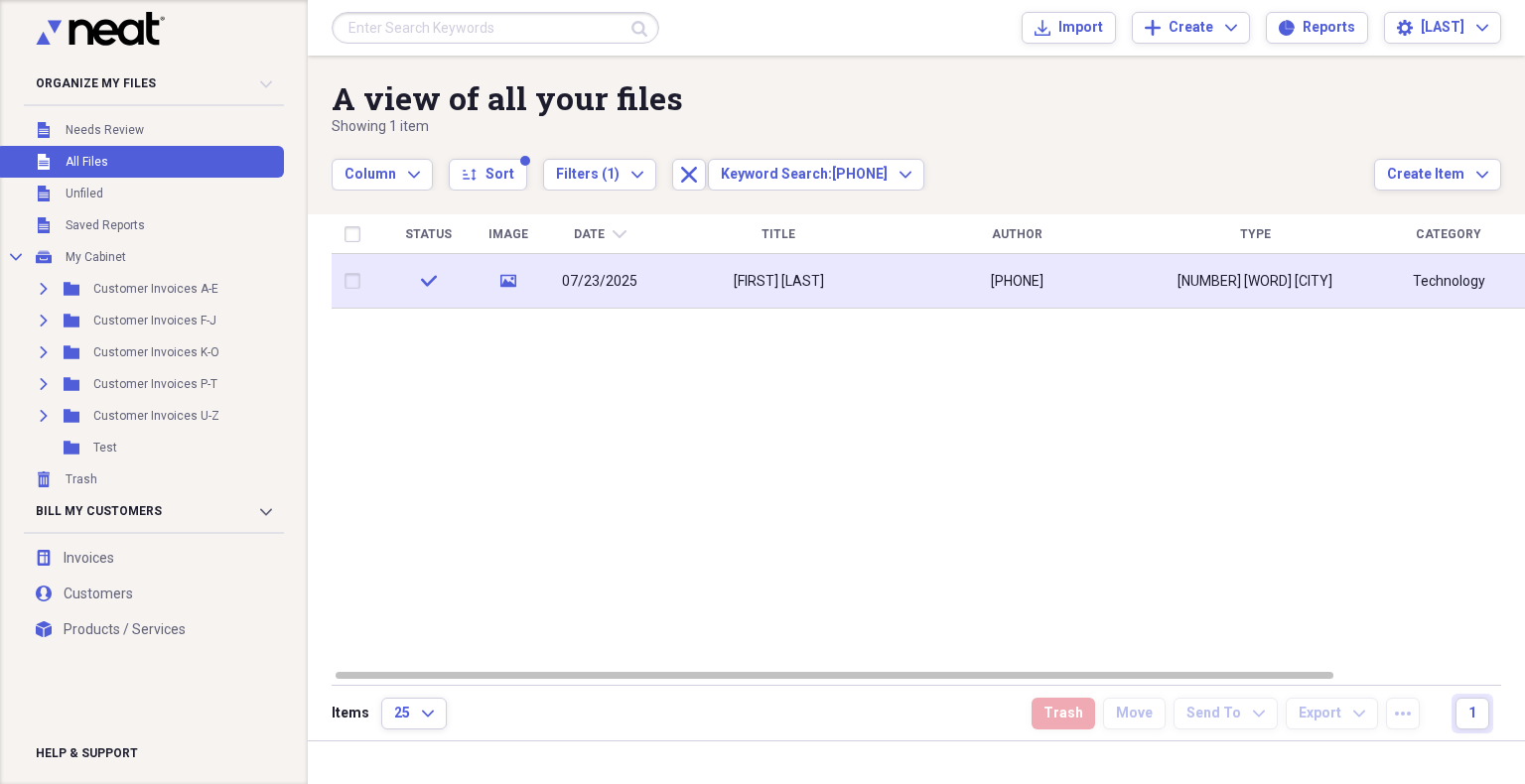 click on "[PHONE]" at bounding box center [1017, 281] 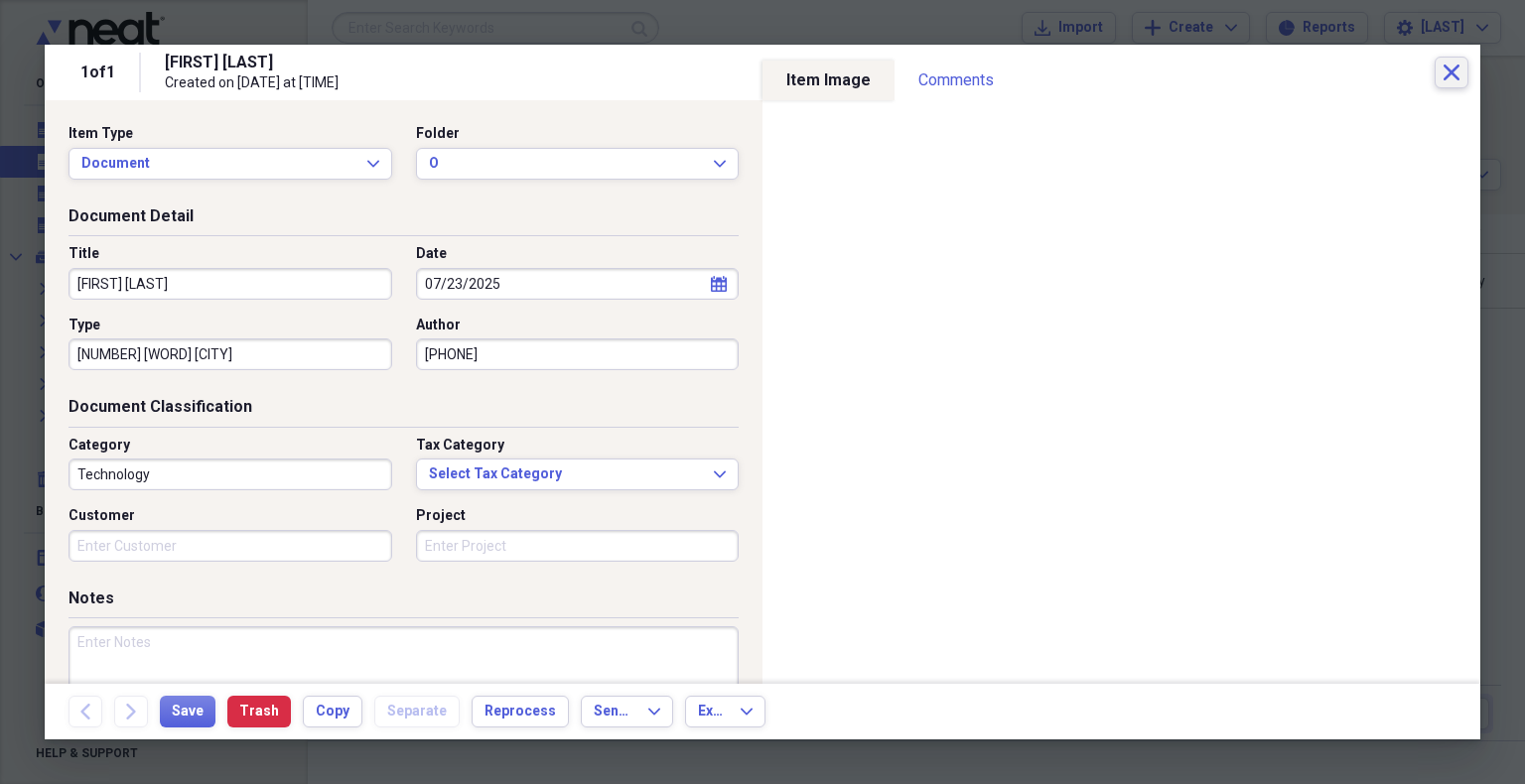 click on "Close" 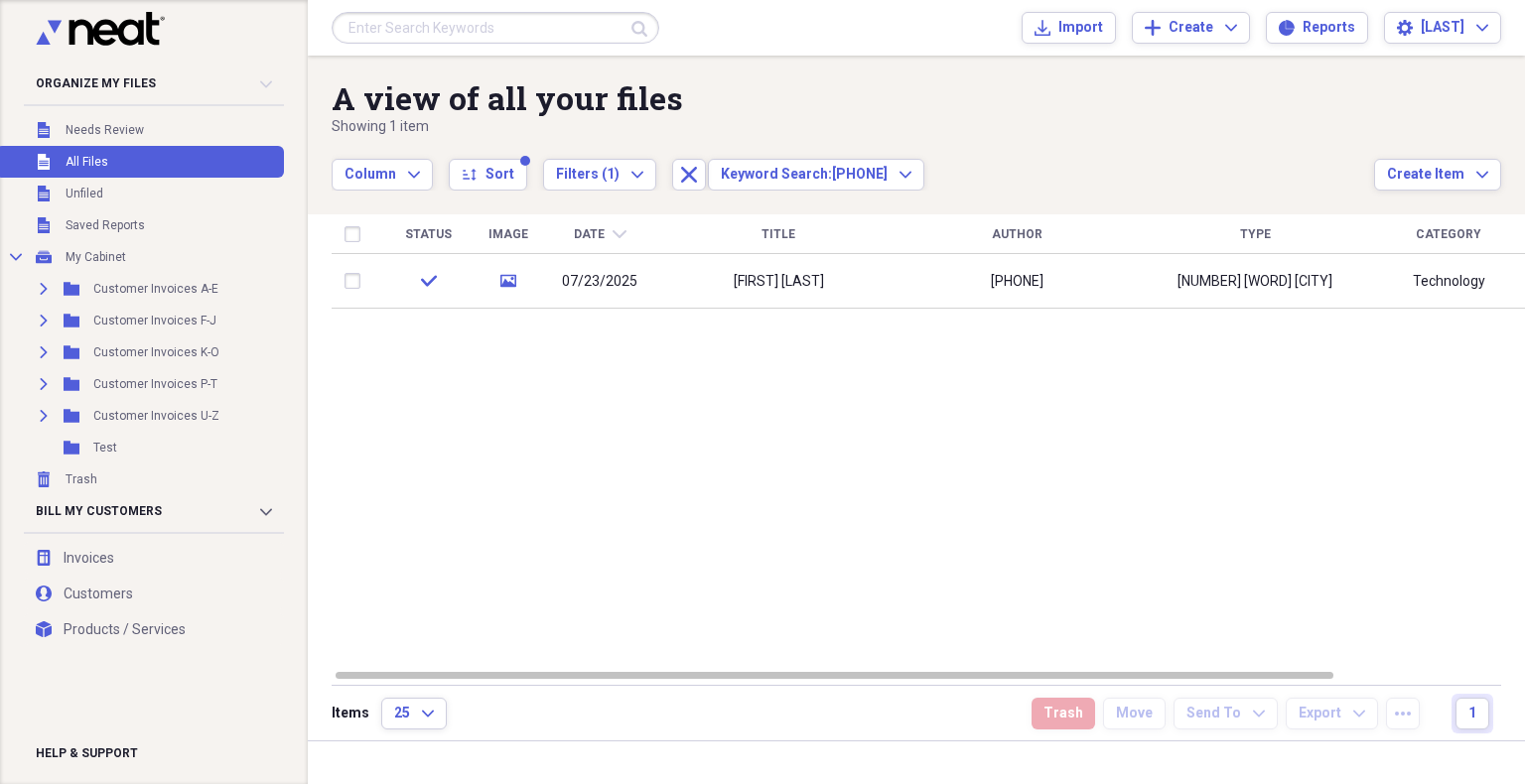 click at bounding box center (495, 28) 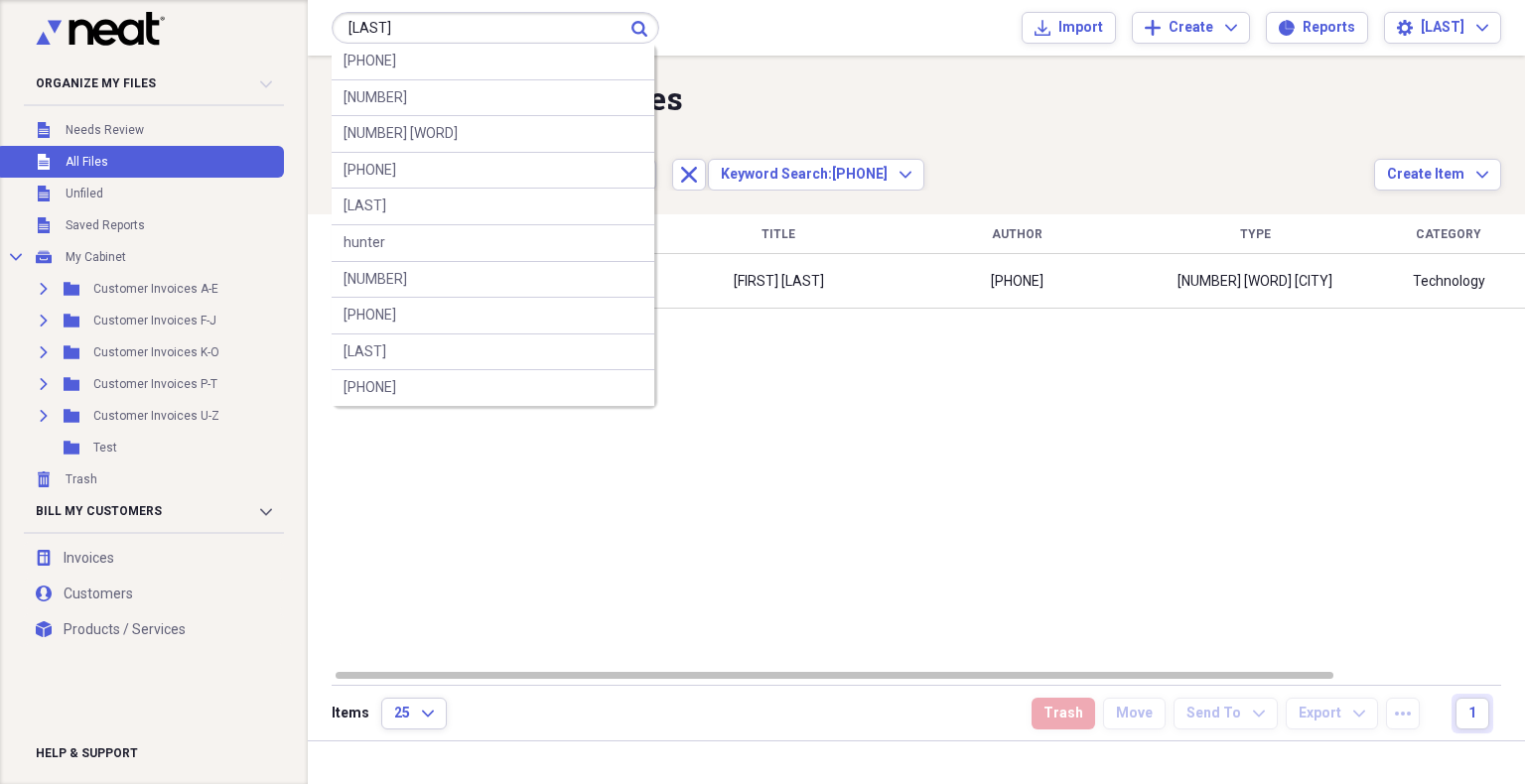 type on "[LAST]" 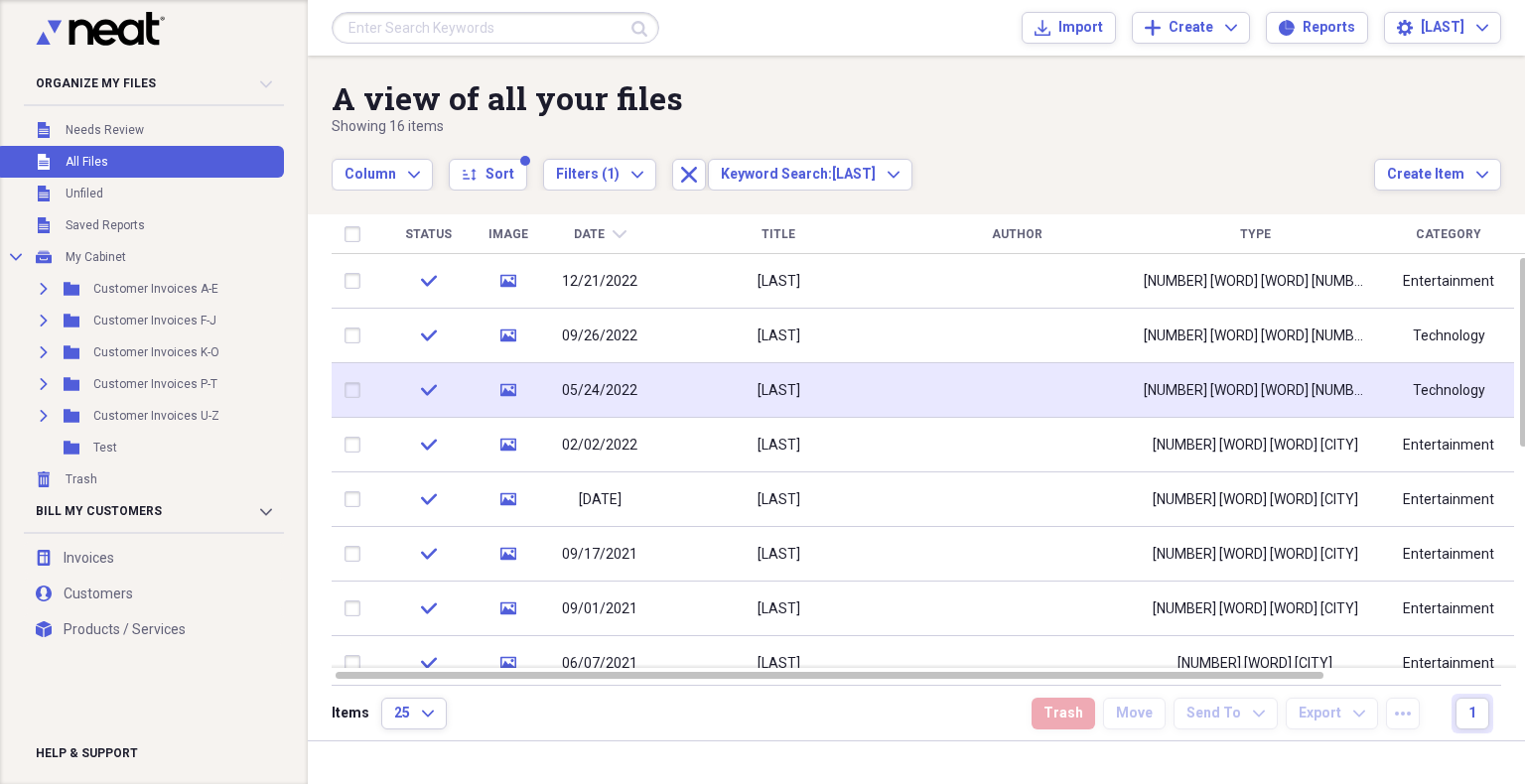 click at bounding box center (1017, 390) 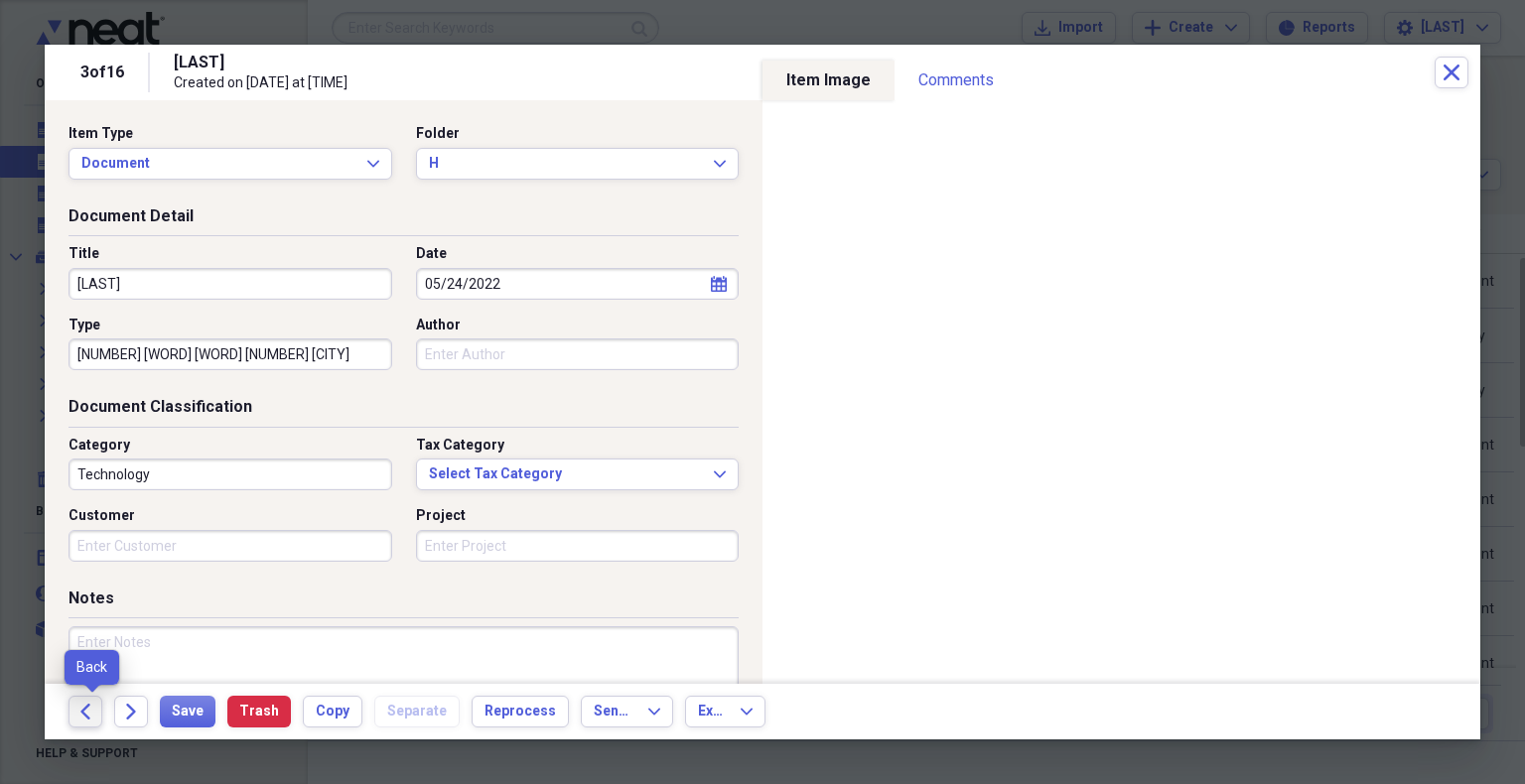 click 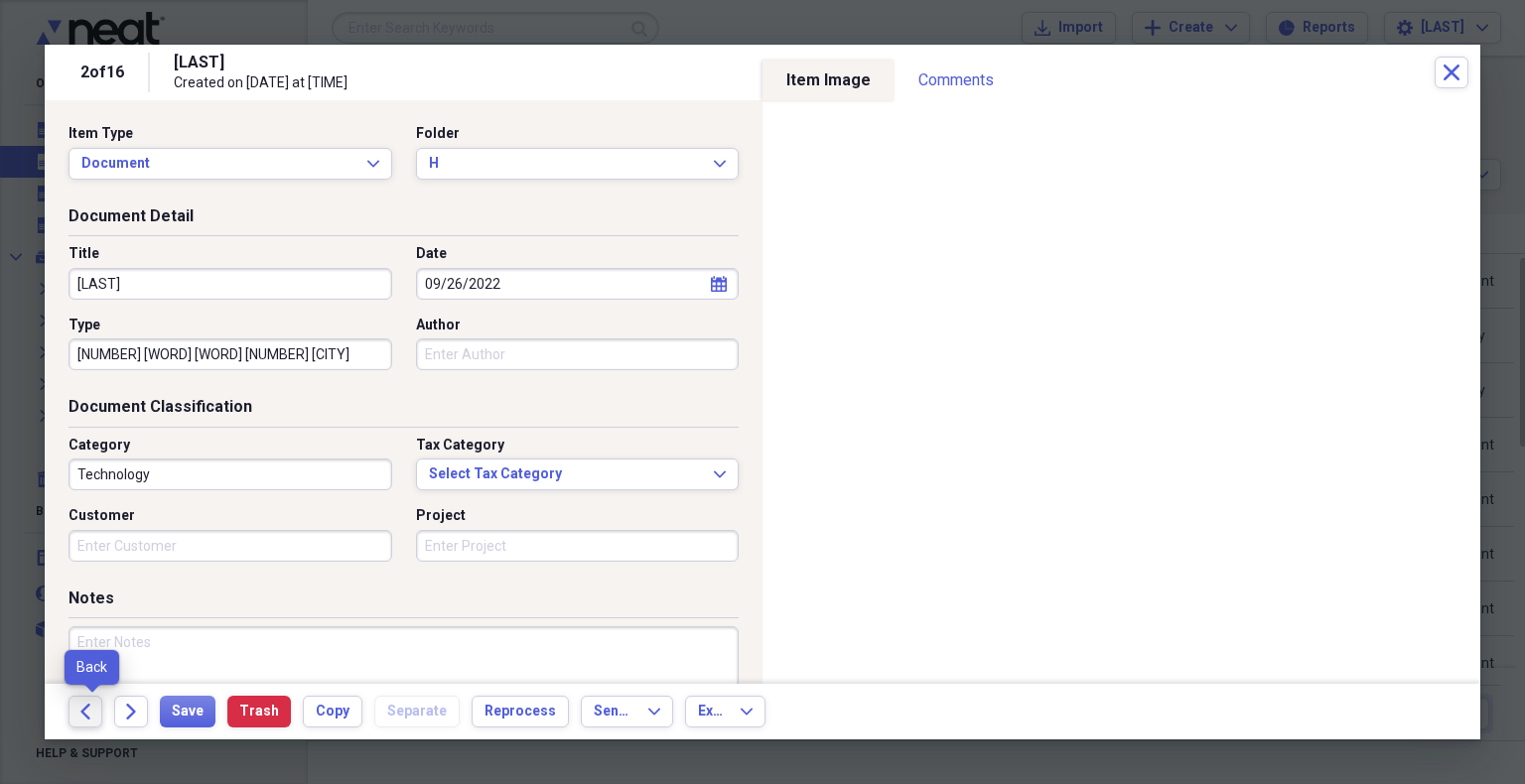 click 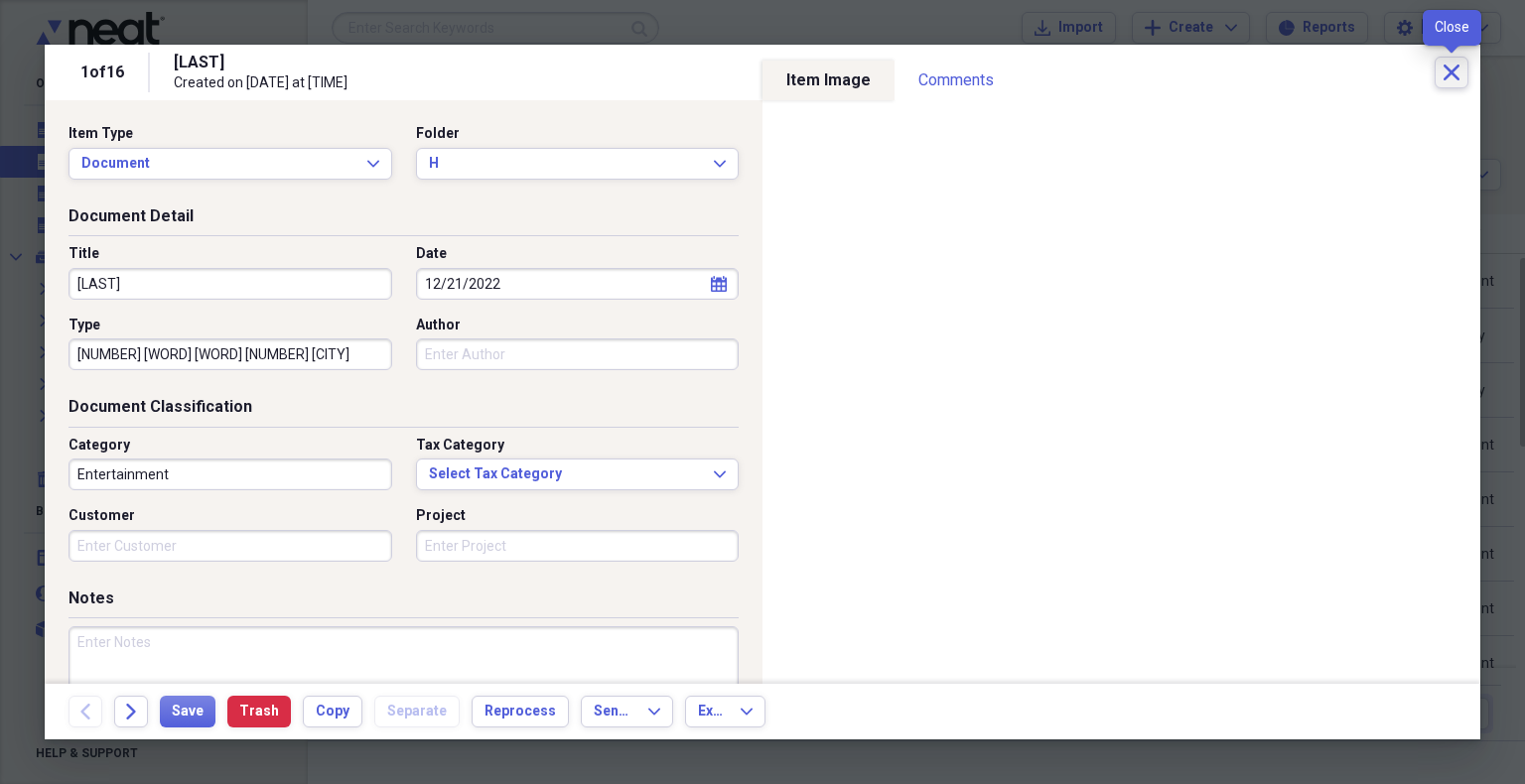 click on "Close" 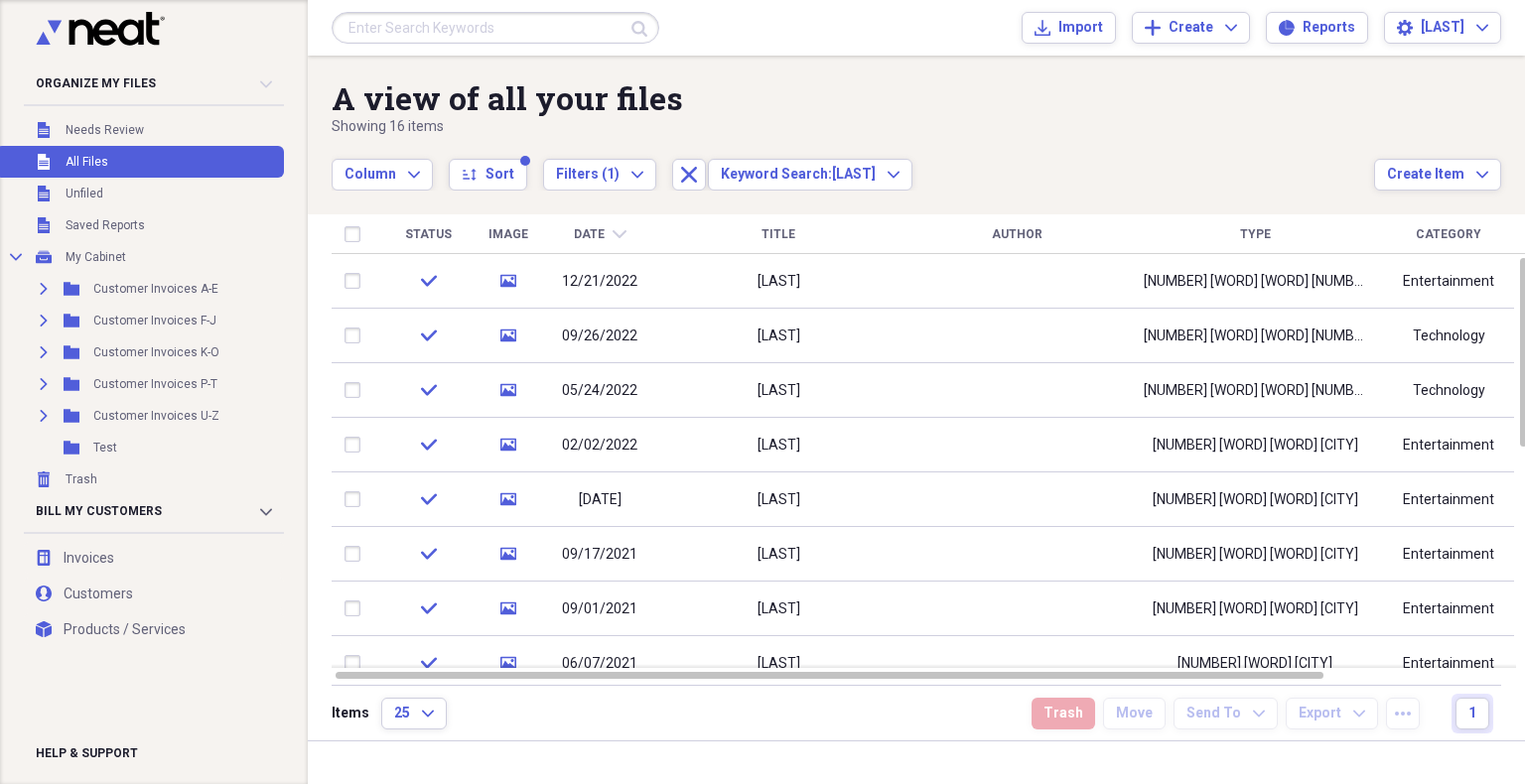 click at bounding box center (495, 28) 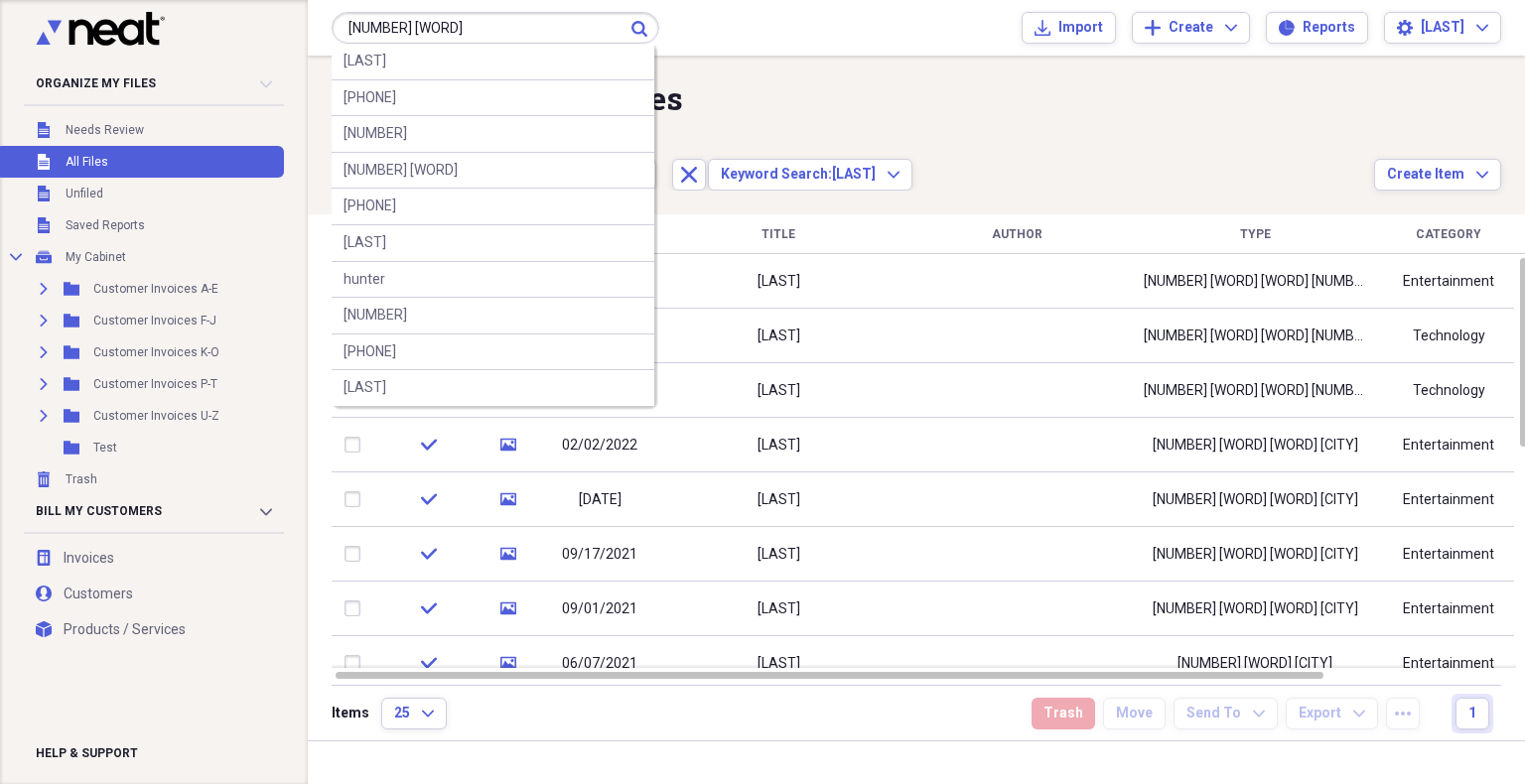 type on "[NUMBER] [WORD]" 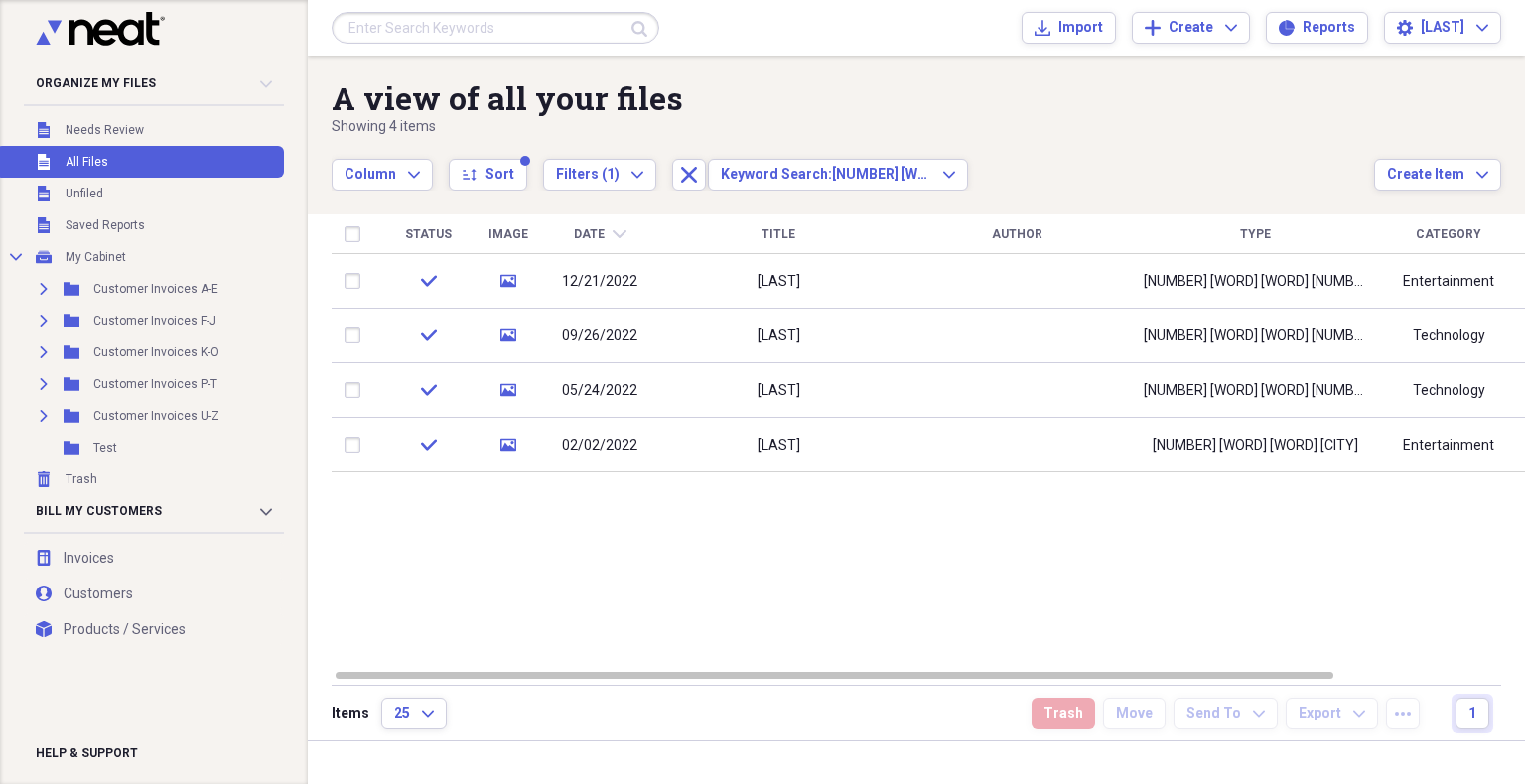 click at bounding box center [495, 28] 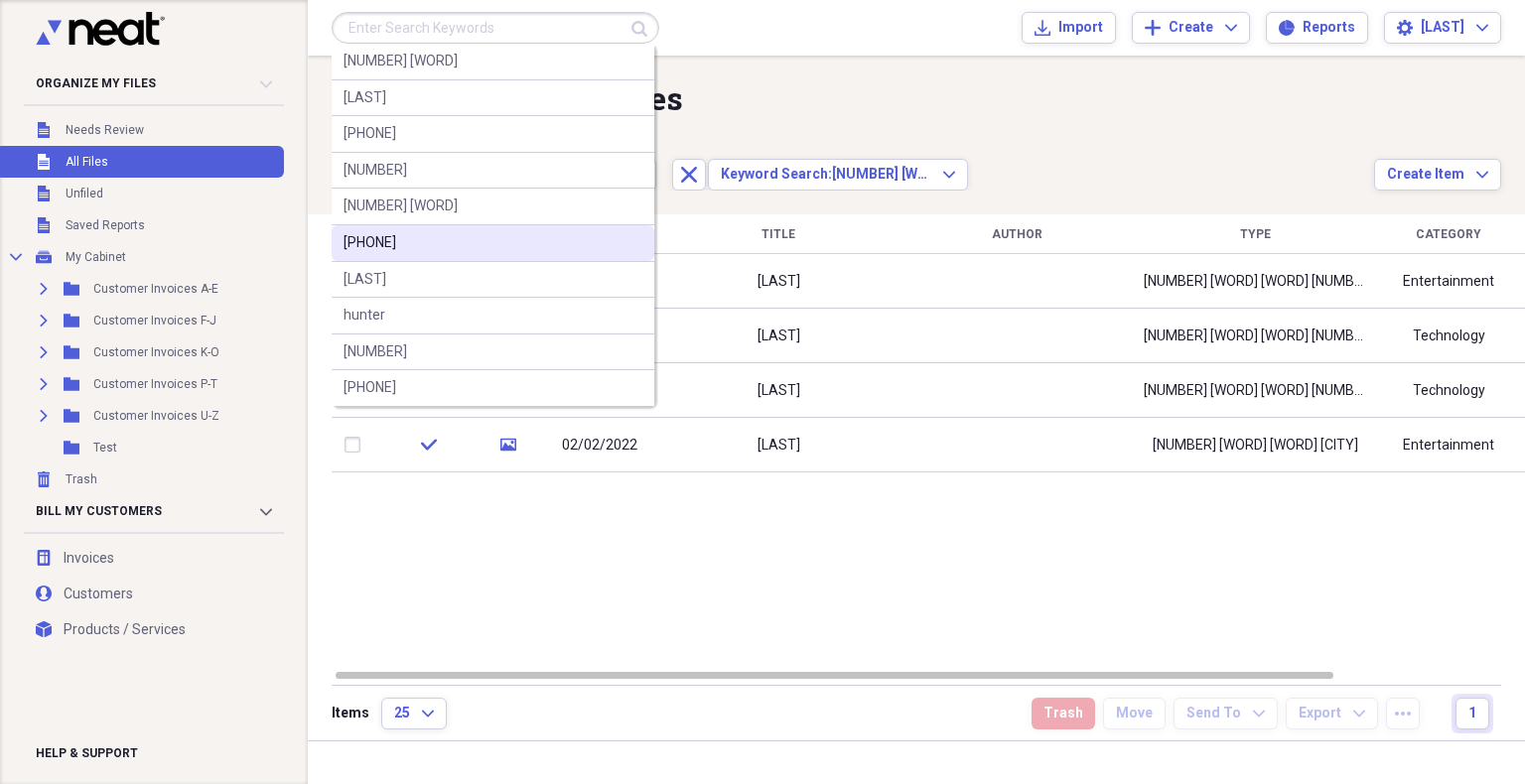 click on "[PHONE]" at bounding box center (492, 243) 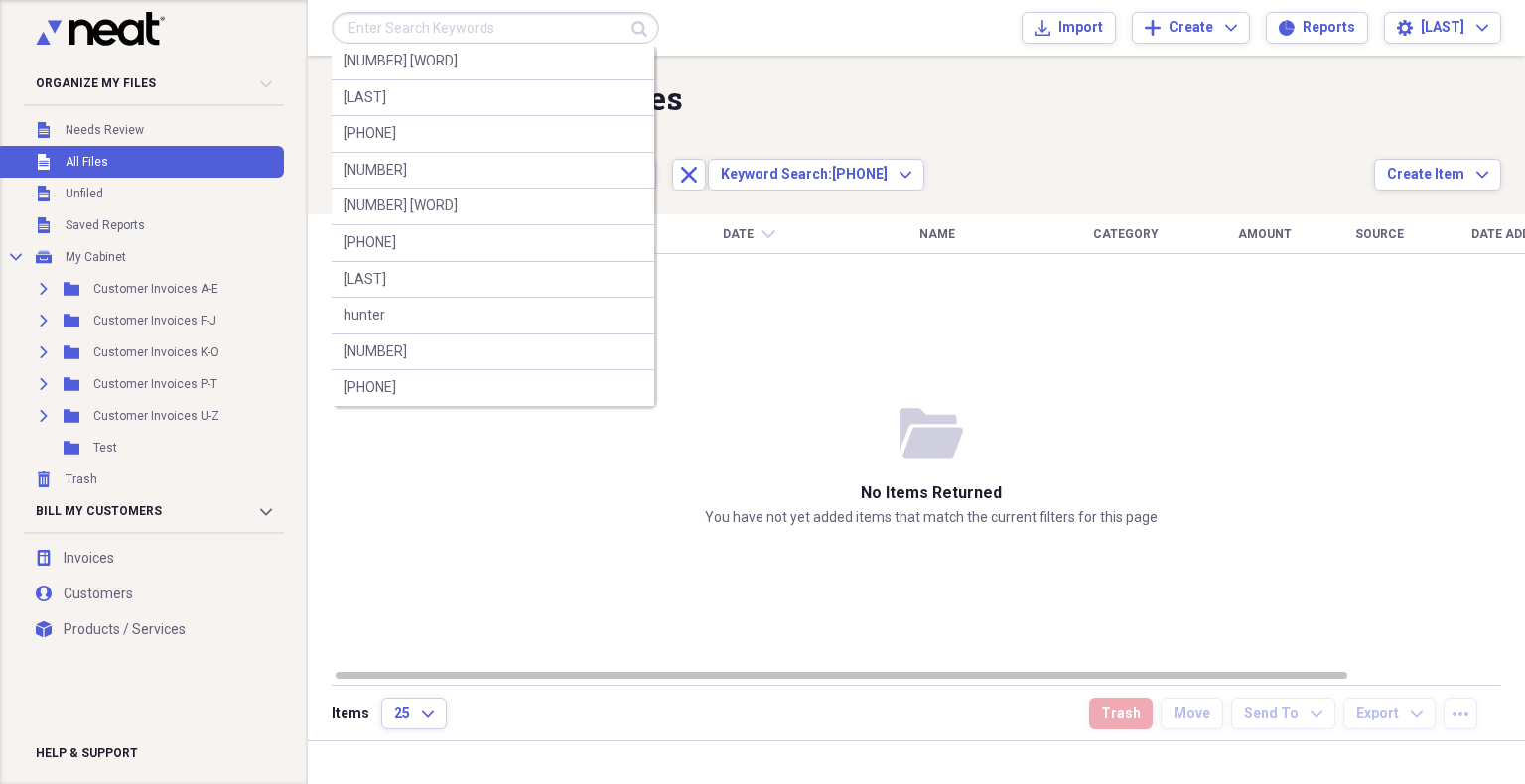 click at bounding box center [495, 28] 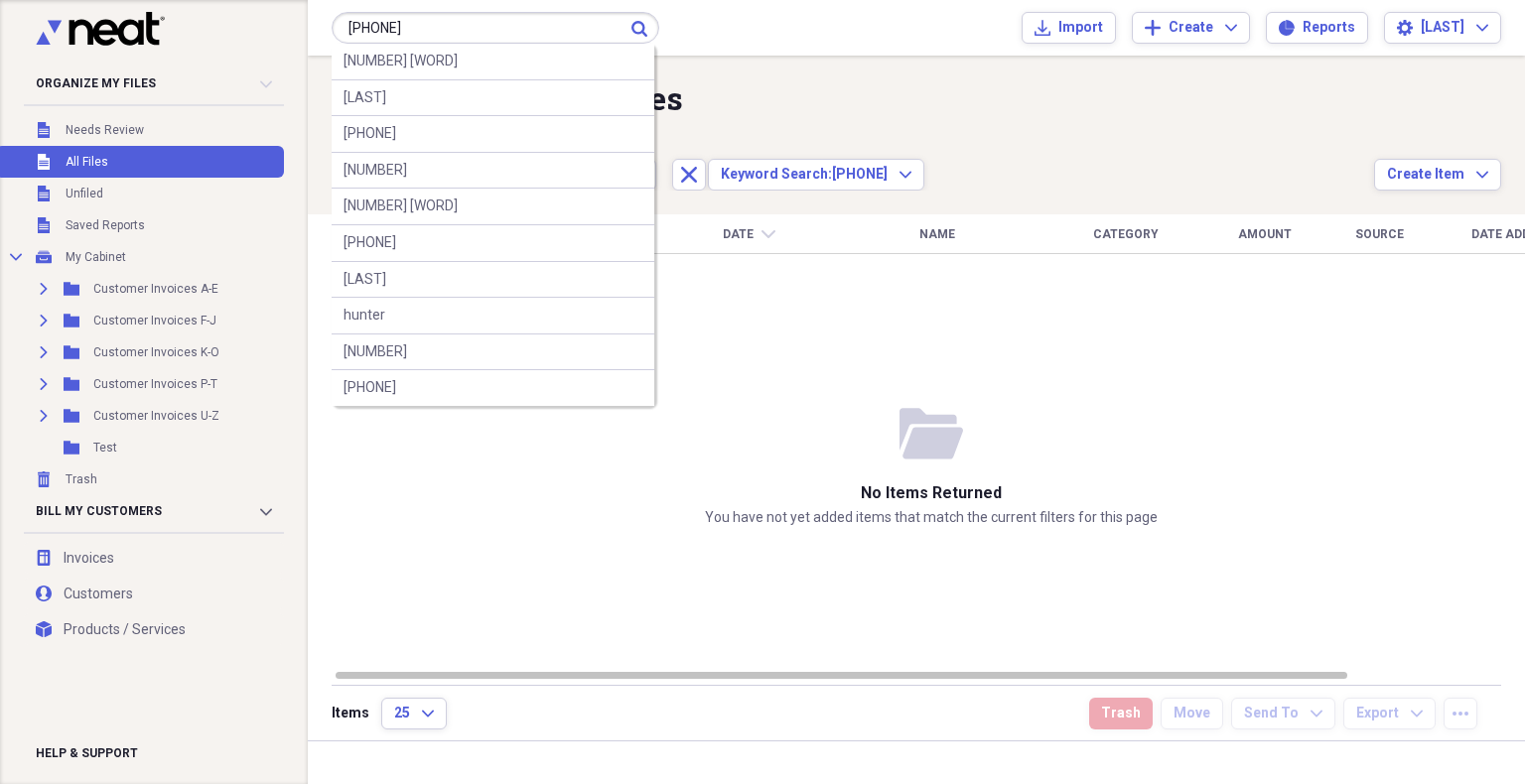 type on "[PHONE]" 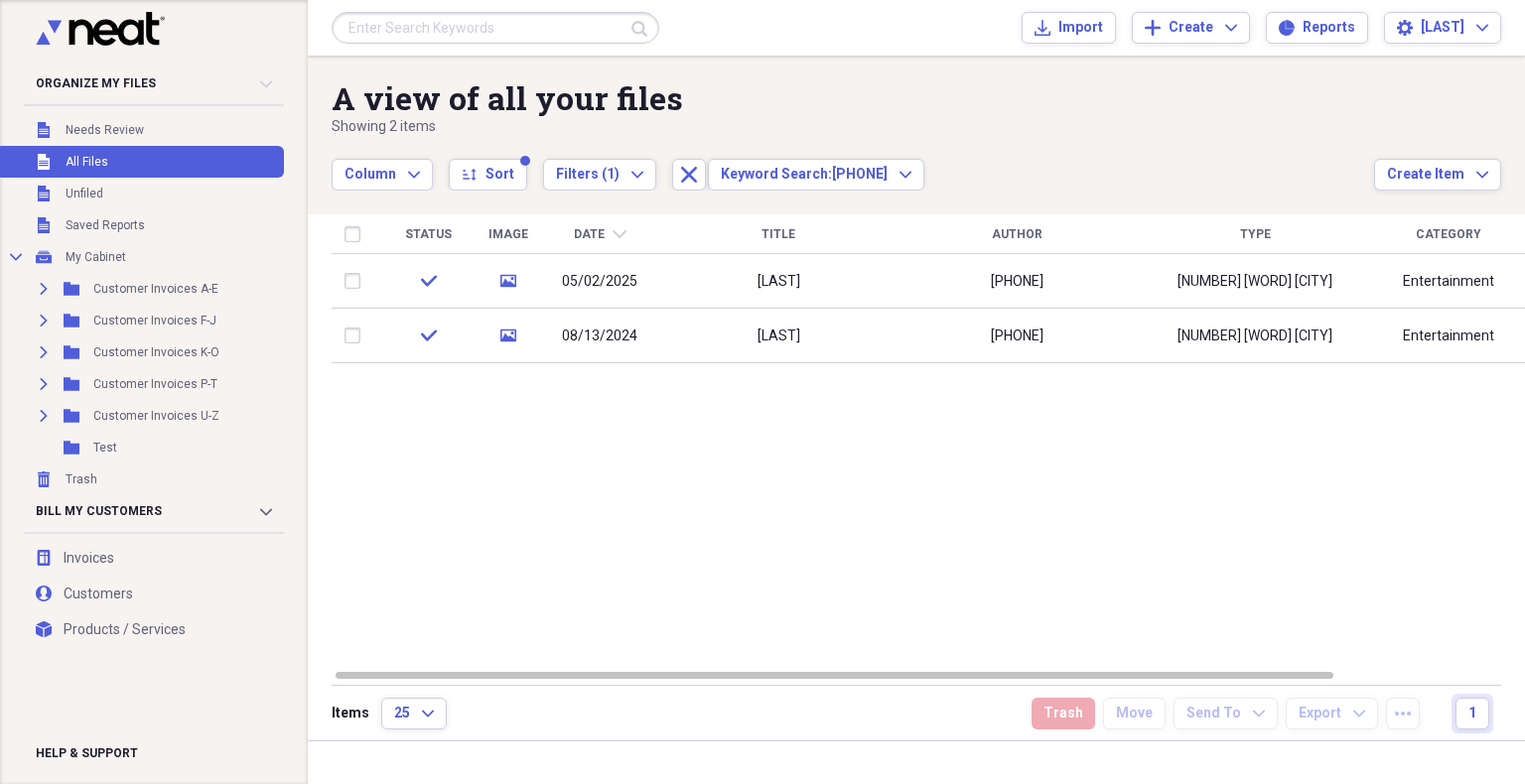click at bounding box center [495, 28] 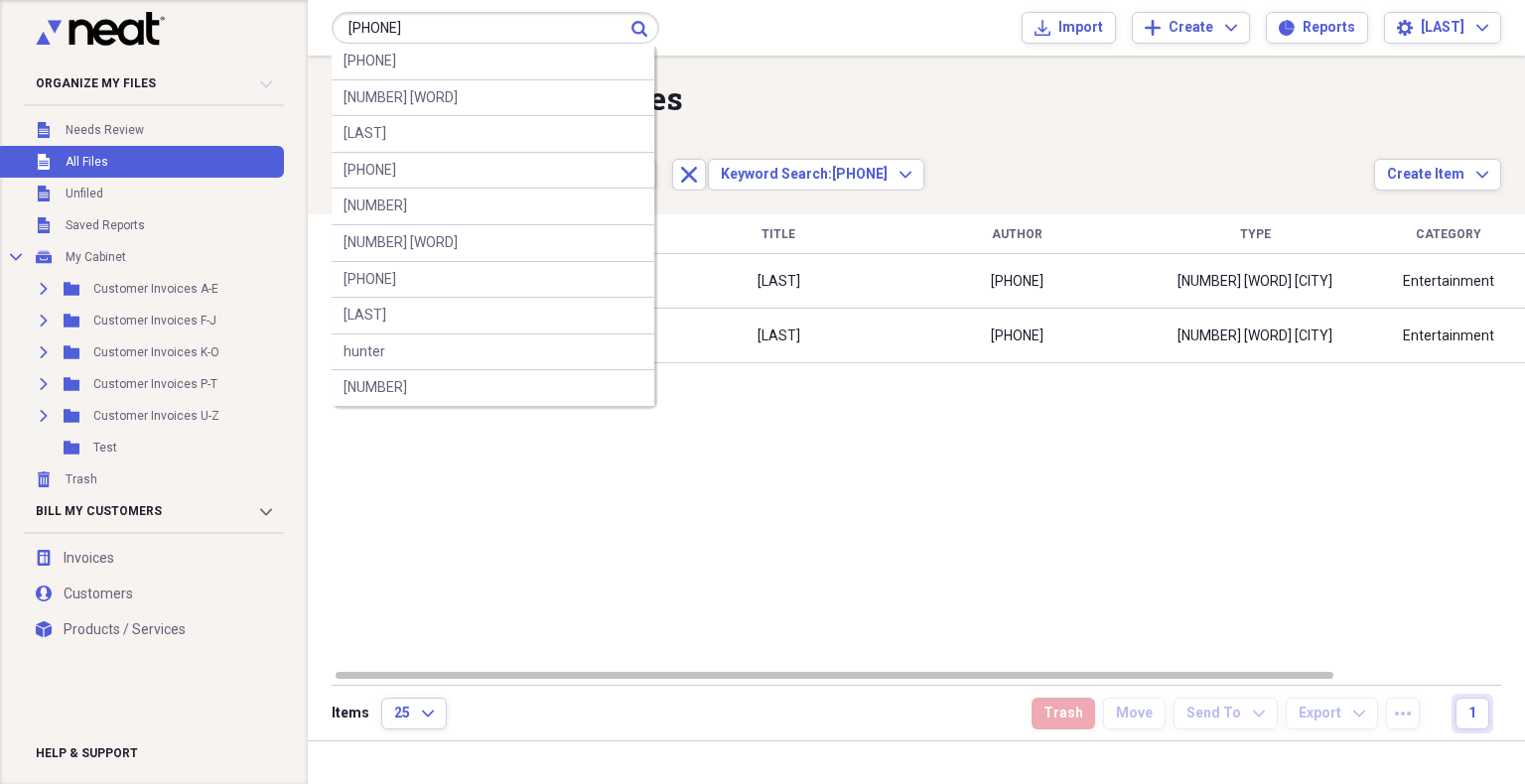 type on "[PHONE]" 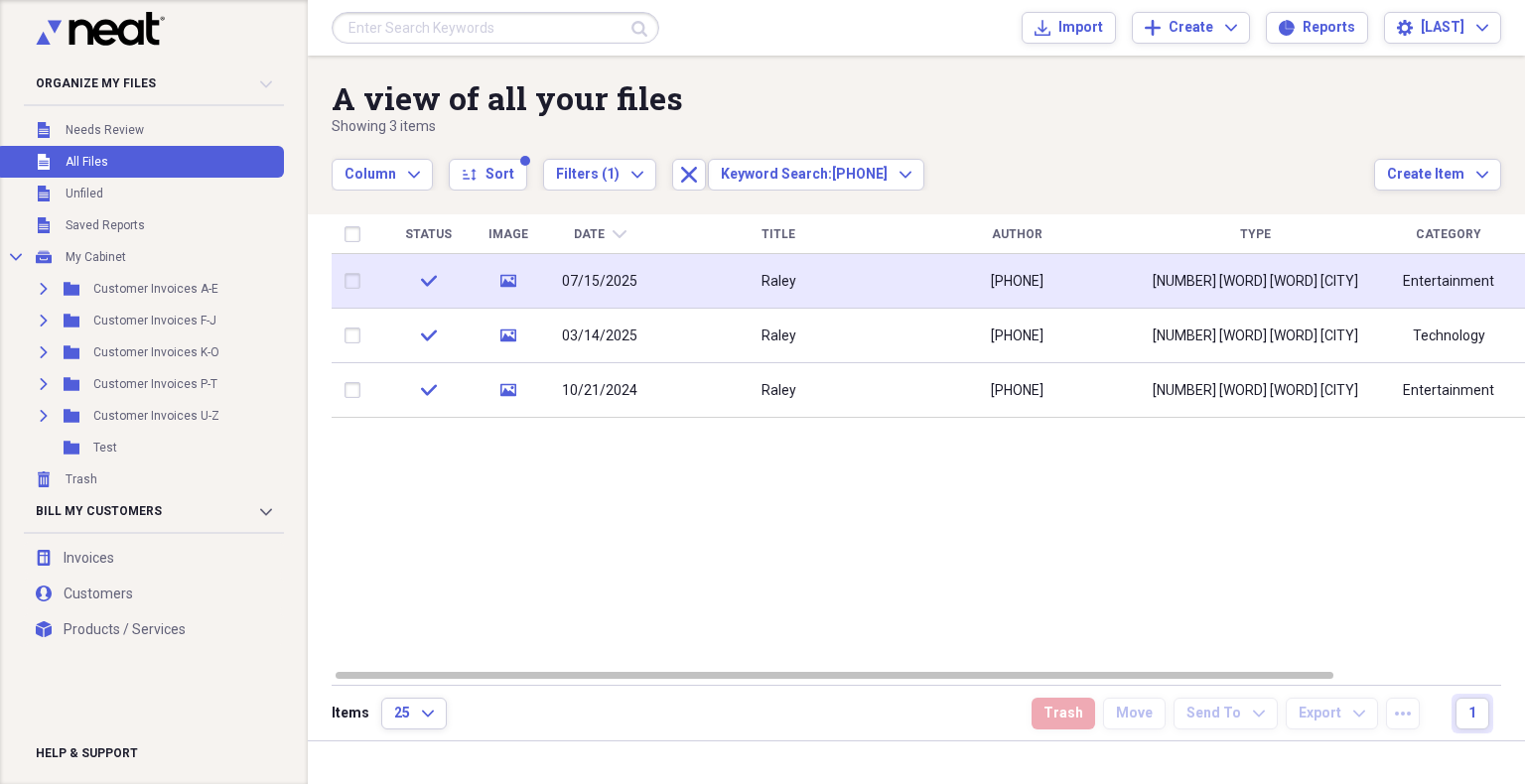 click on "Raley" at bounding box center (778, 281) 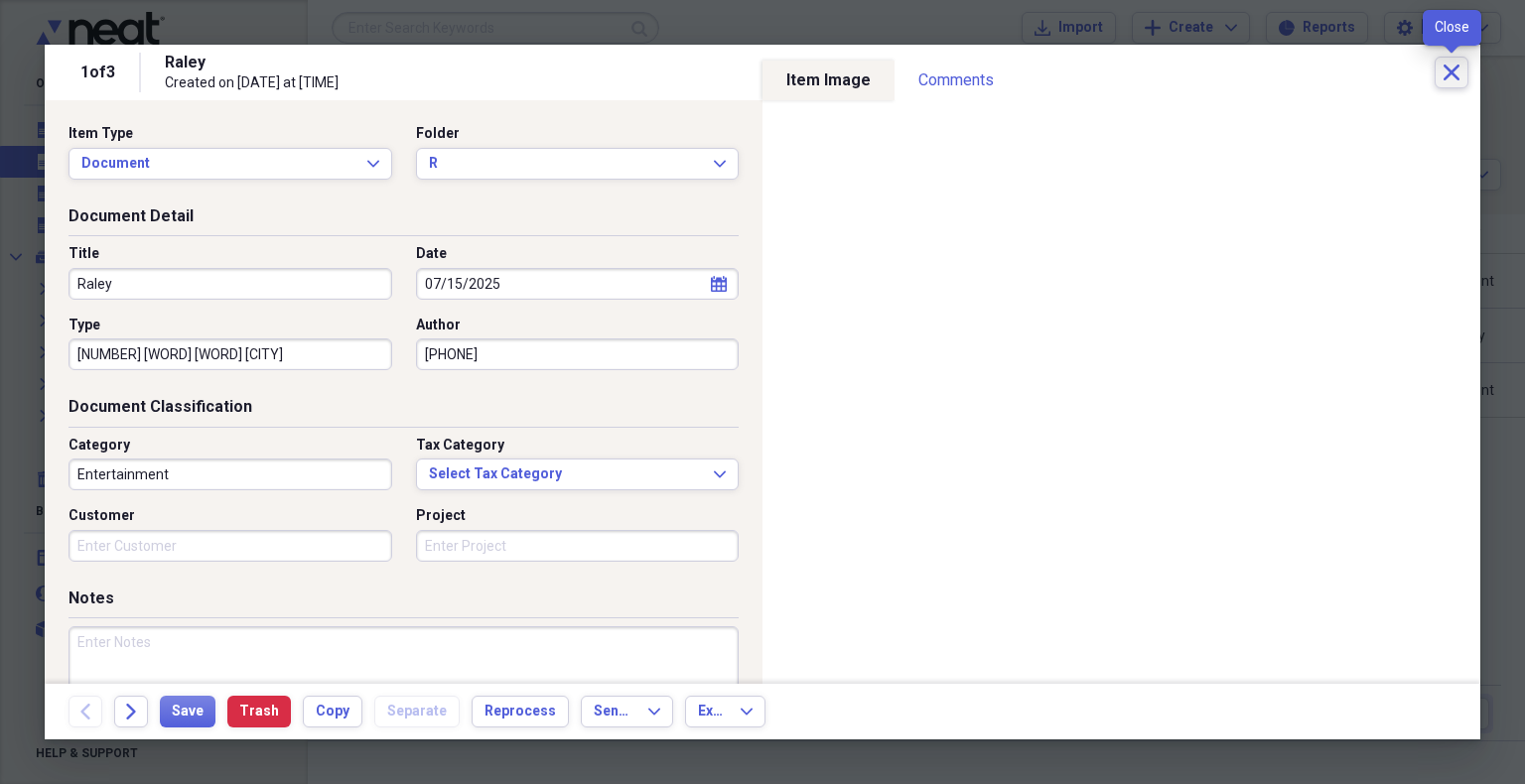 click on "Close" at bounding box center (1452, 72) 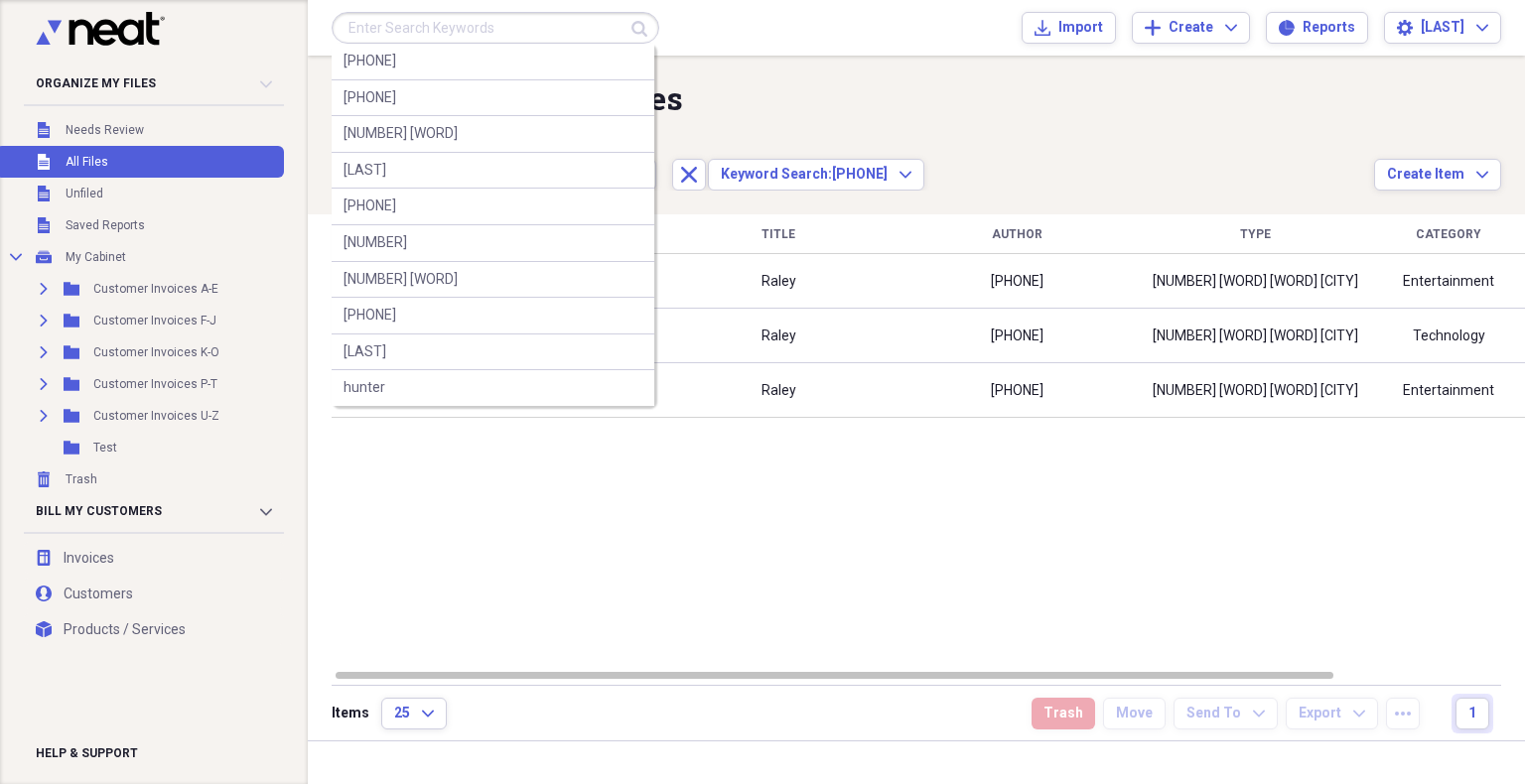 click at bounding box center [495, 28] 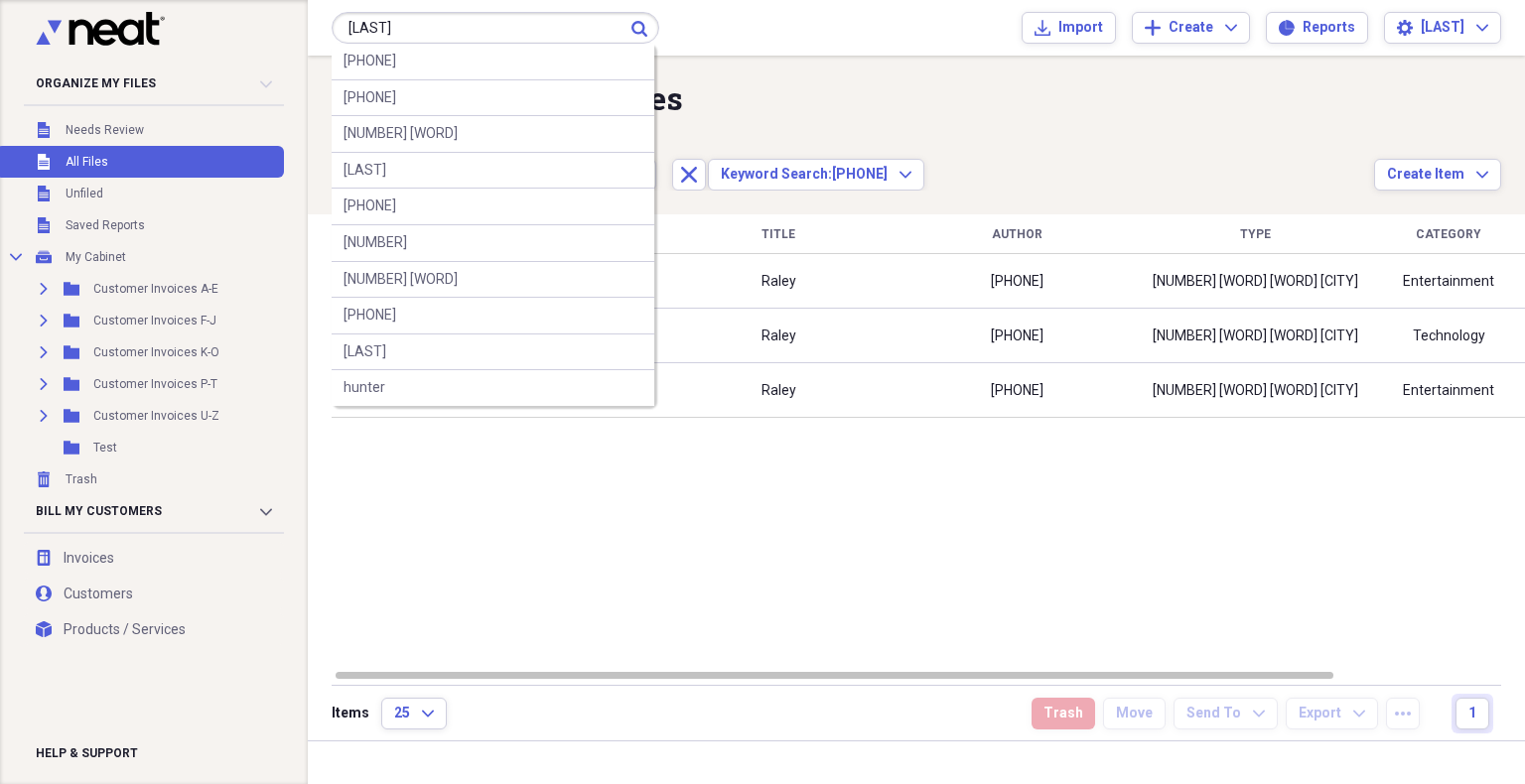type on "[LAST]" 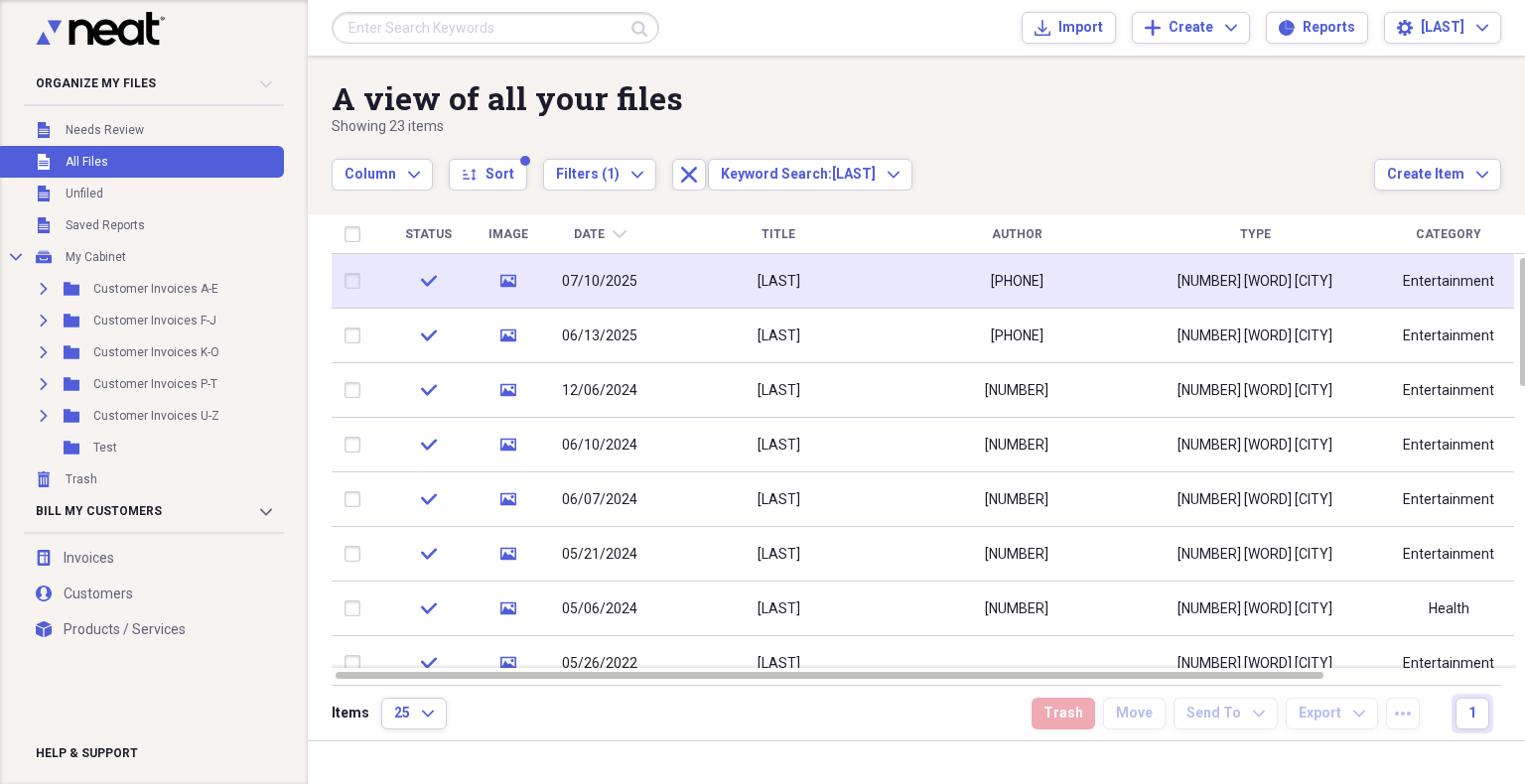 click on "[LAST]" at bounding box center (778, 281) 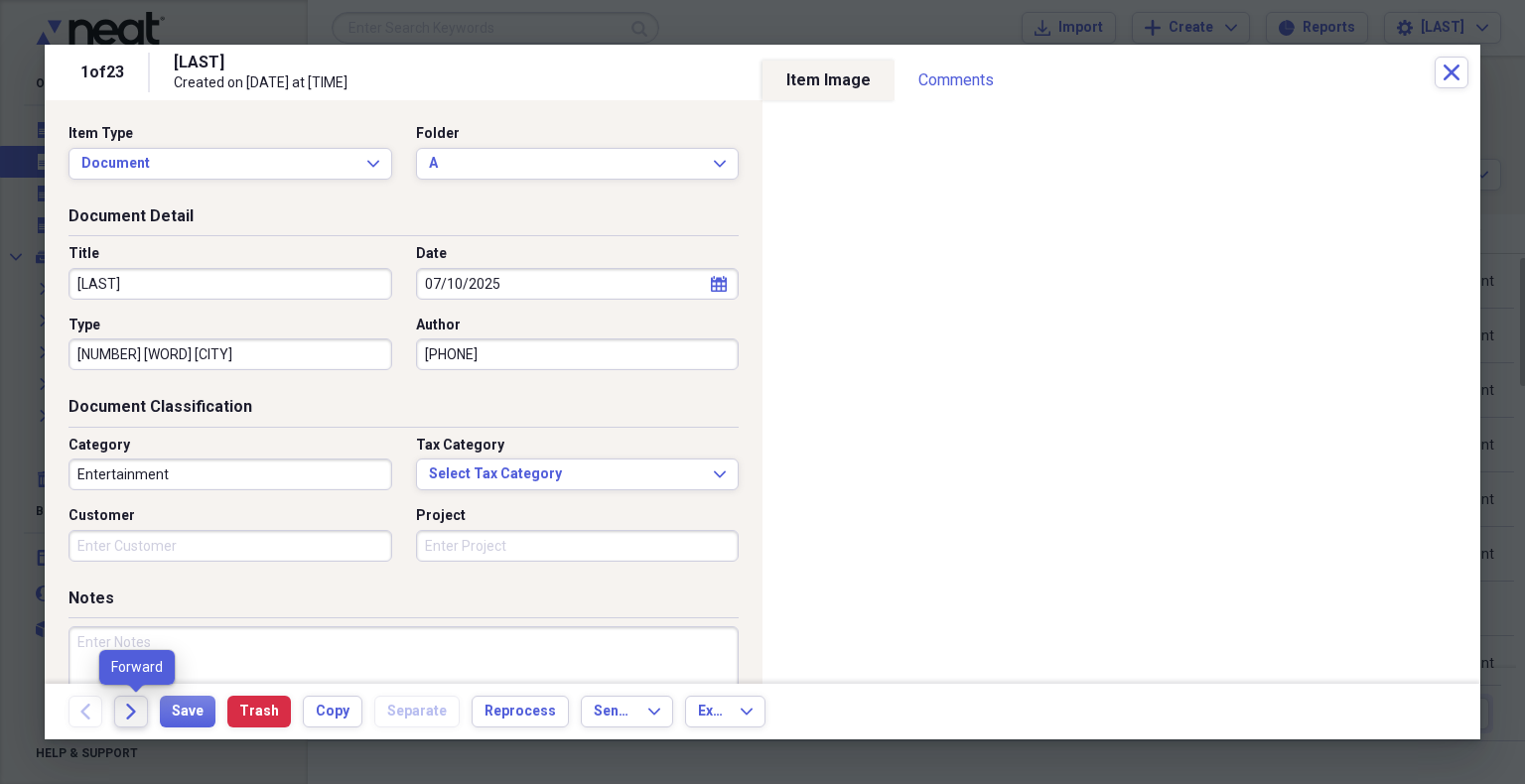 click on "Forward" 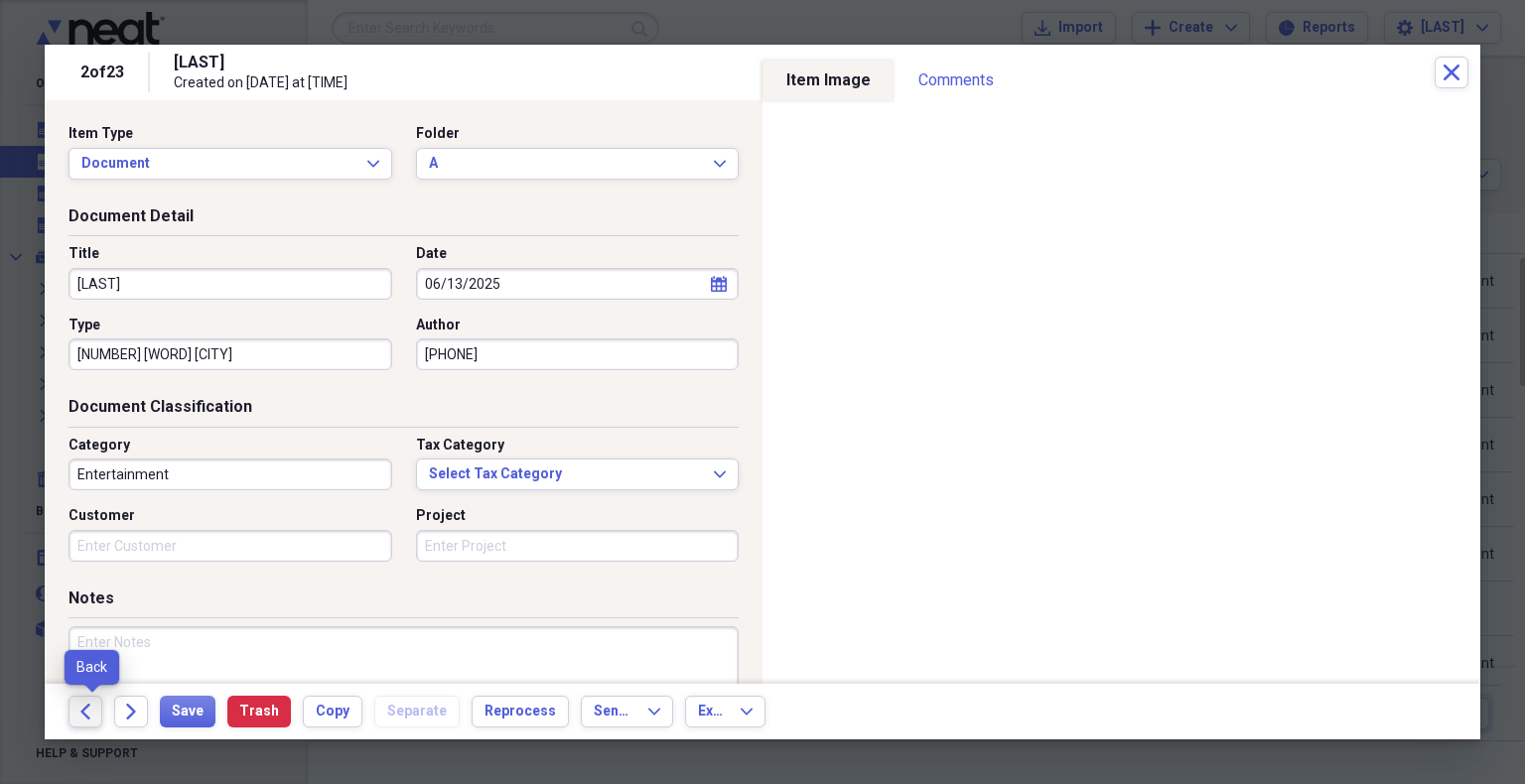 click on "Back" 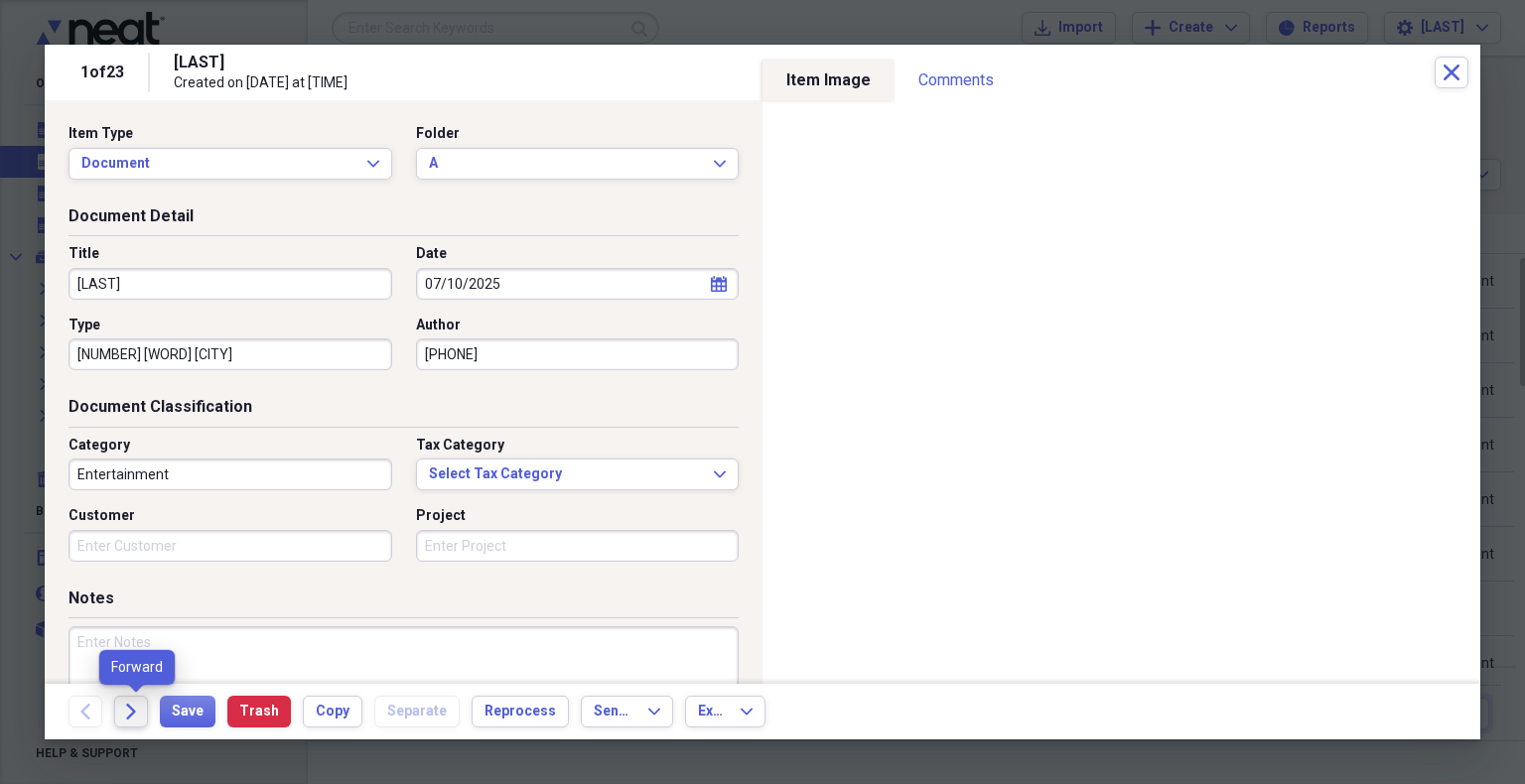 click on "Forward" at bounding box center (131, 712) 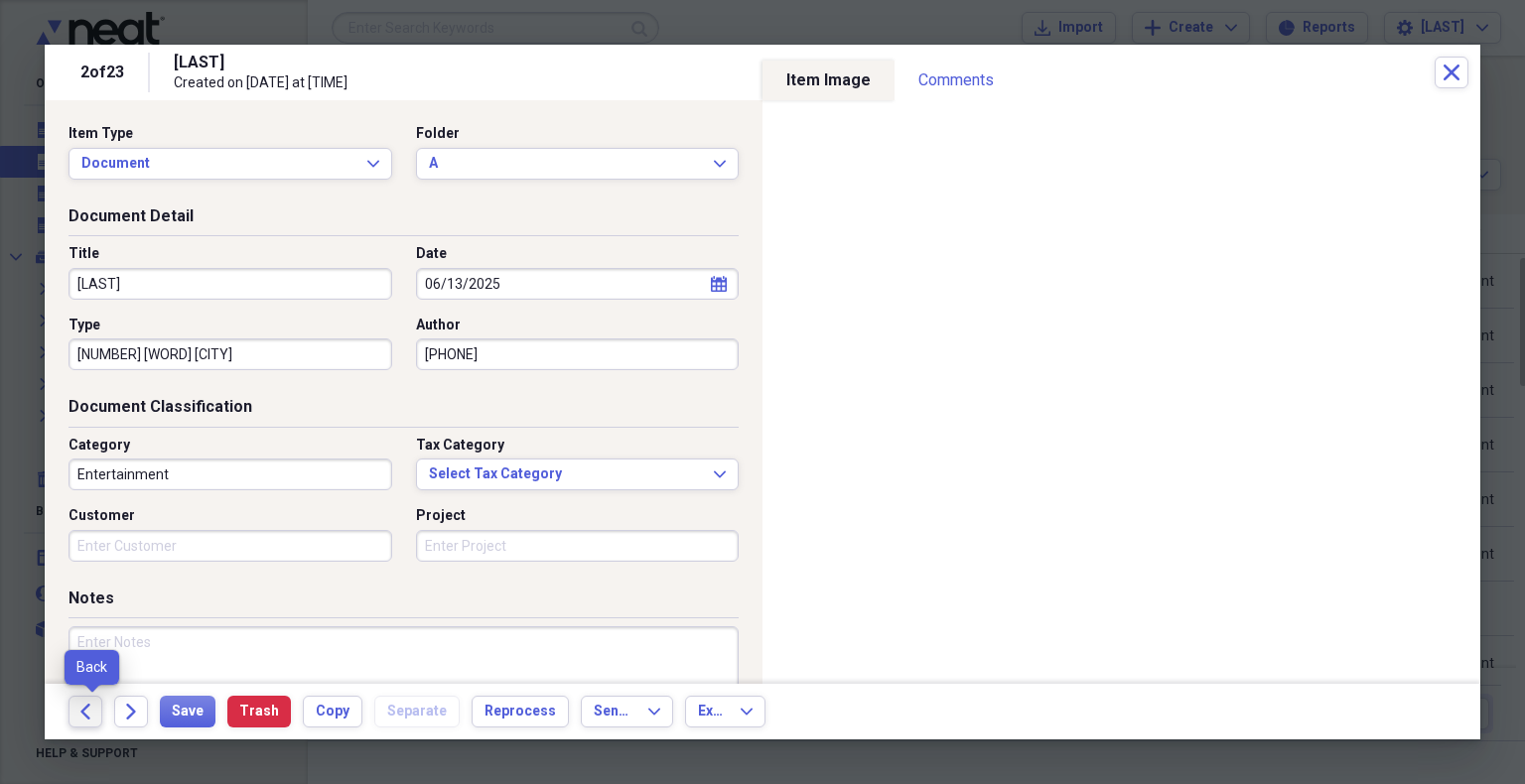 click on "Back" 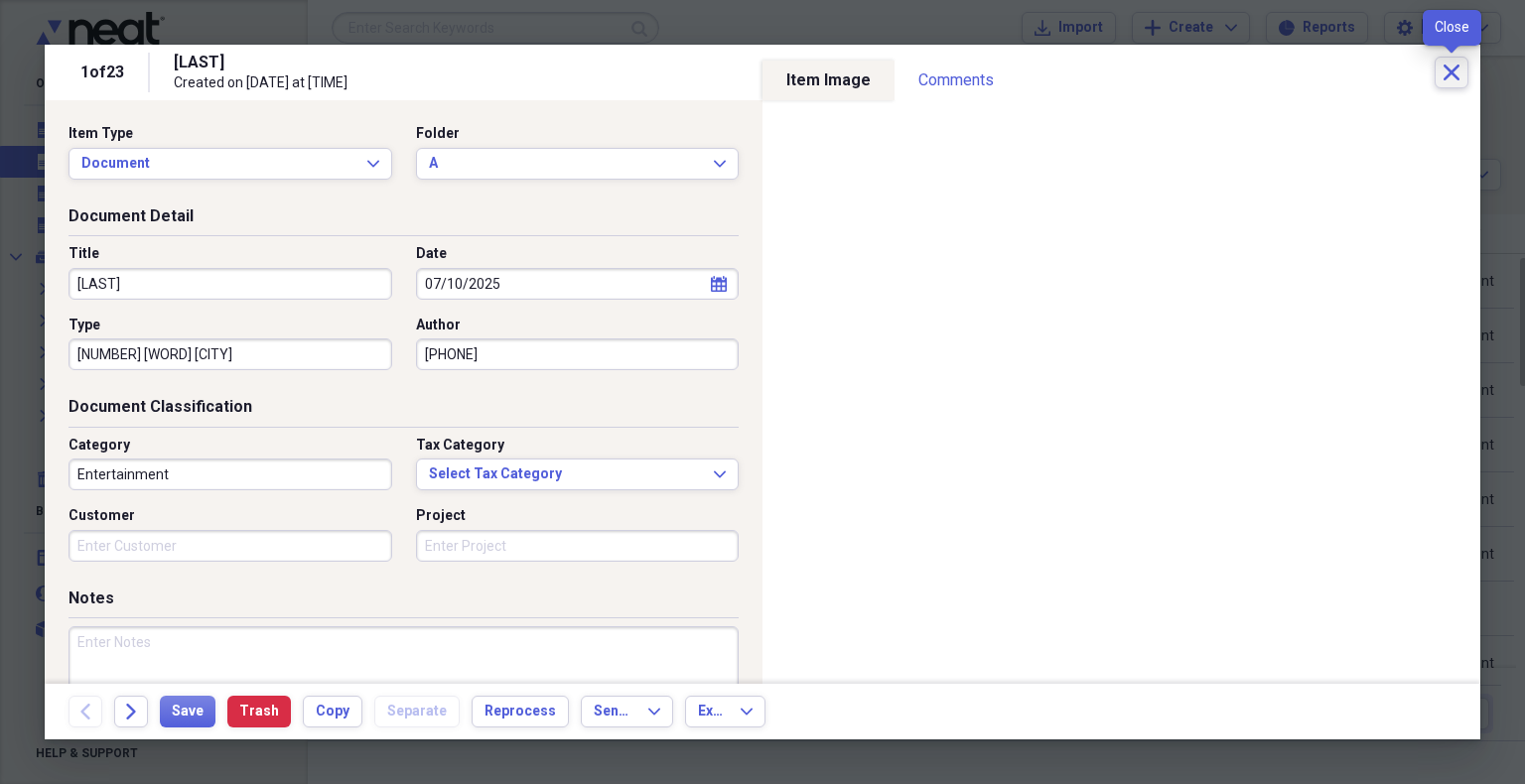 click on "Close" at bounding box center [1452, 72] 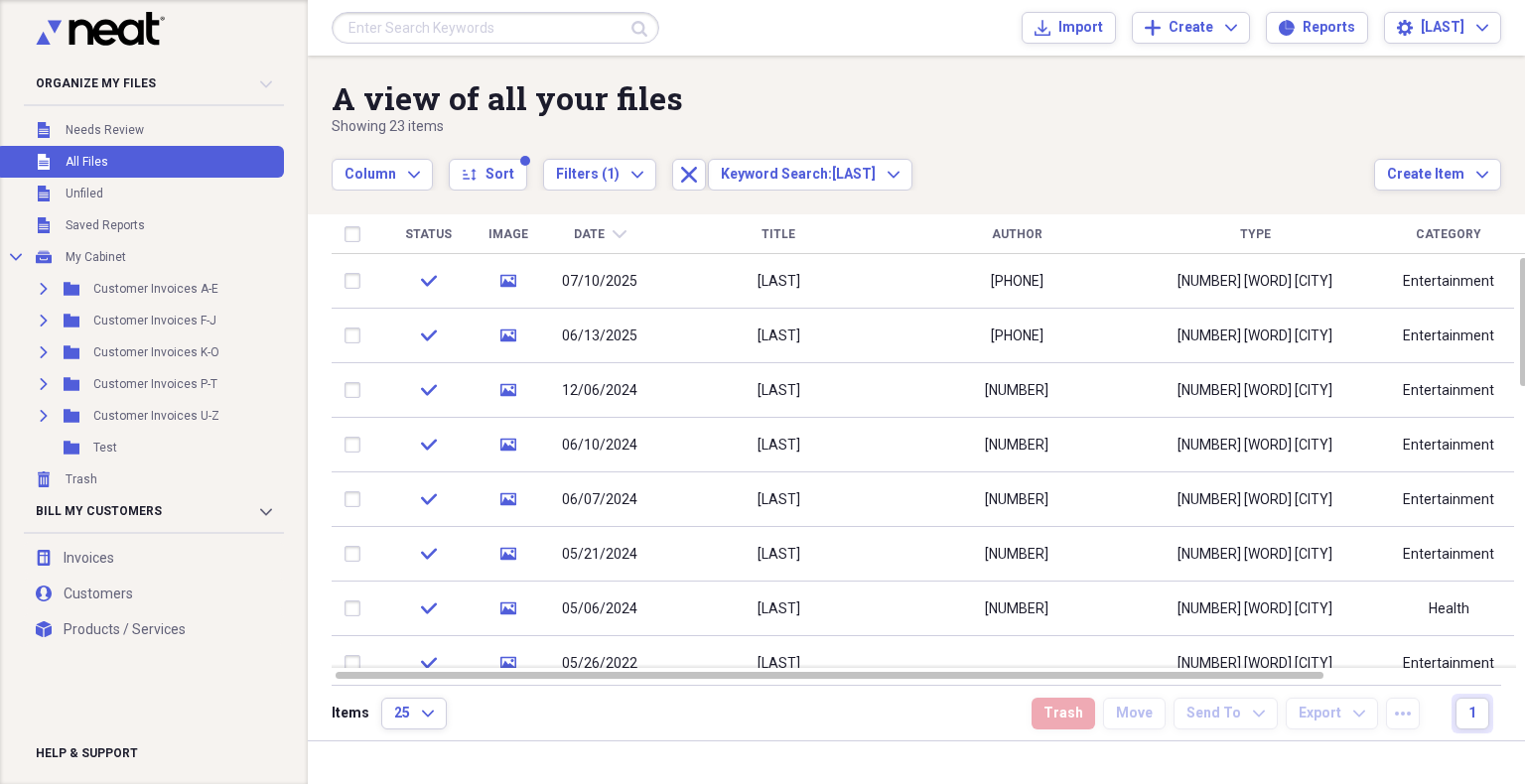 click at bounding box center (495, 28) 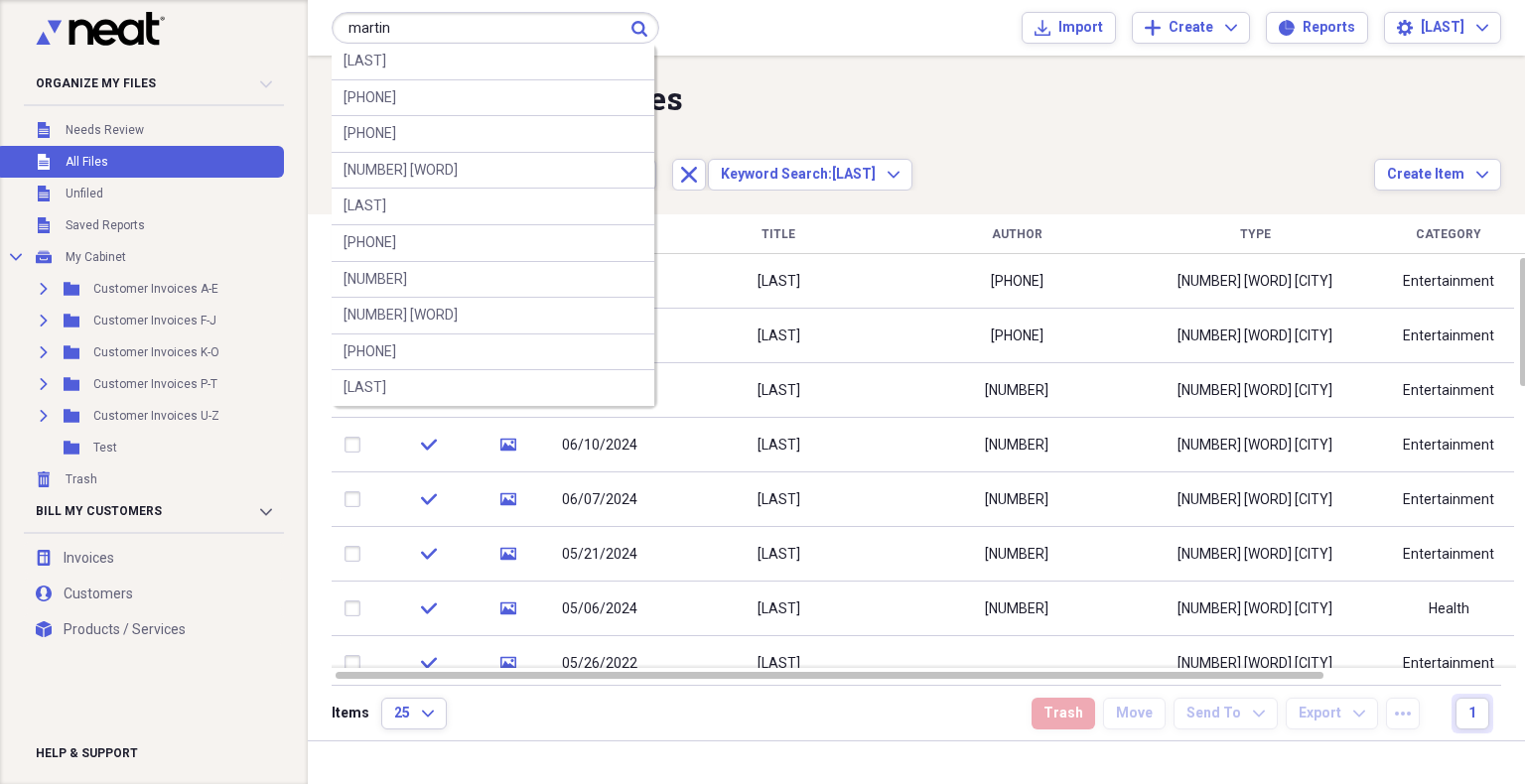 type on "martin" 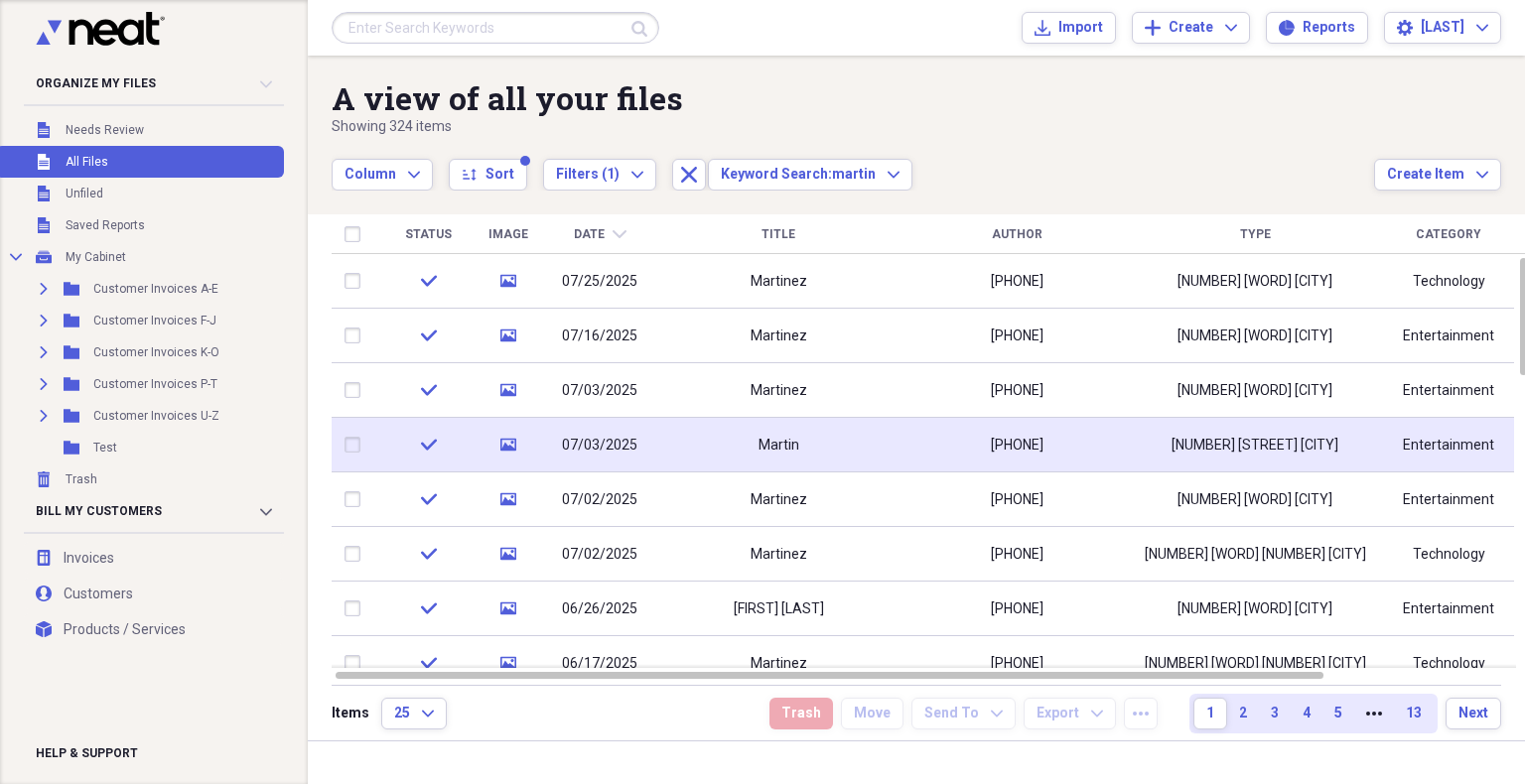 click on "Martin" at bounding box center (778, 445) 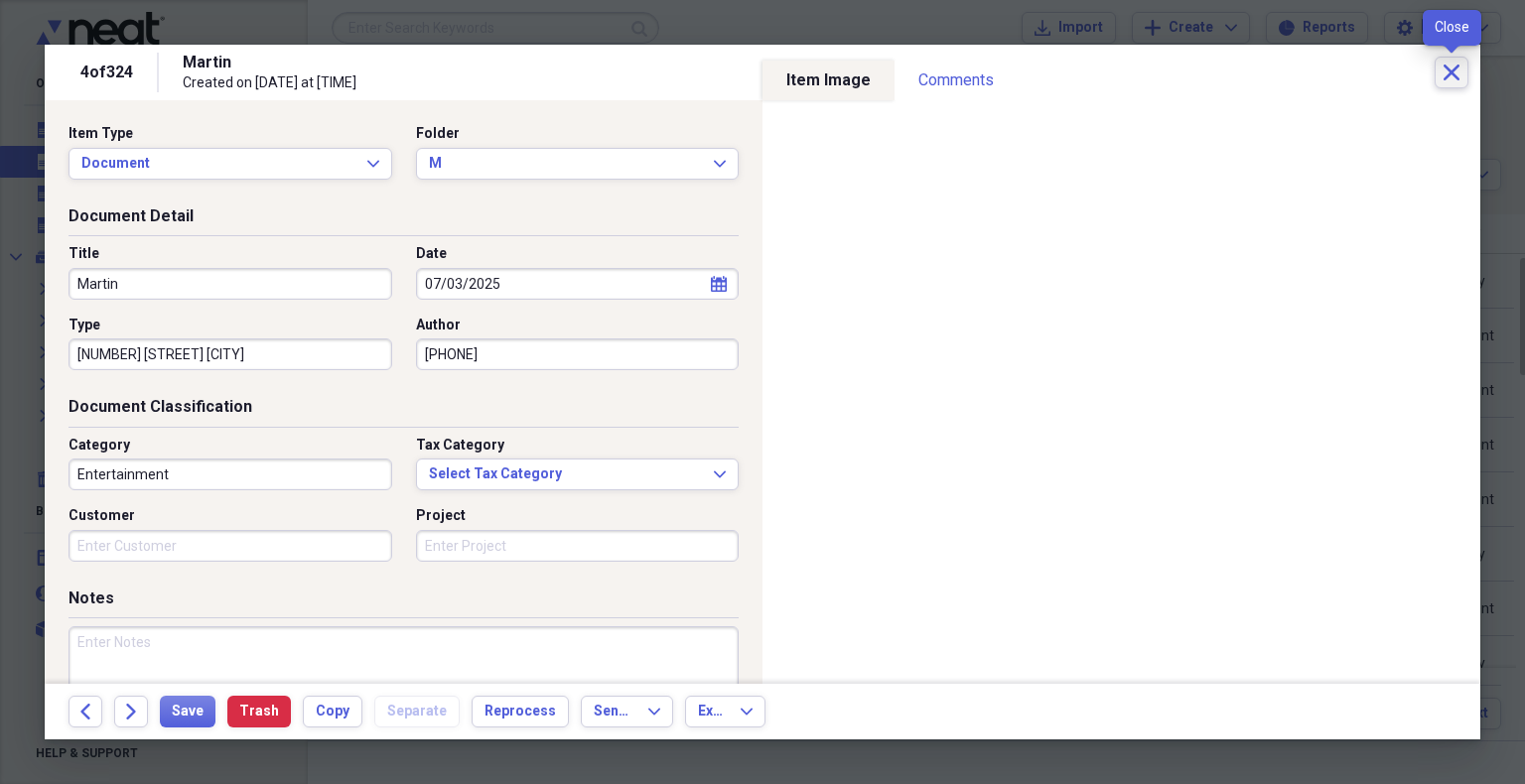 click on "Close" 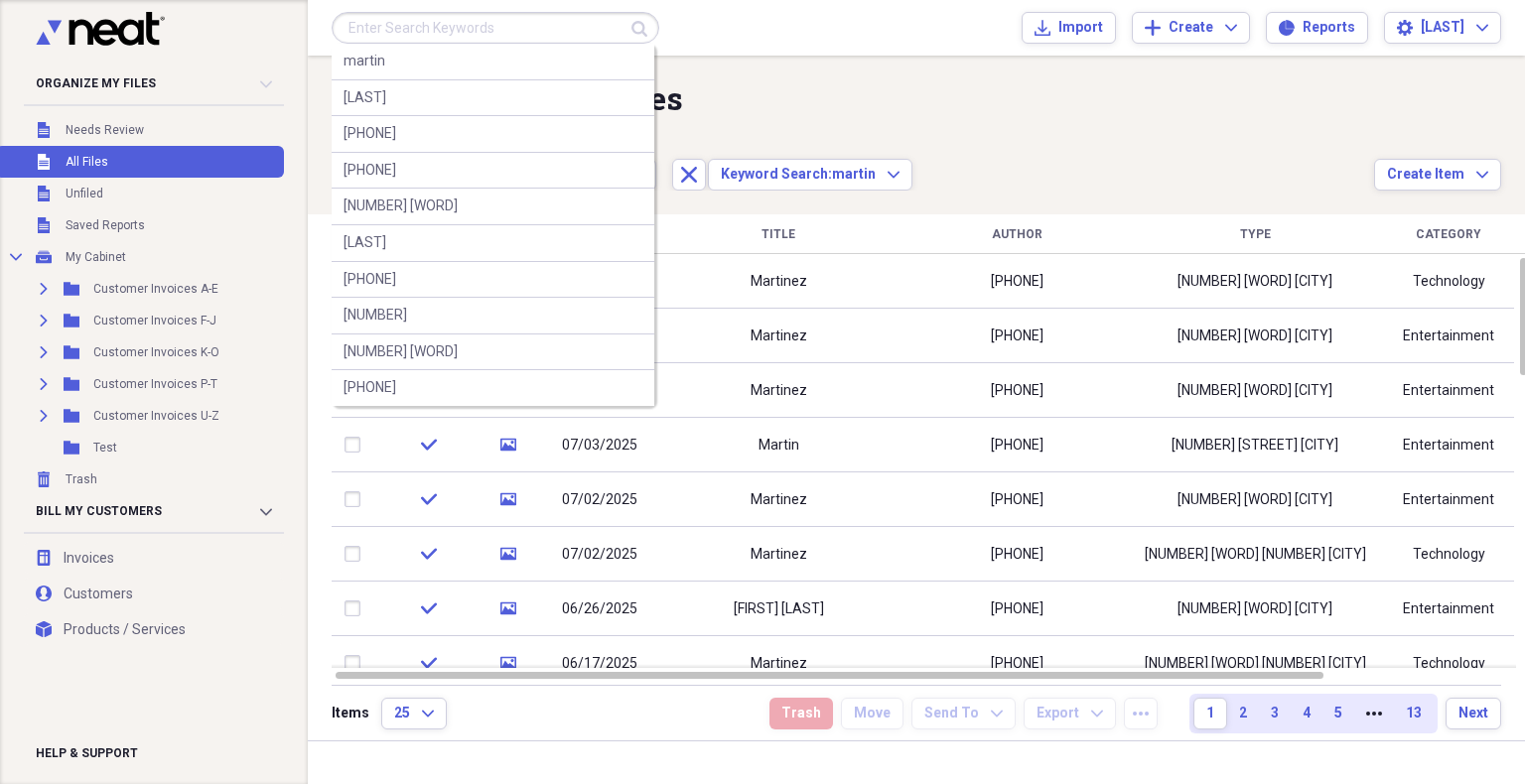 click at bounding box center [495, 28] 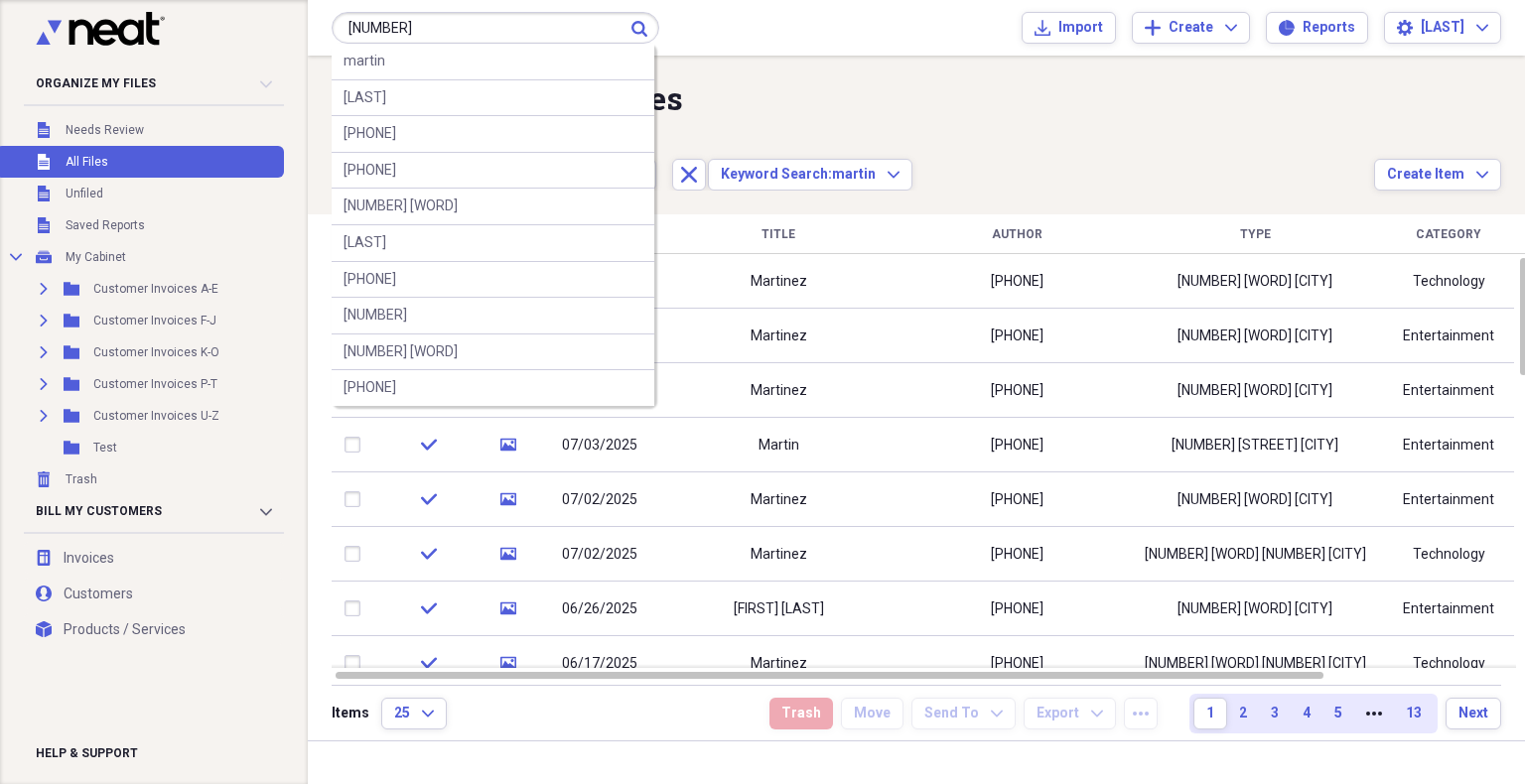 type on "[NUMBER]" 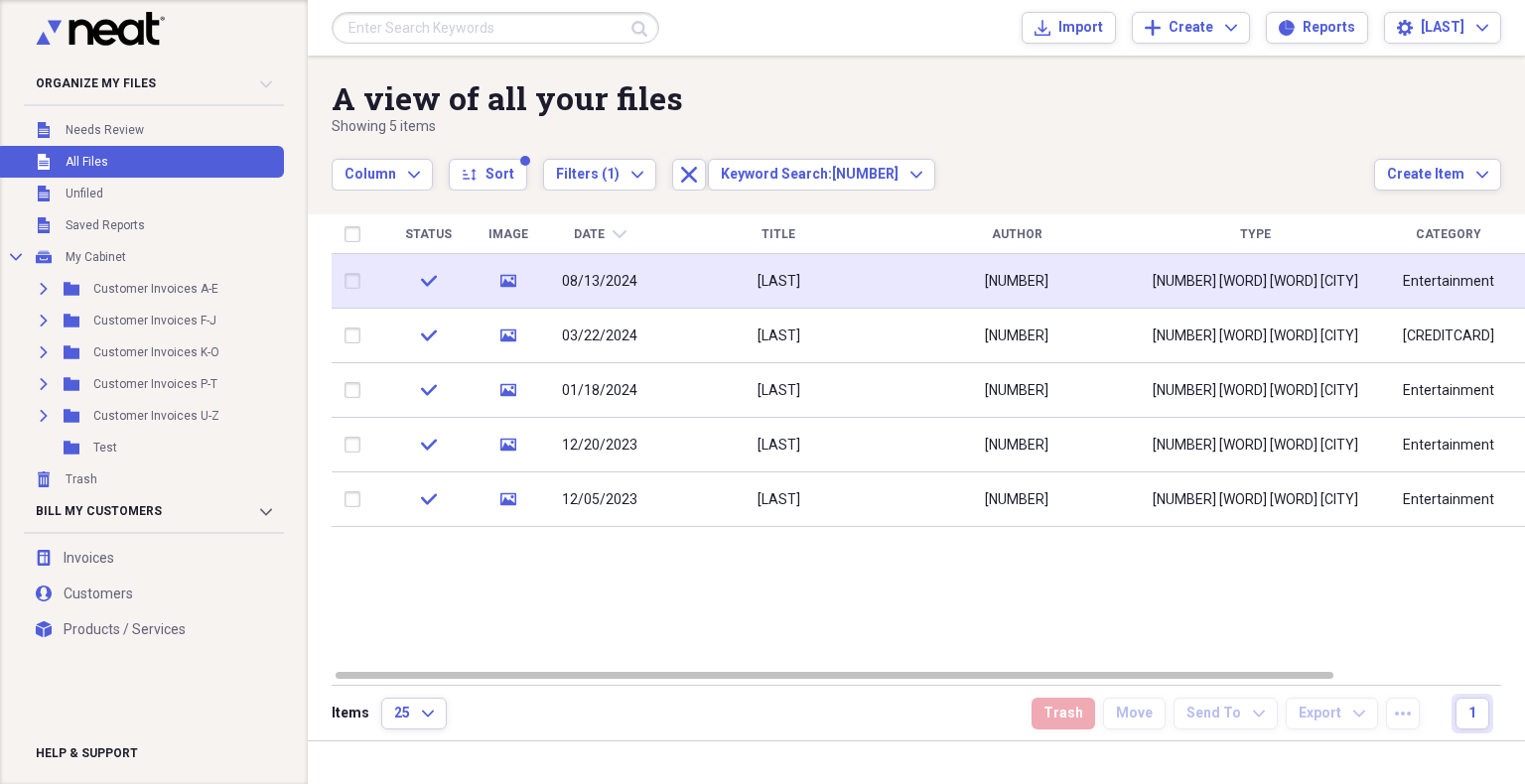 click on "[LAST]" at bounding box center (778, 282) 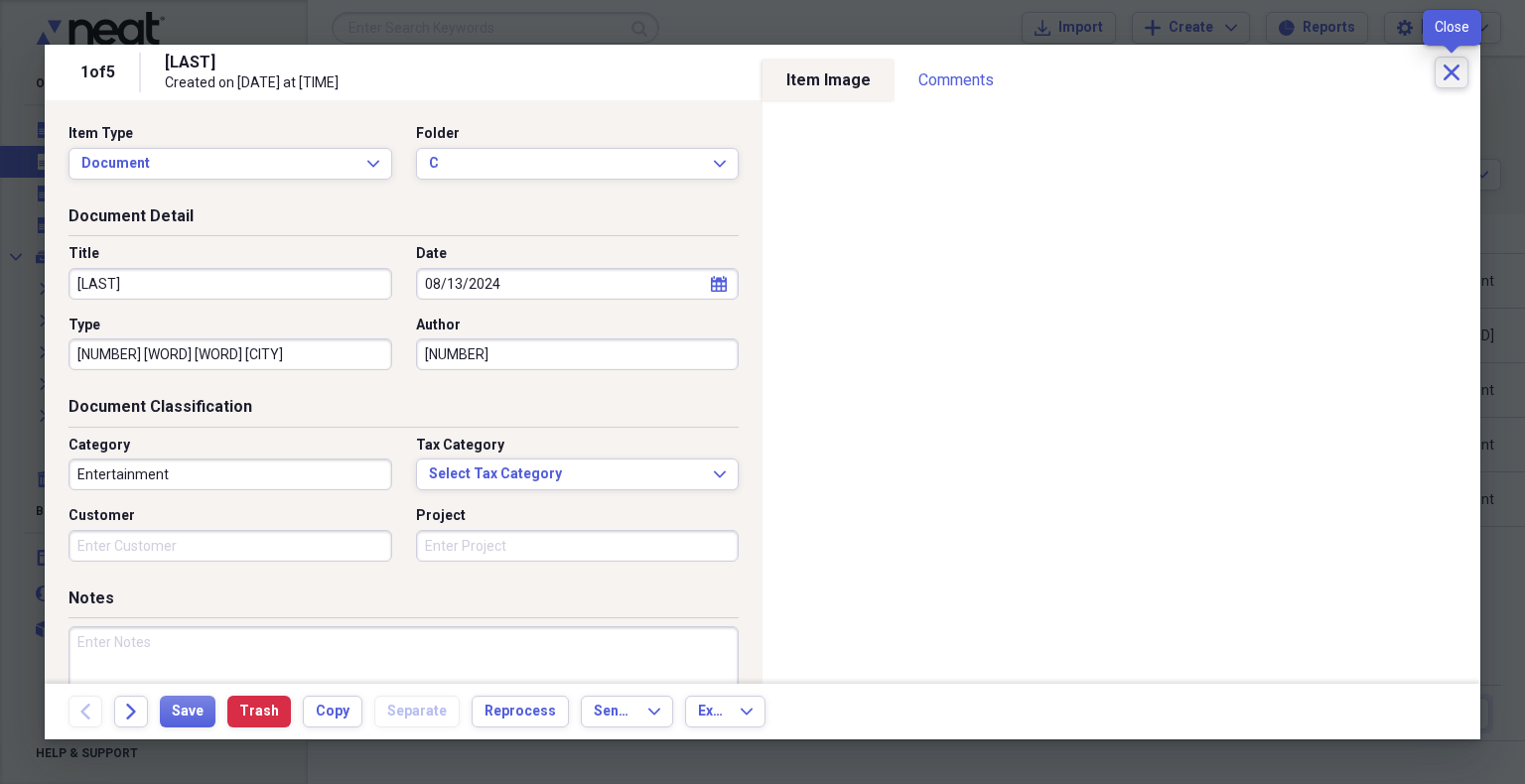 click on "Close" 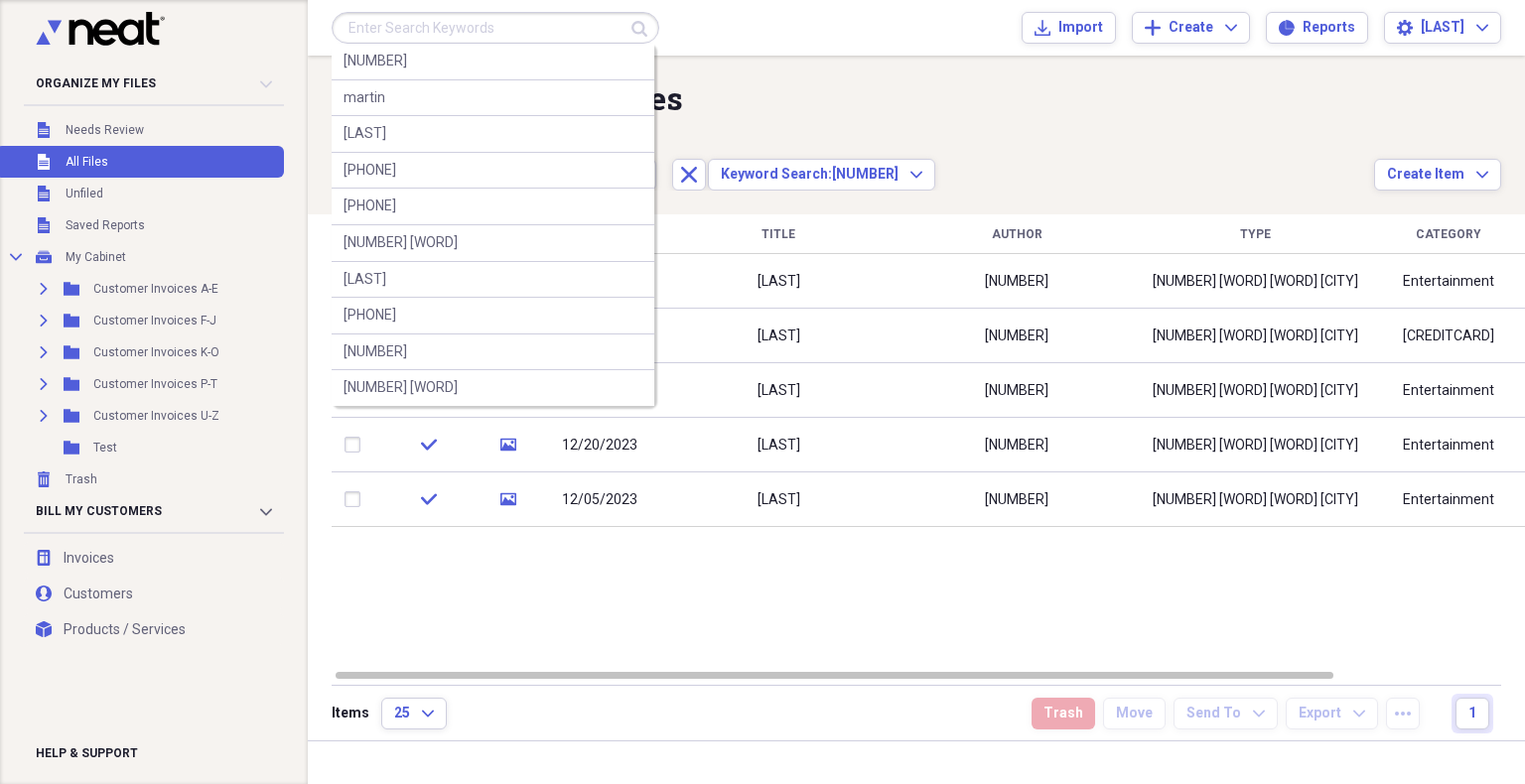 click at bounding box center [495, 28] 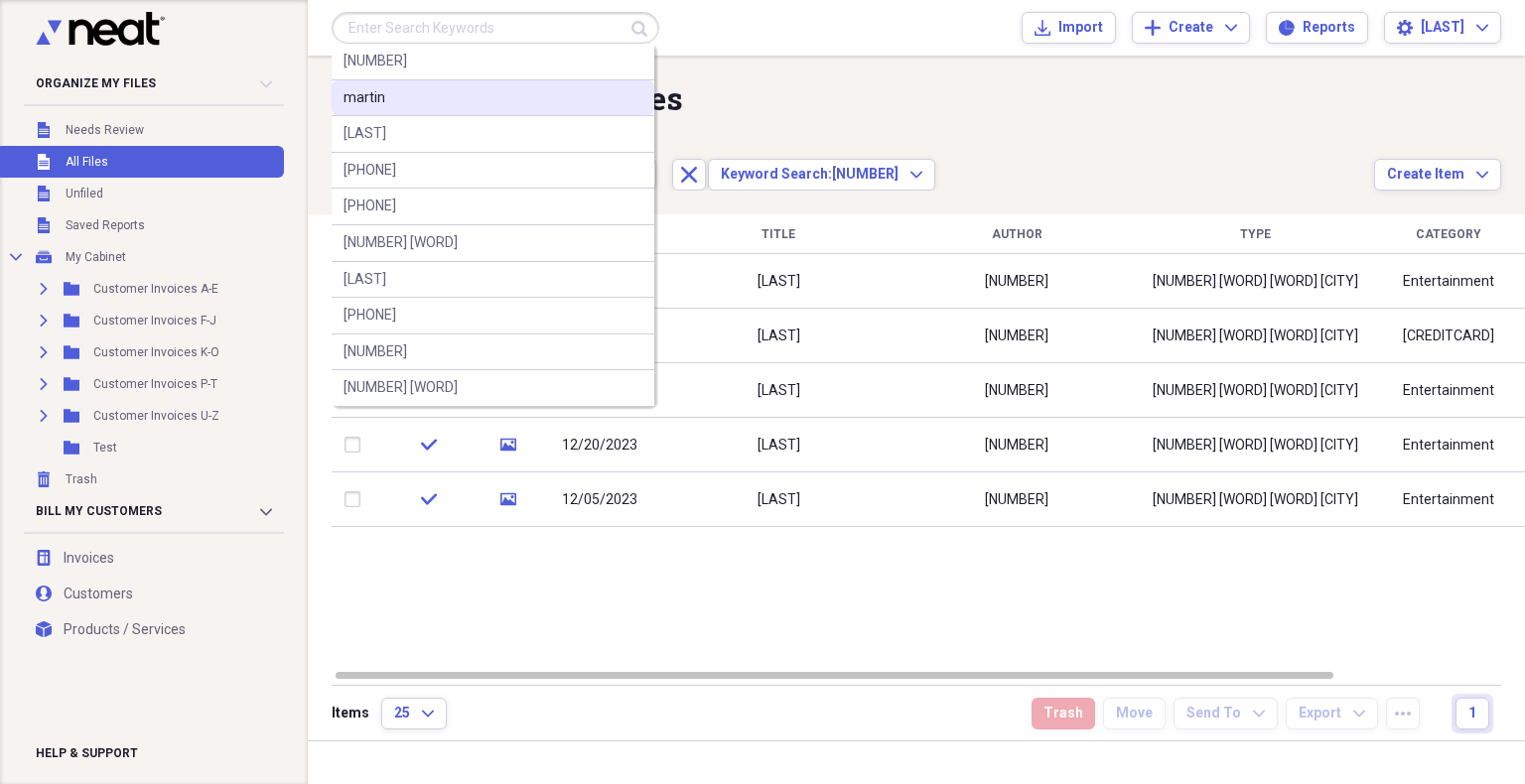 click on "martin" at bounding box center (492, 98) 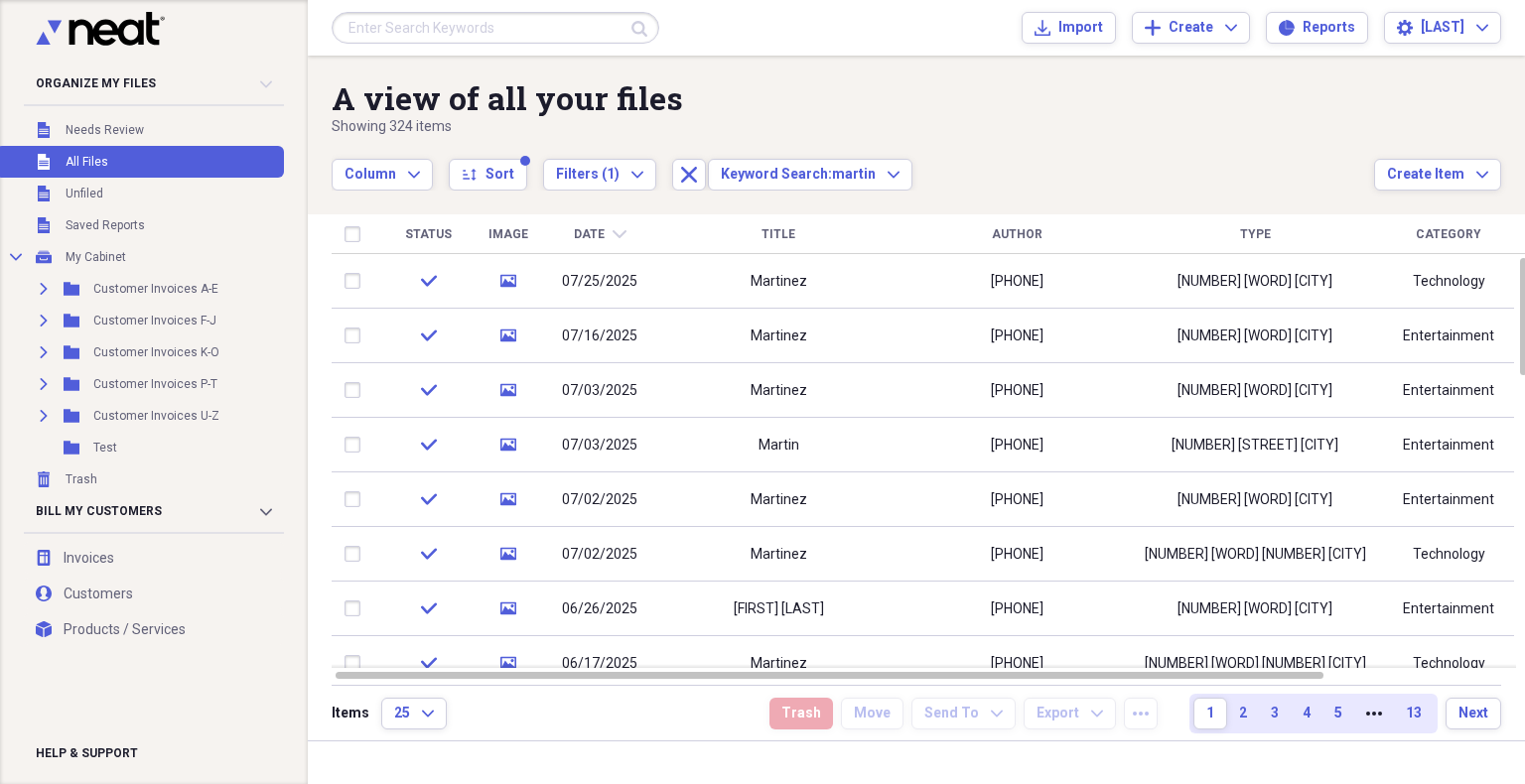click at bounding box center [495, 28] 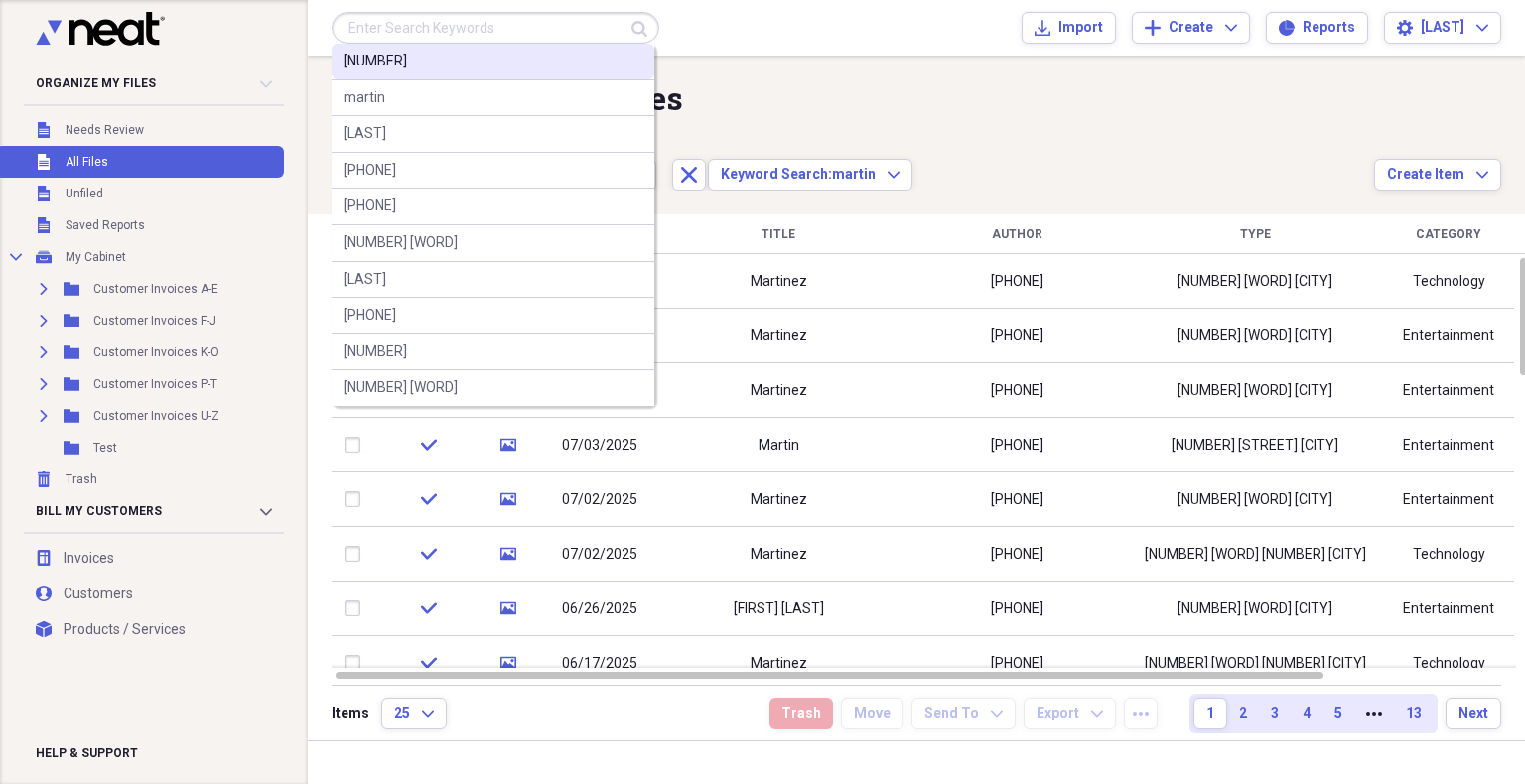 click on "[NUMBER]" at bounding box center (492, 62) 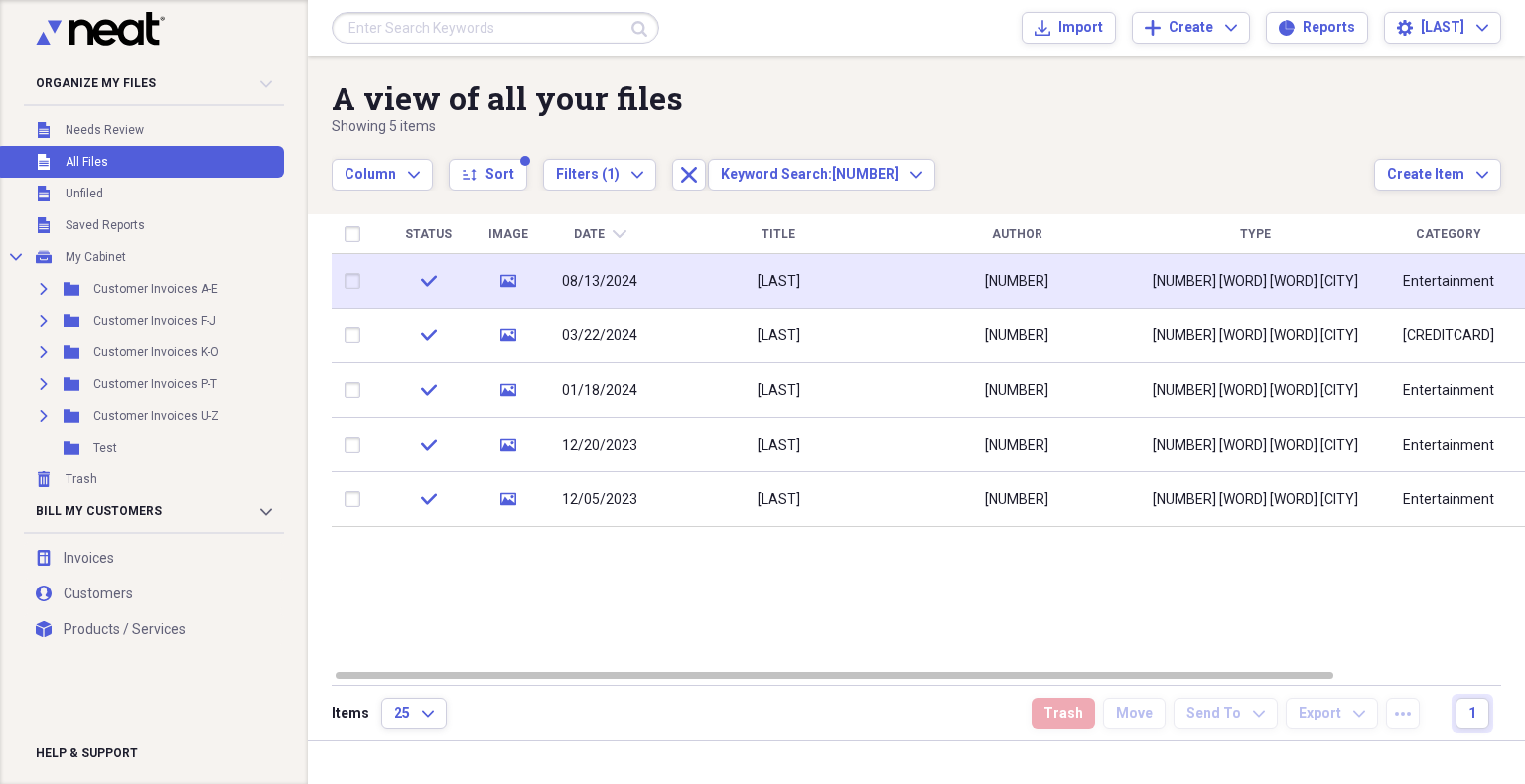 click on "[LAST]" at bounding box center (778, 281) 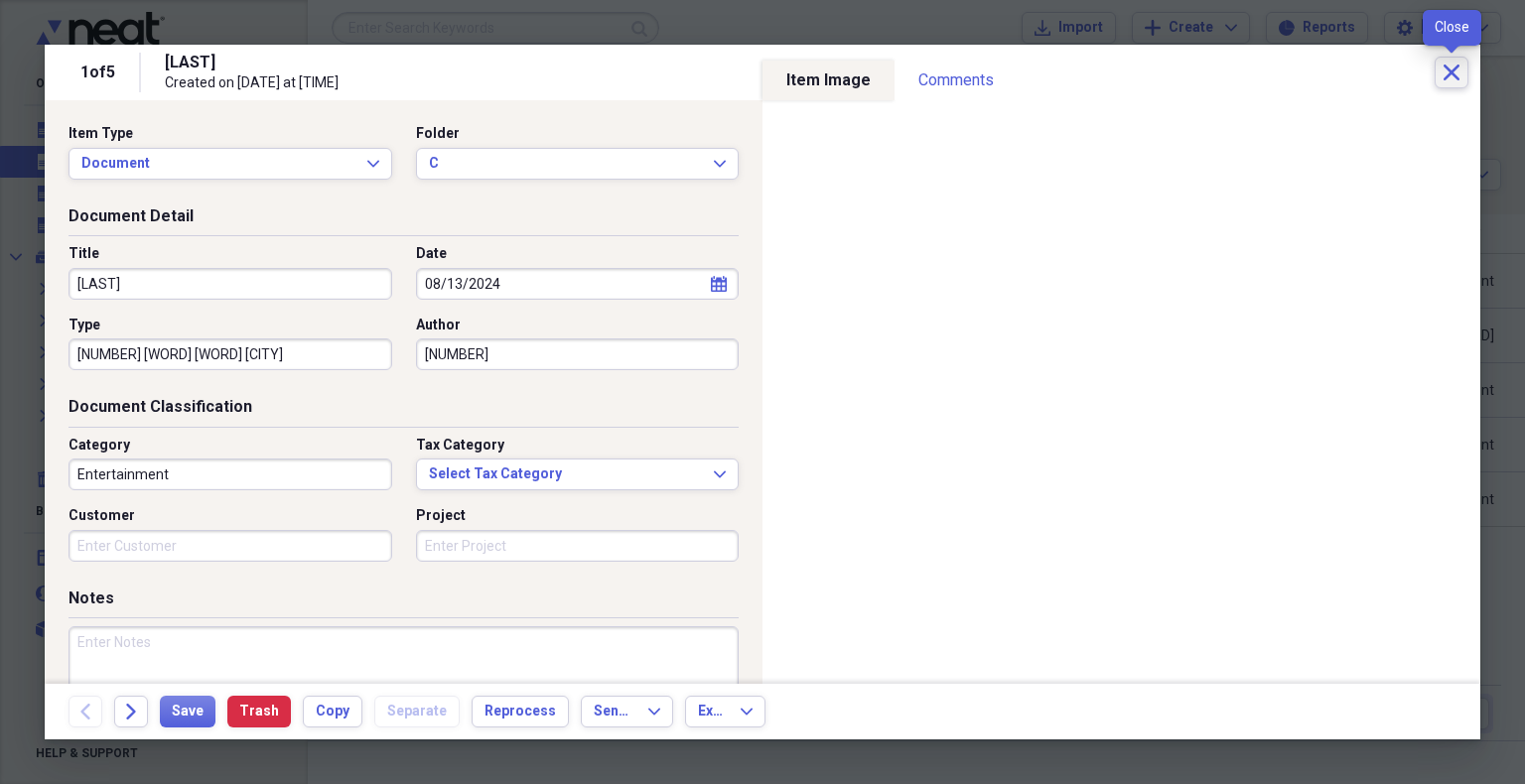 click on "Close" at bounding box center (1452, 72) 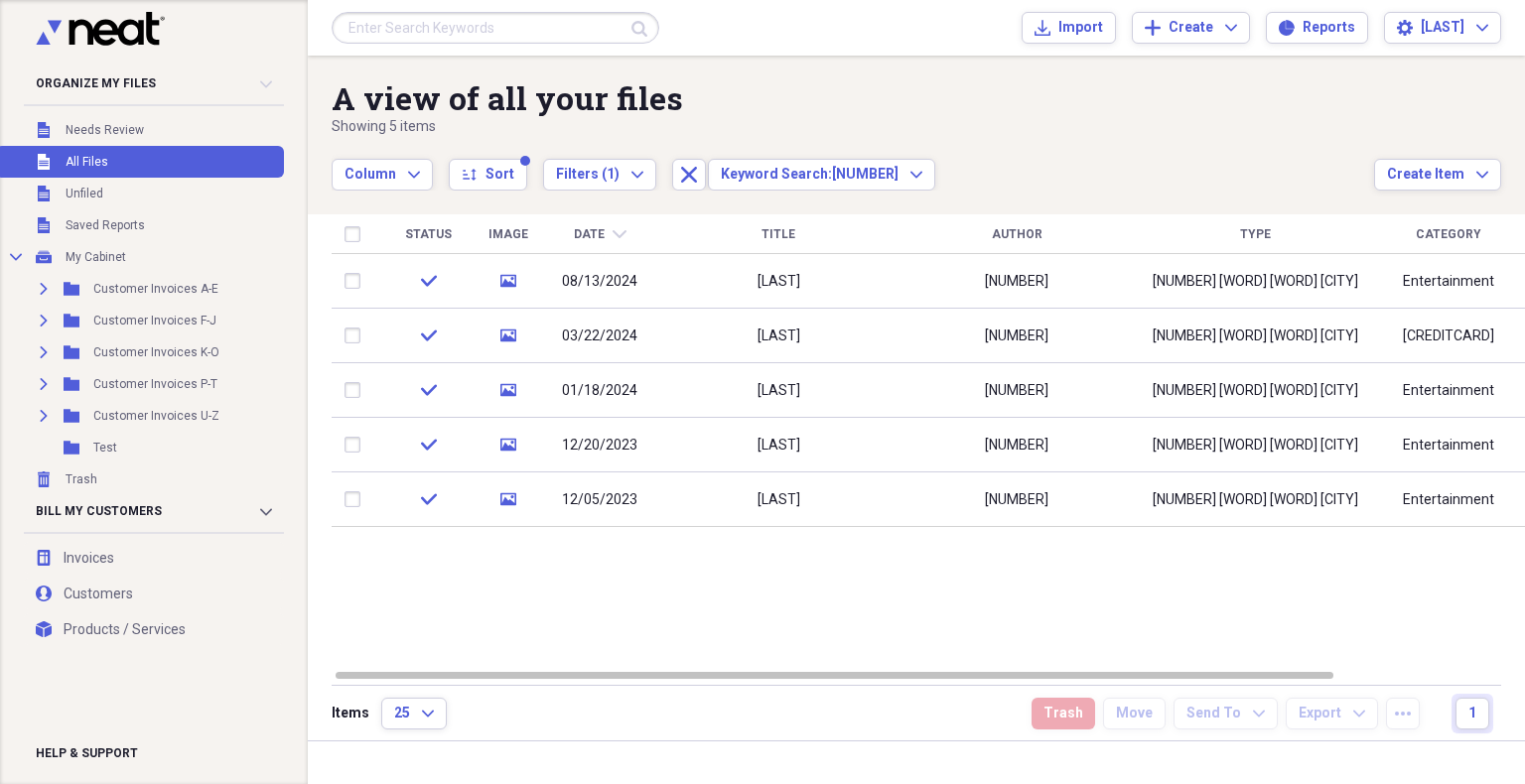 click at bounding box center (495, 28) 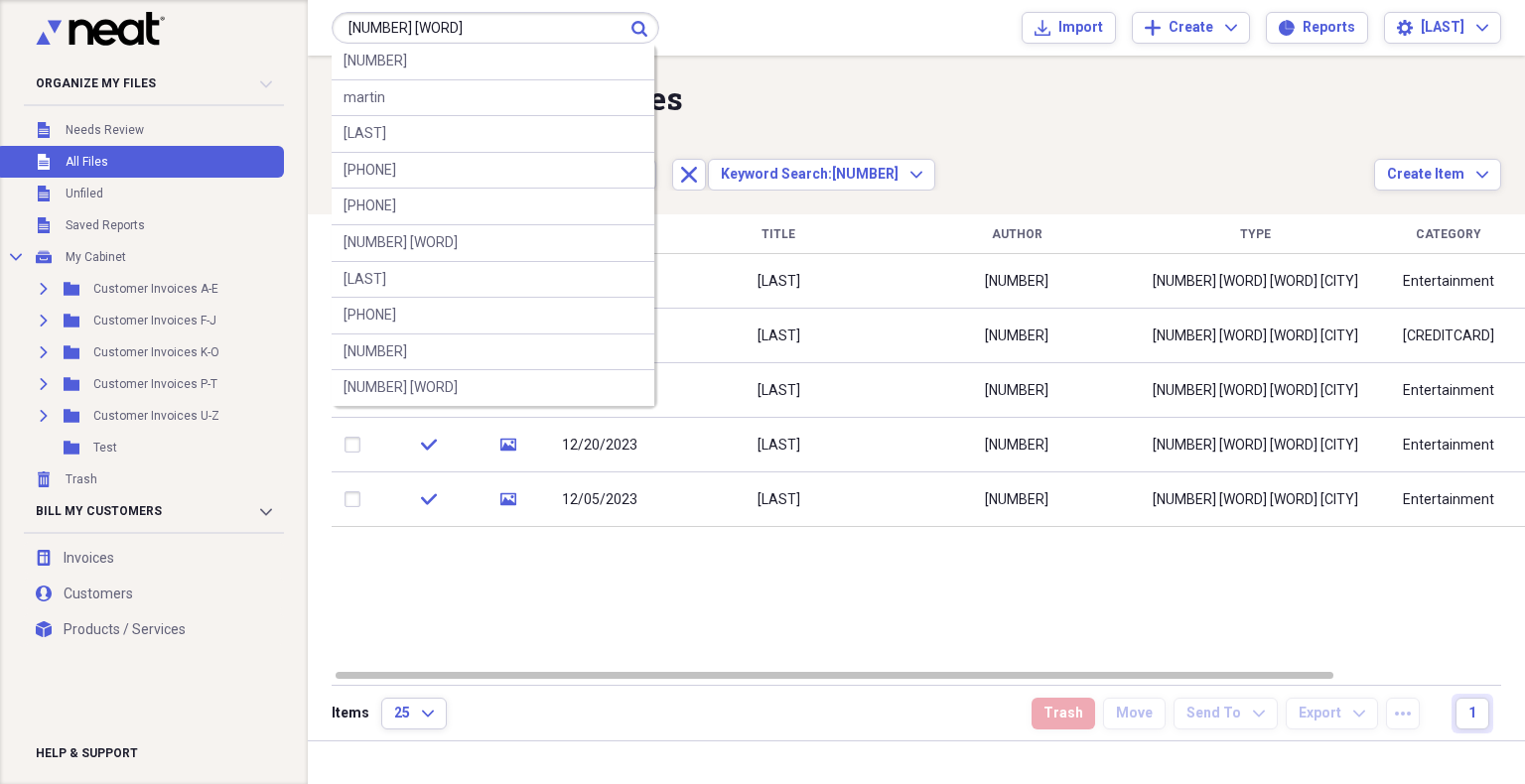 type on "[NUMBER] [WORD]" 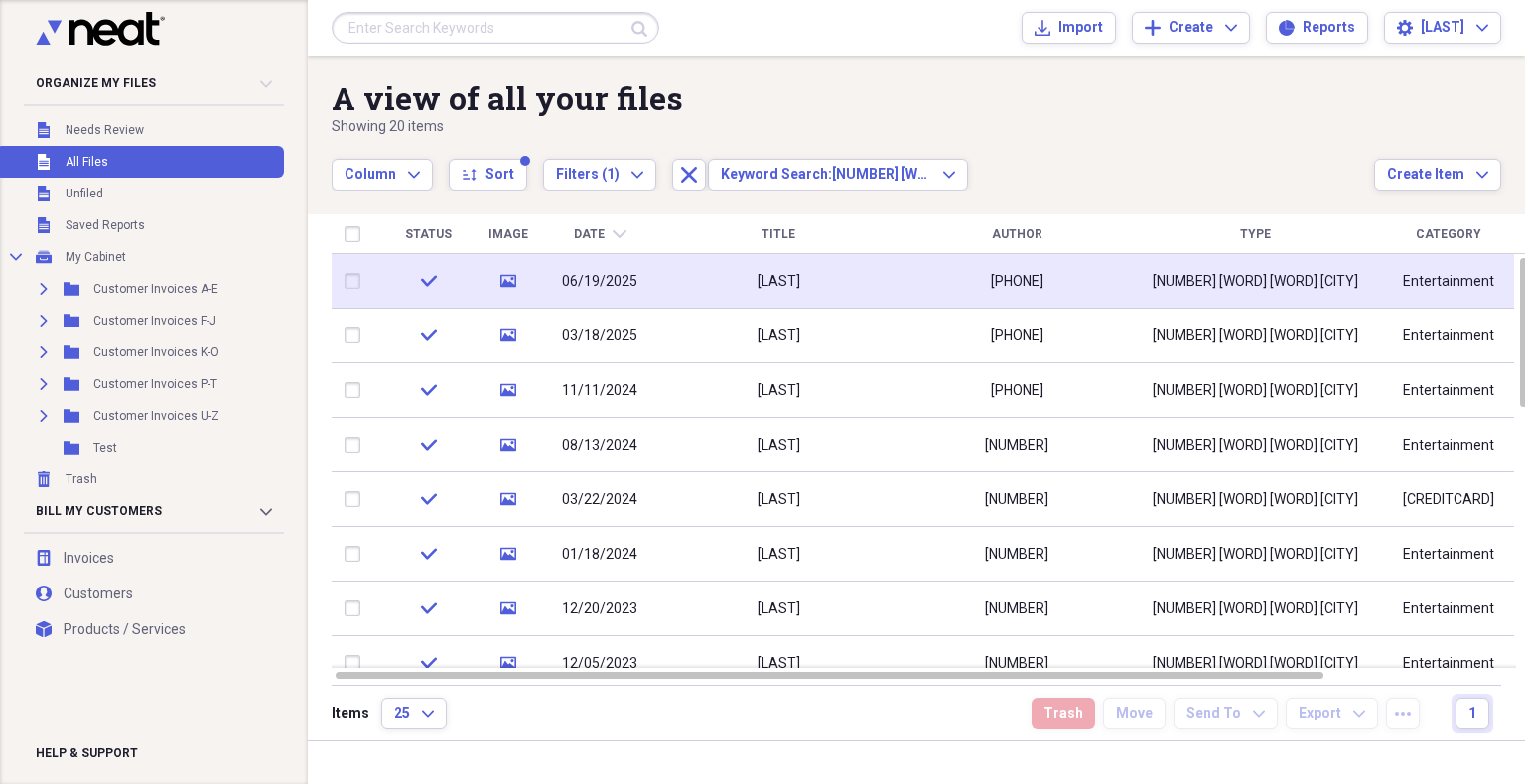 click on "[PHONE]" at bounding box center [1017, 282] 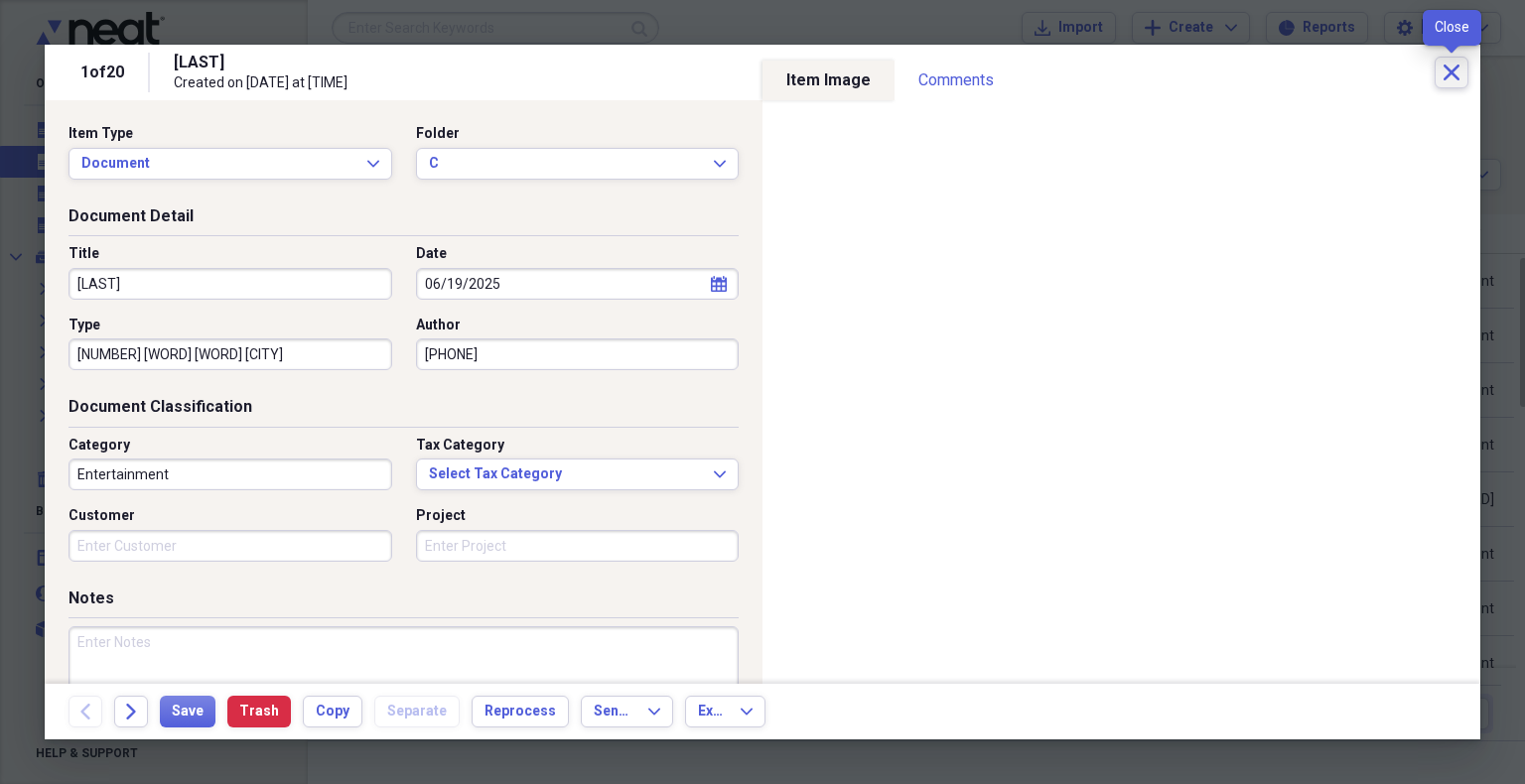 click on "Close" at bounding box center [1452, 72] 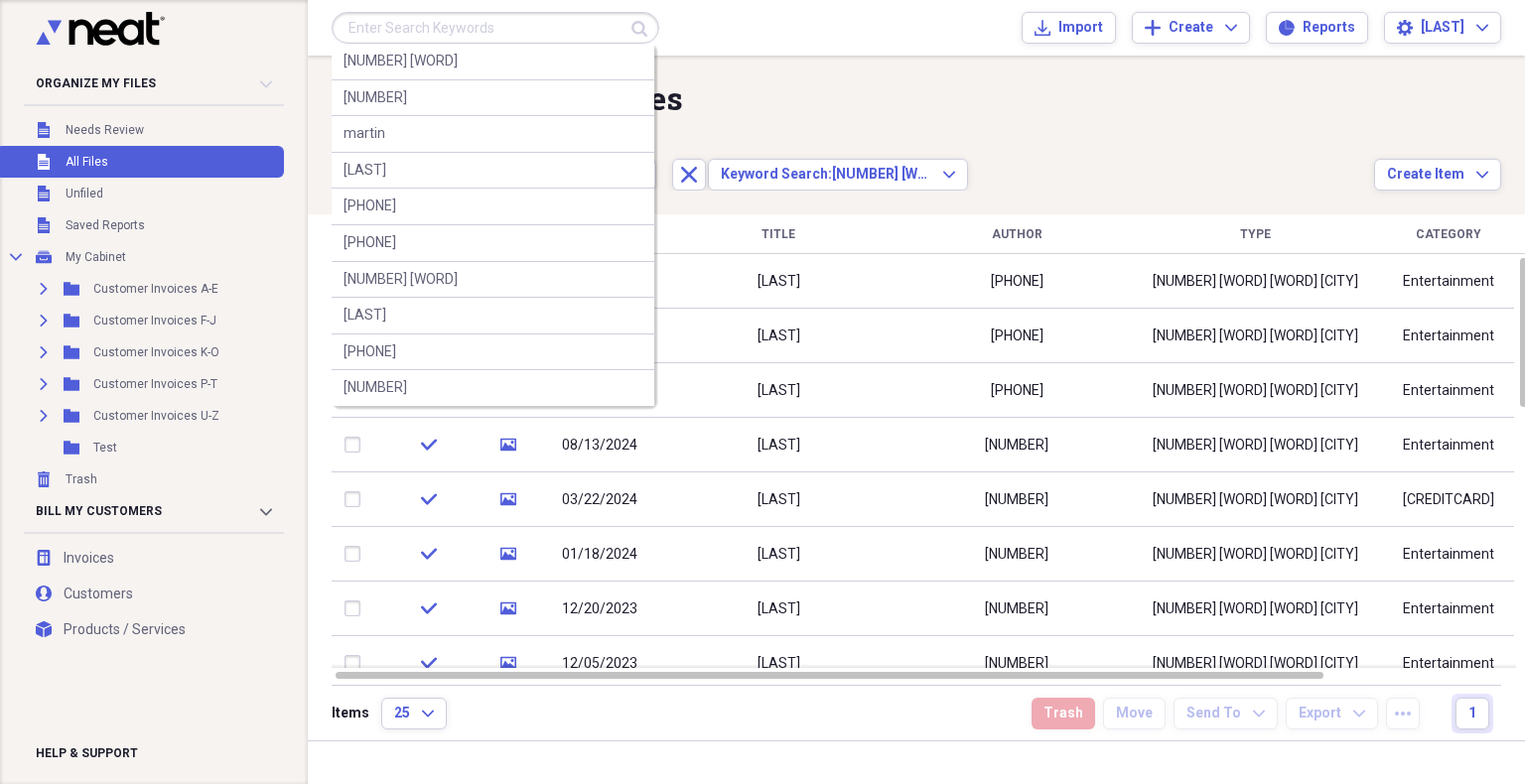 click at bounding box center [495, 28] 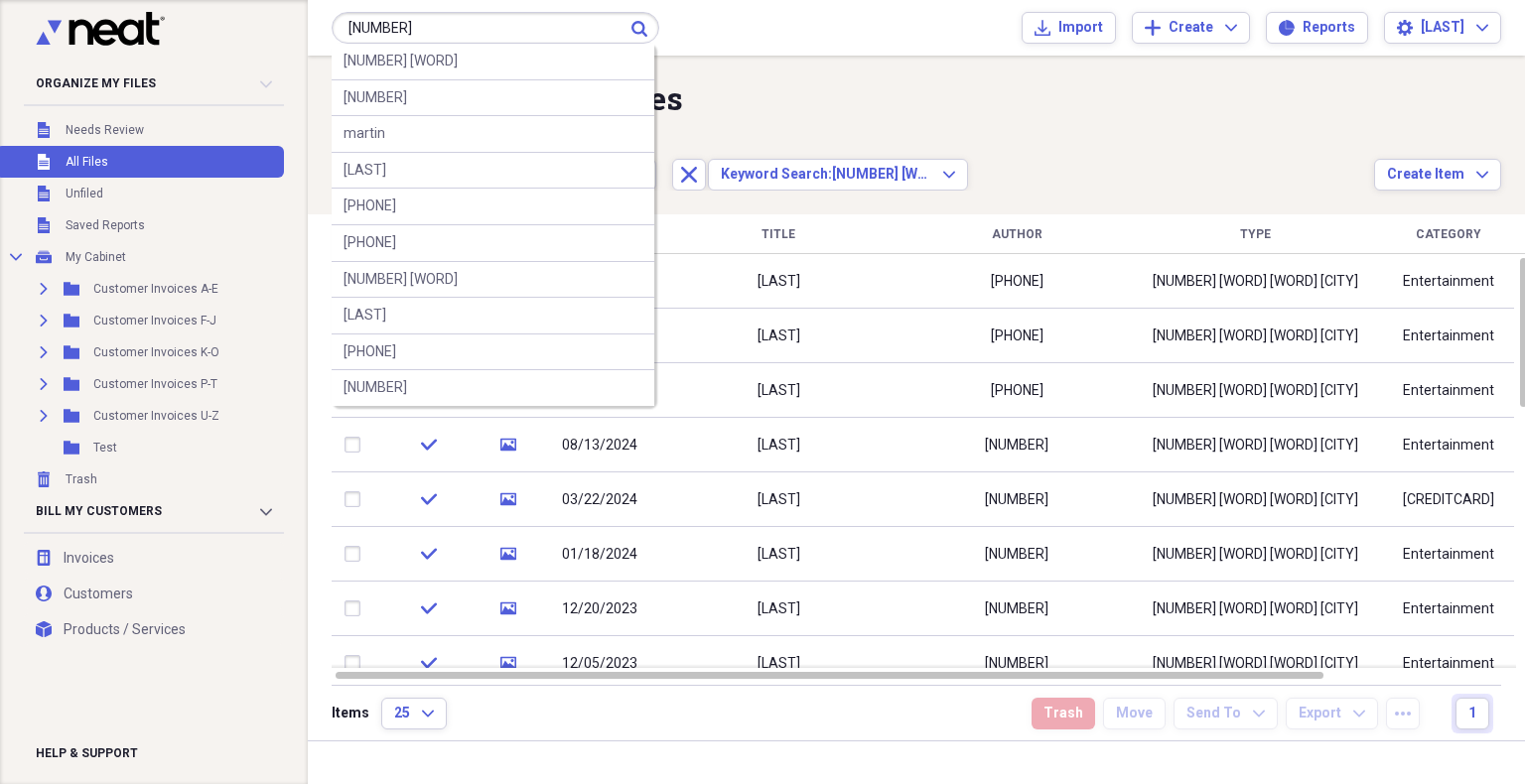 type on "[NUMBER]" 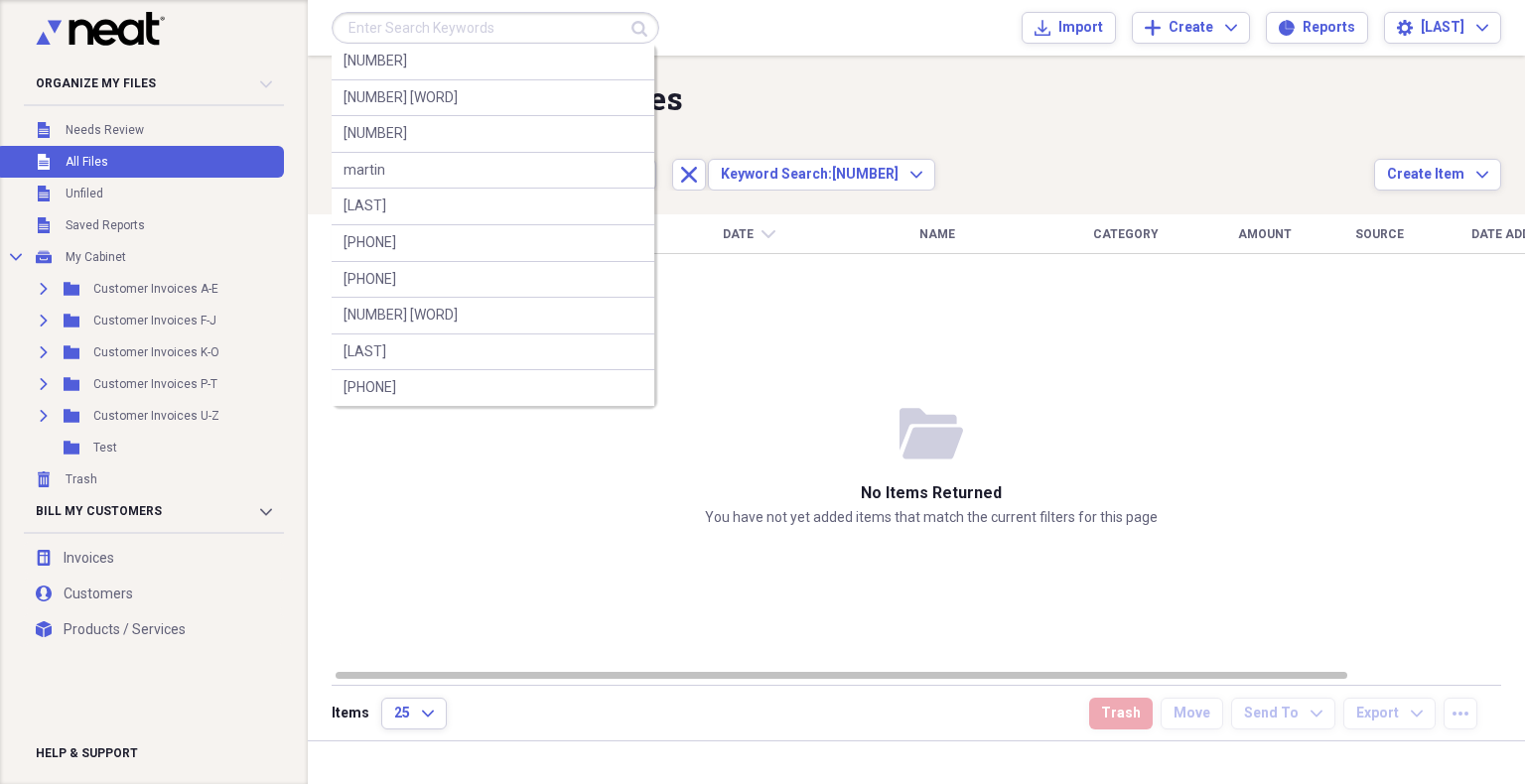 click at bounding box center (495, 28) 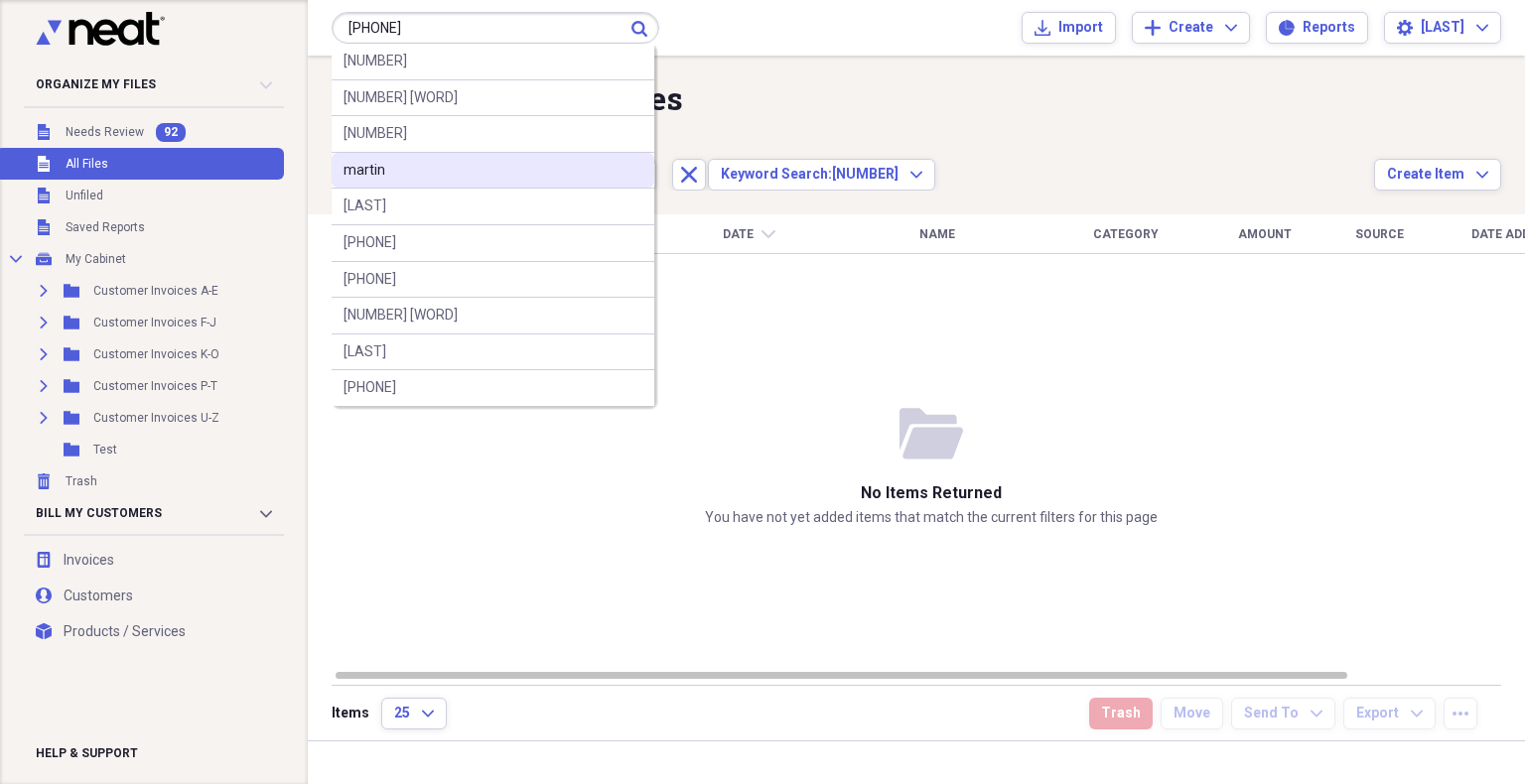 type on "[PHONE]" 